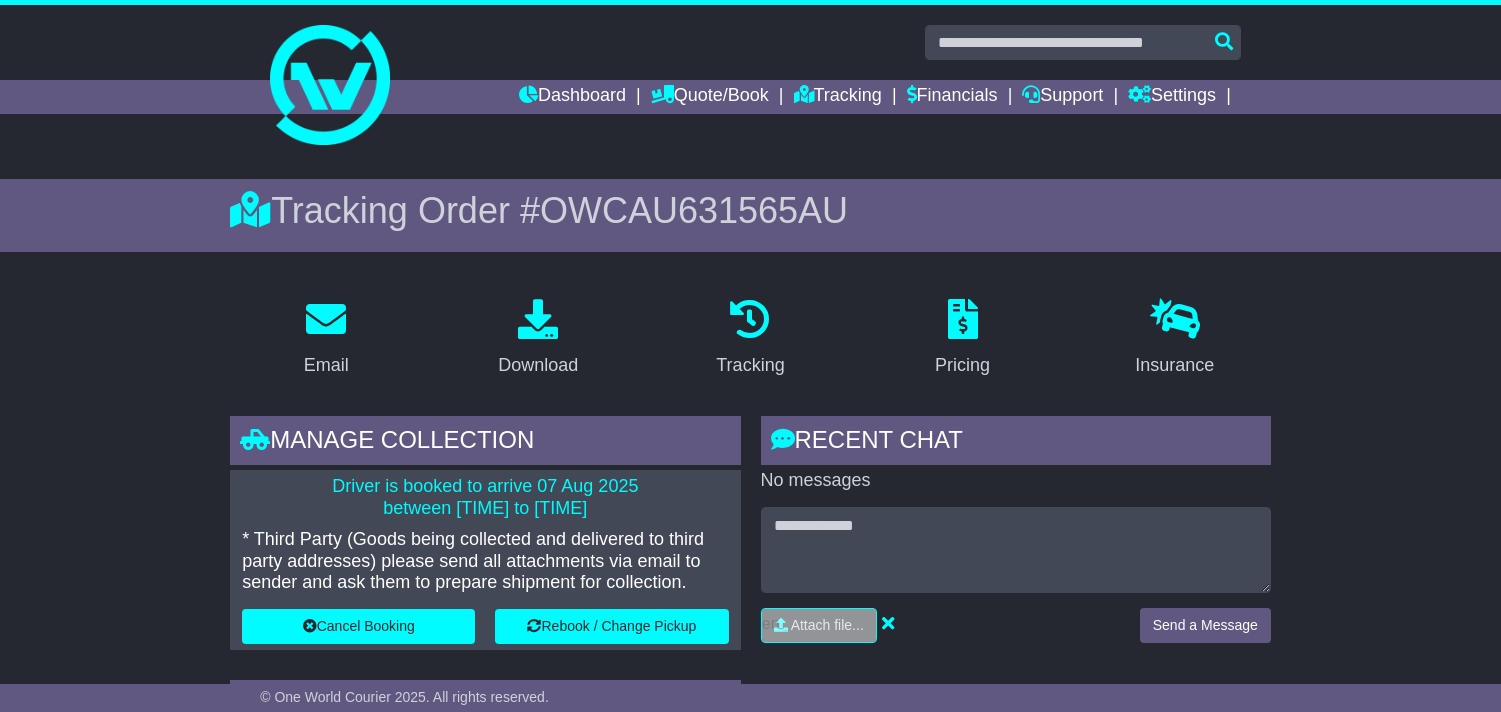 scroll, scrollTop: 0, scrollLeft: 0, axis: both 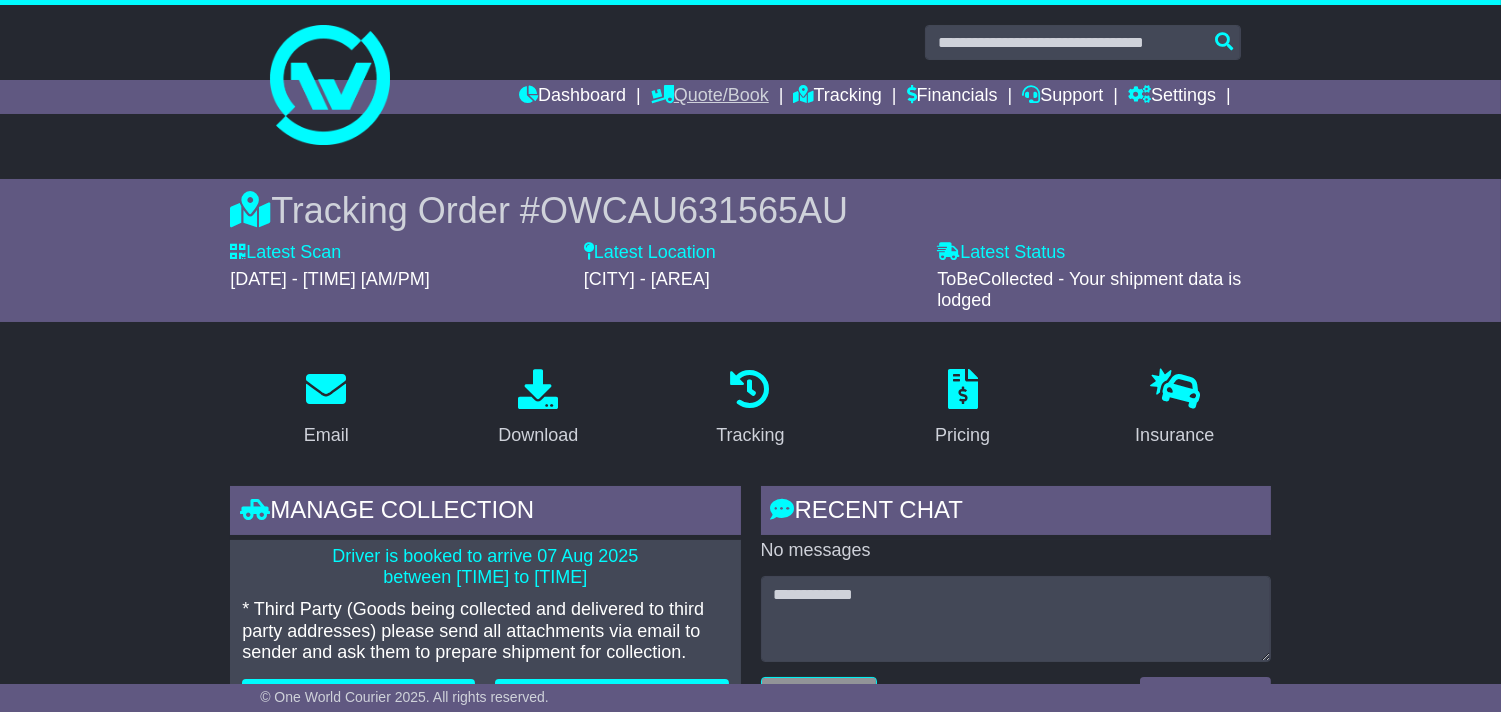 click on "Quote/Book" at bounding box center [710, 97] 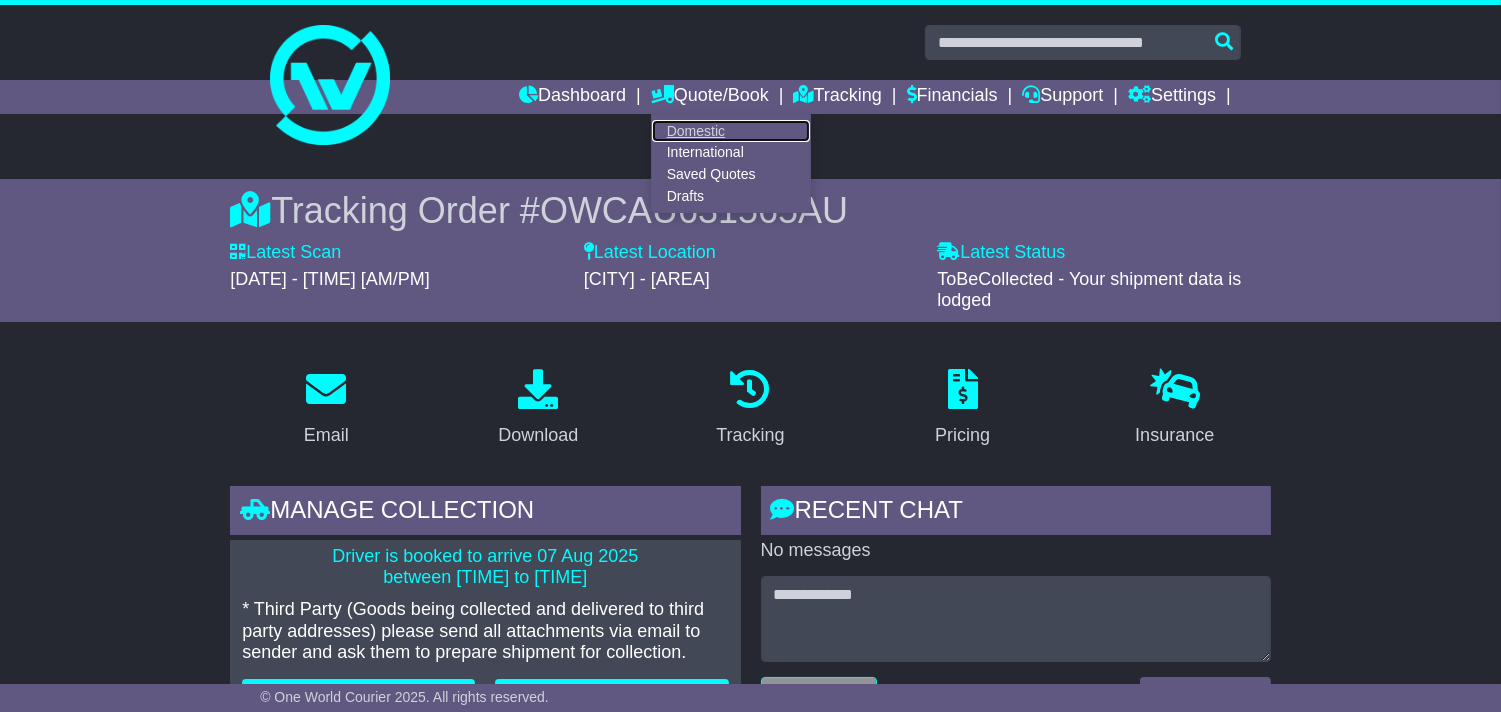 click on "Domestic" at bounding box center (731, 131) 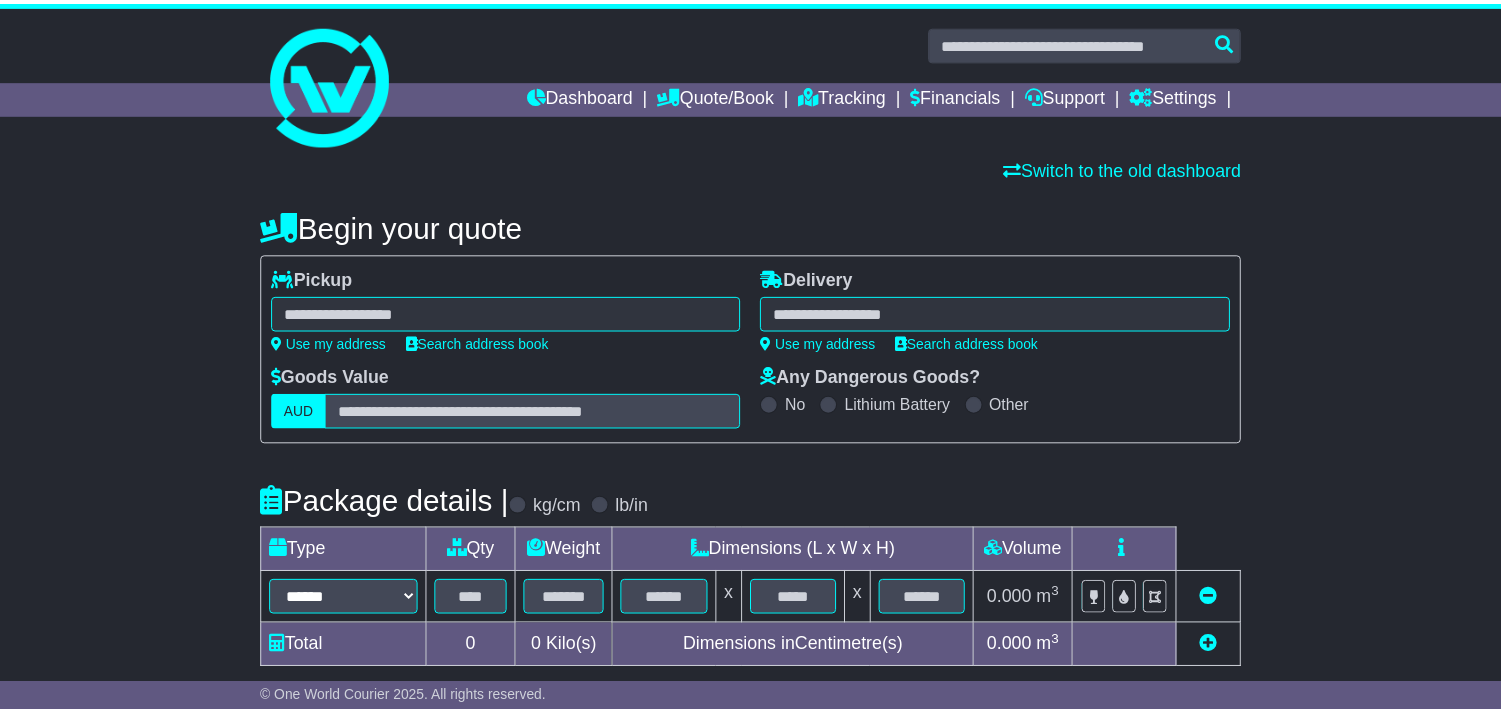 scroll, scrollTop: 0, scrollLeft: 0, axis: both 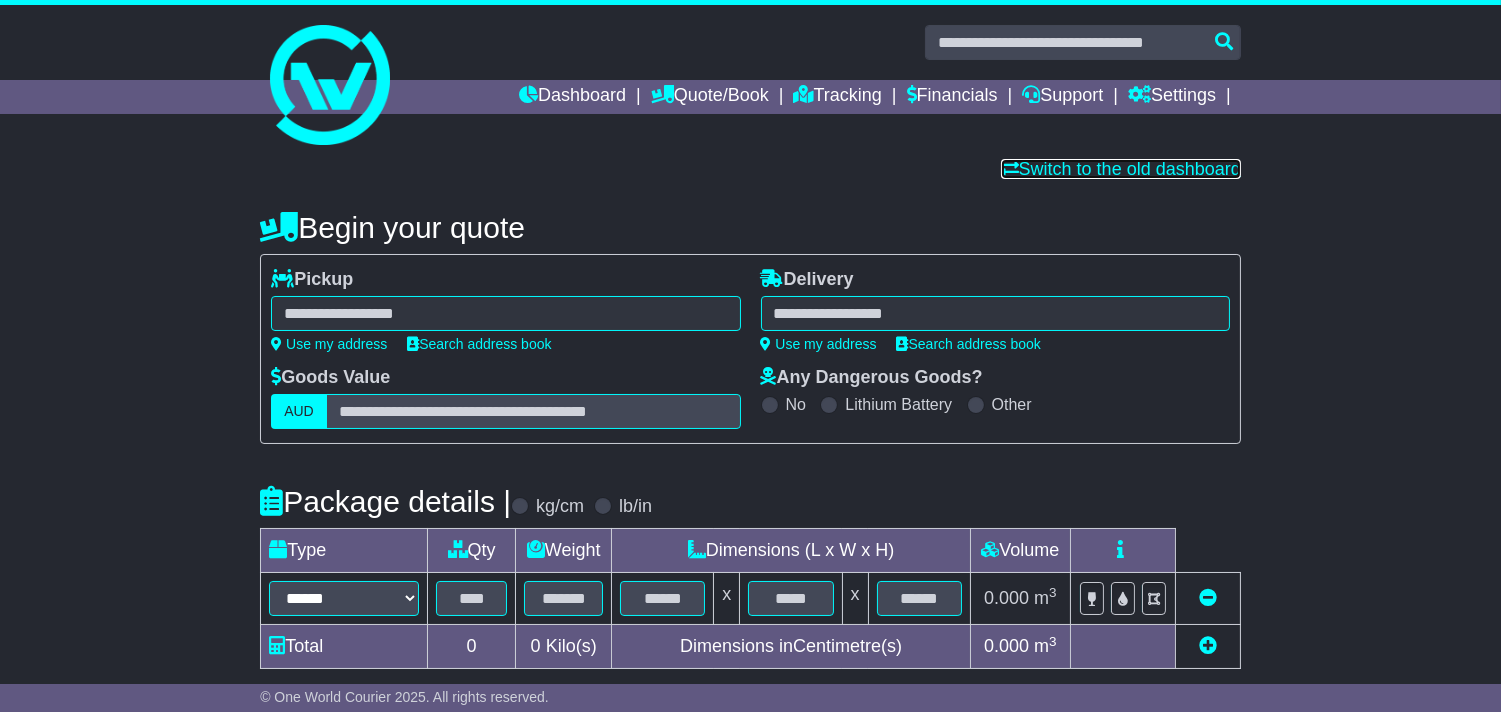 click on "Switch to the old dashboard" at bounding box center (1121, 169) 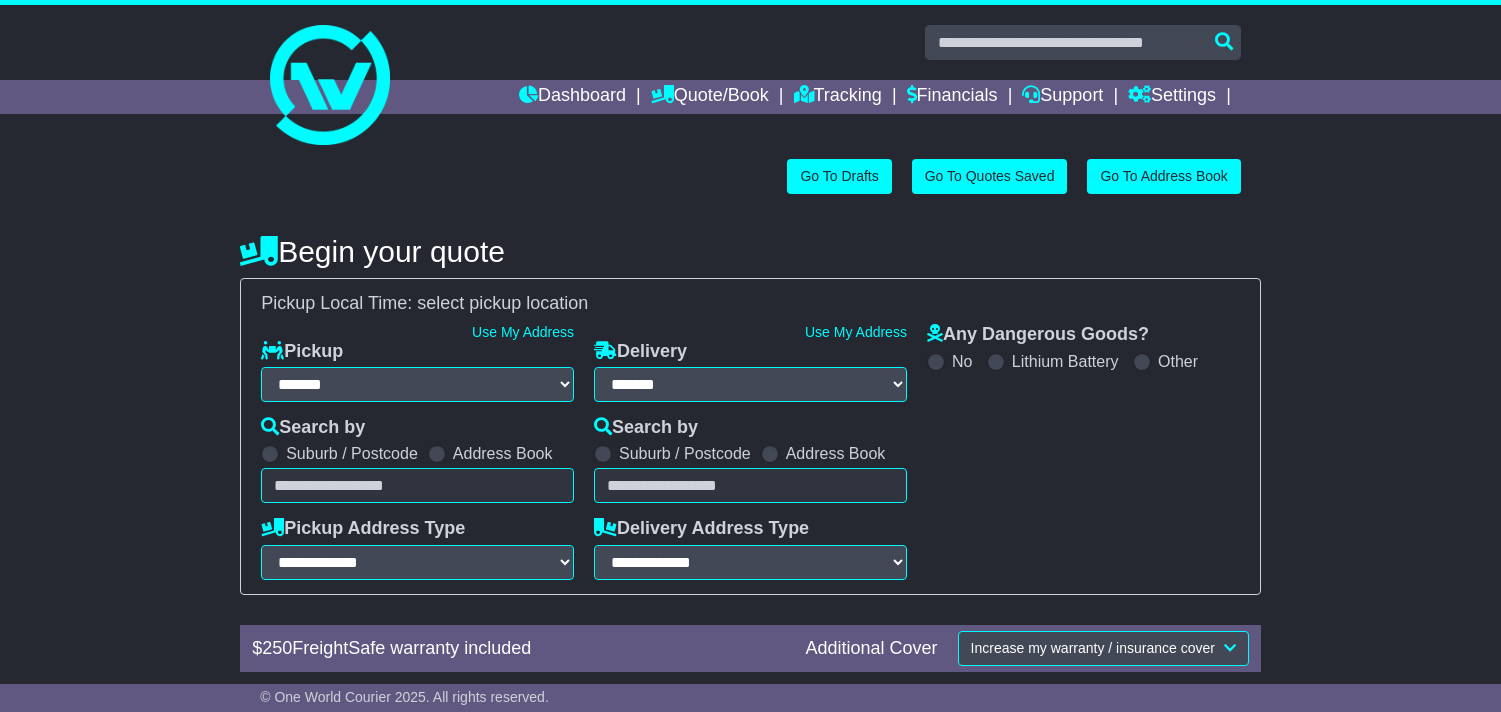 select on "**" 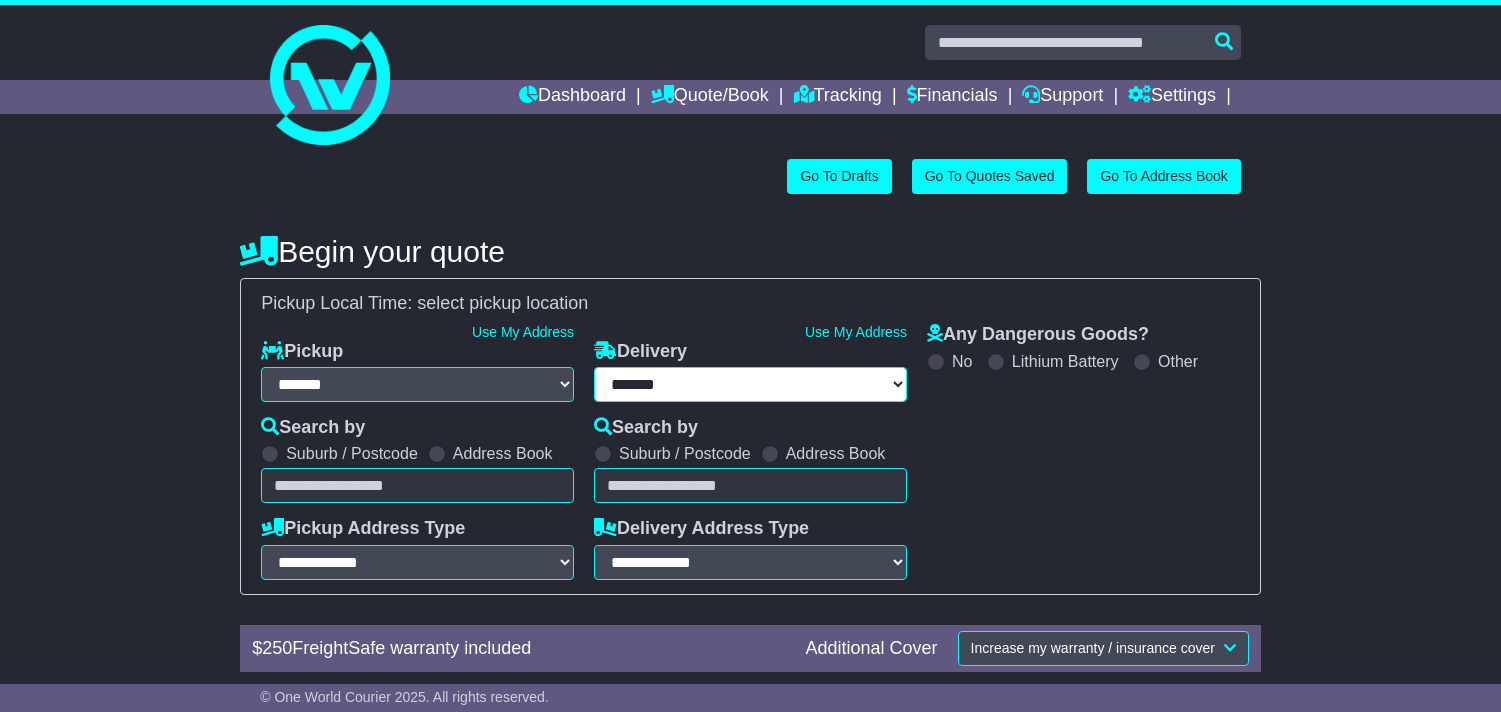 type on "**********" 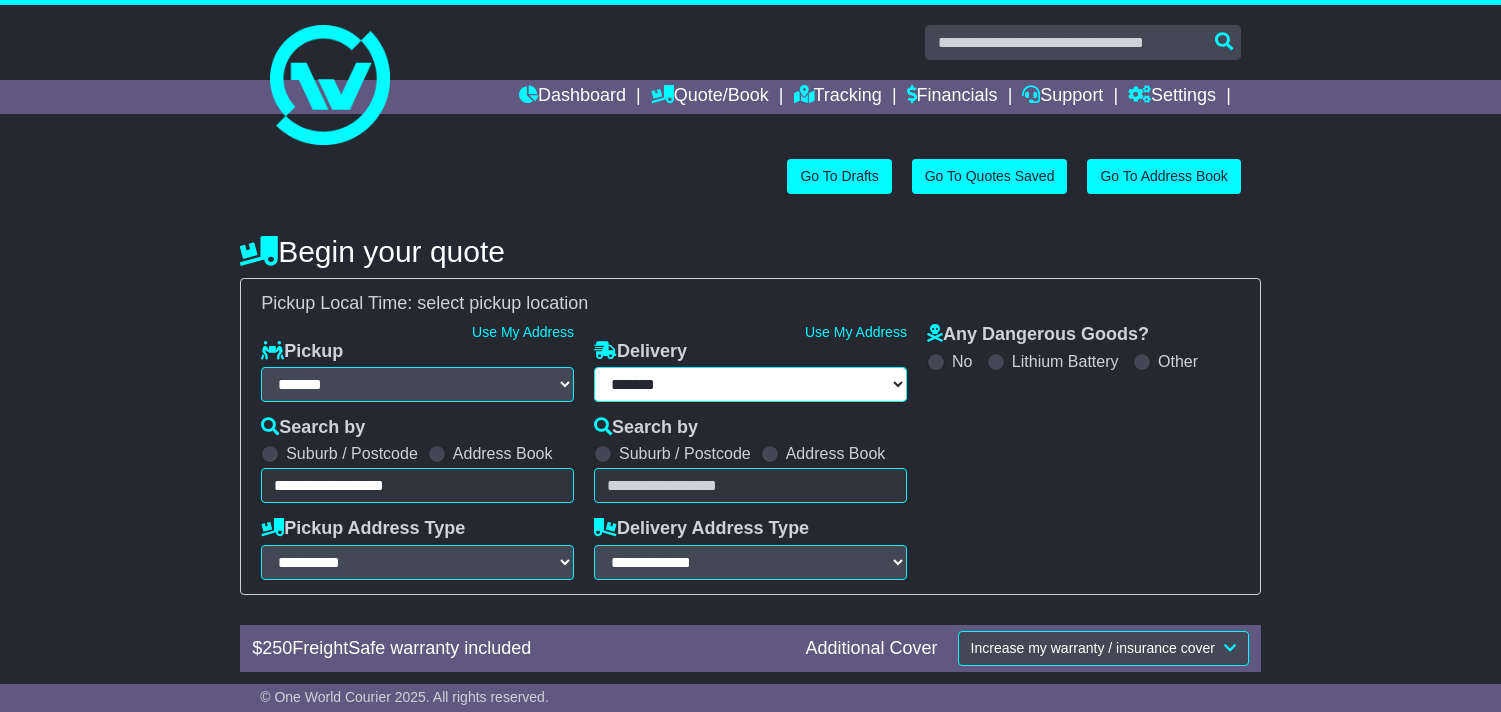 scroll, scrollTop: 0, scrollLeft: 0, axis: both 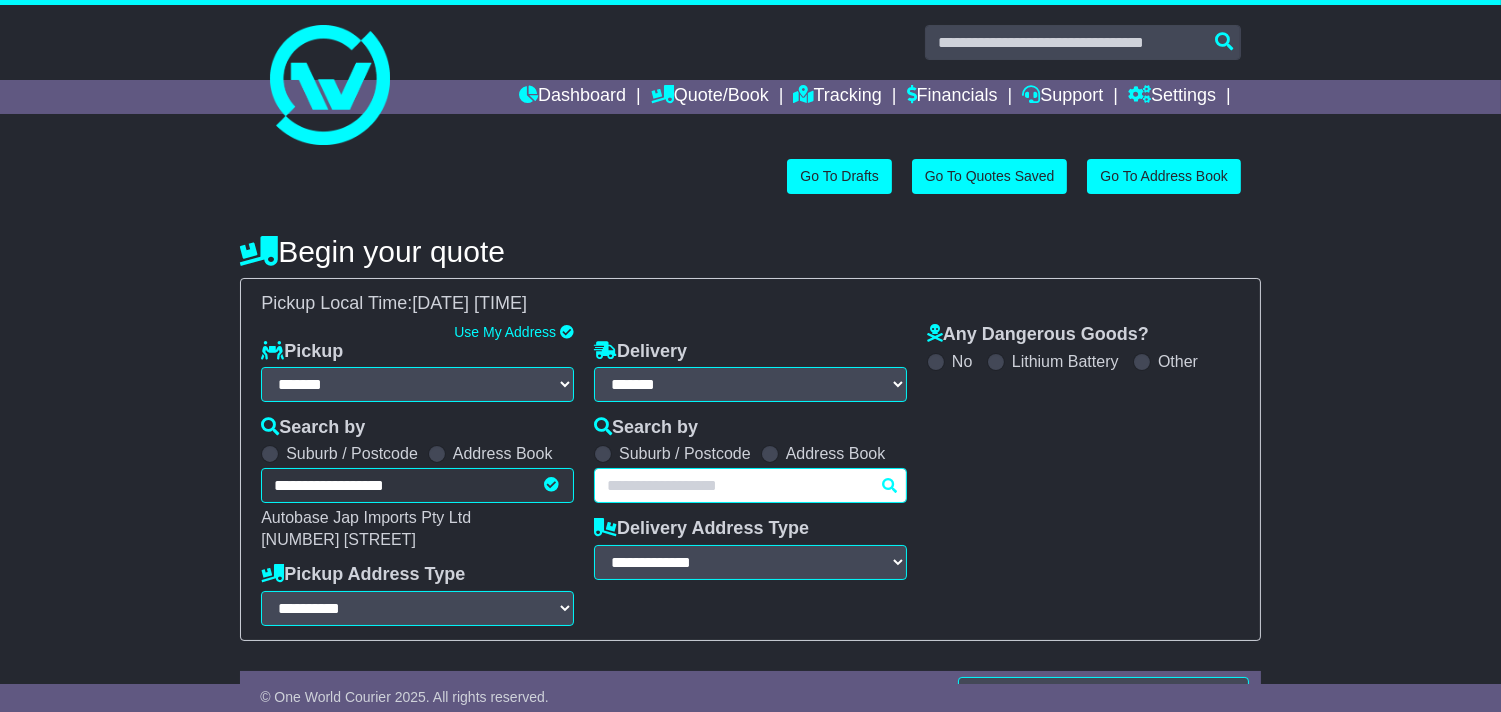 click at bounding box center (750, 485) 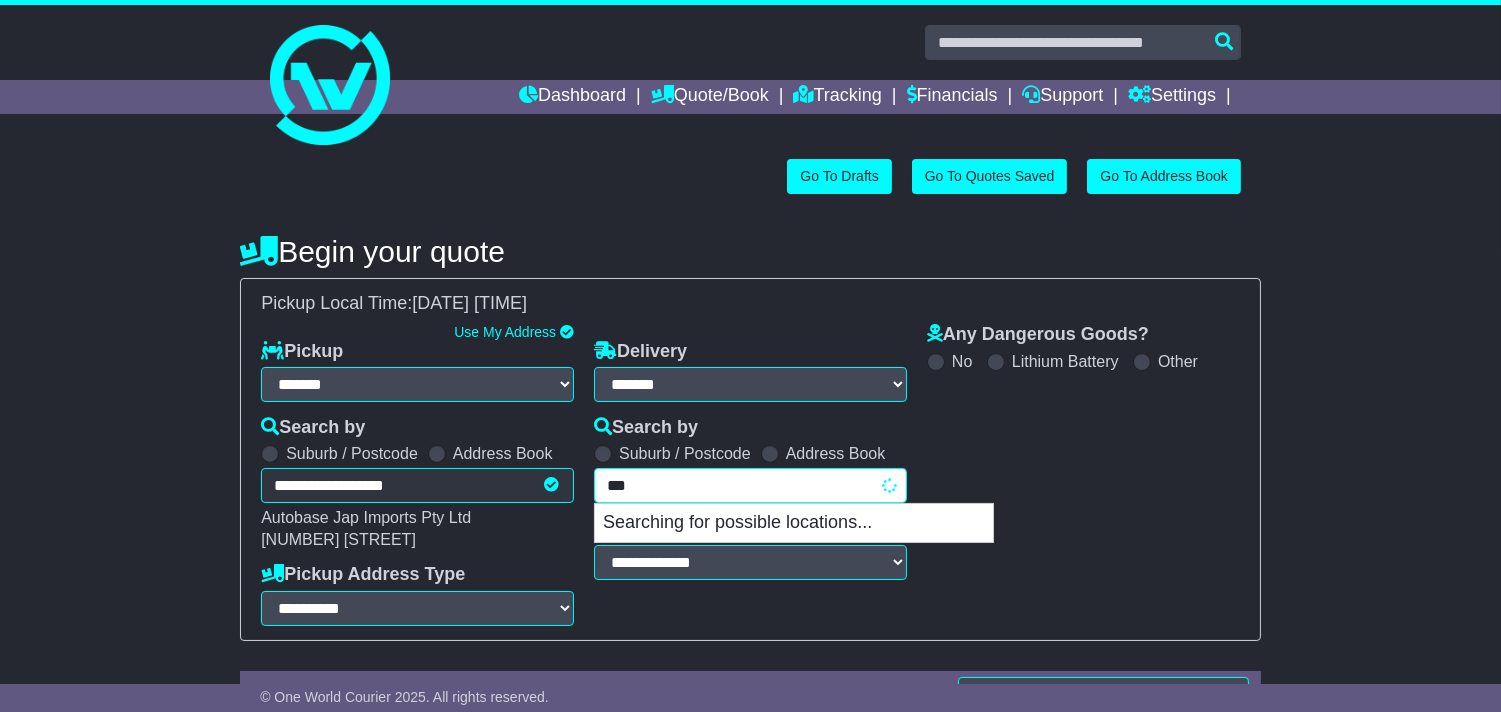 type on "****" 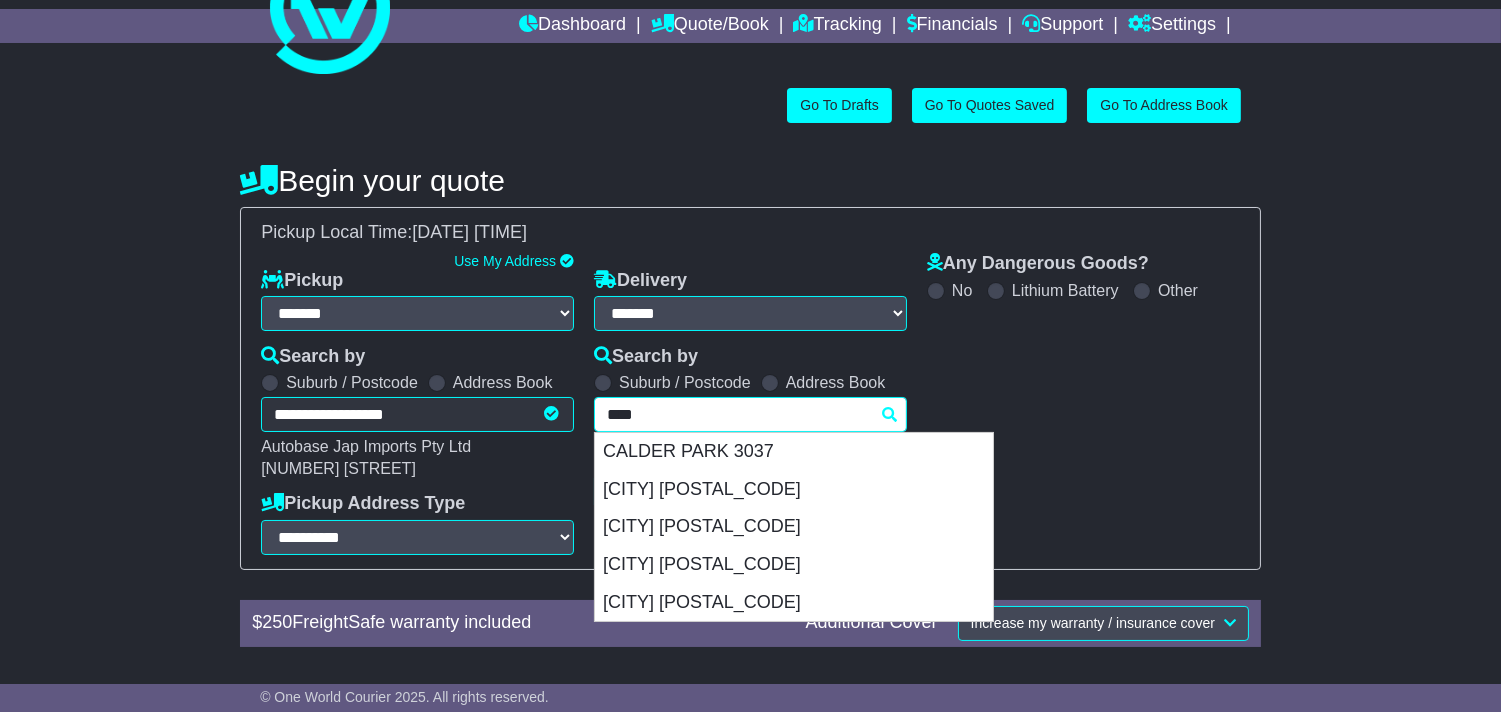 scroll, scrollTop: 111, scrollLeft: 0, axis: vertical 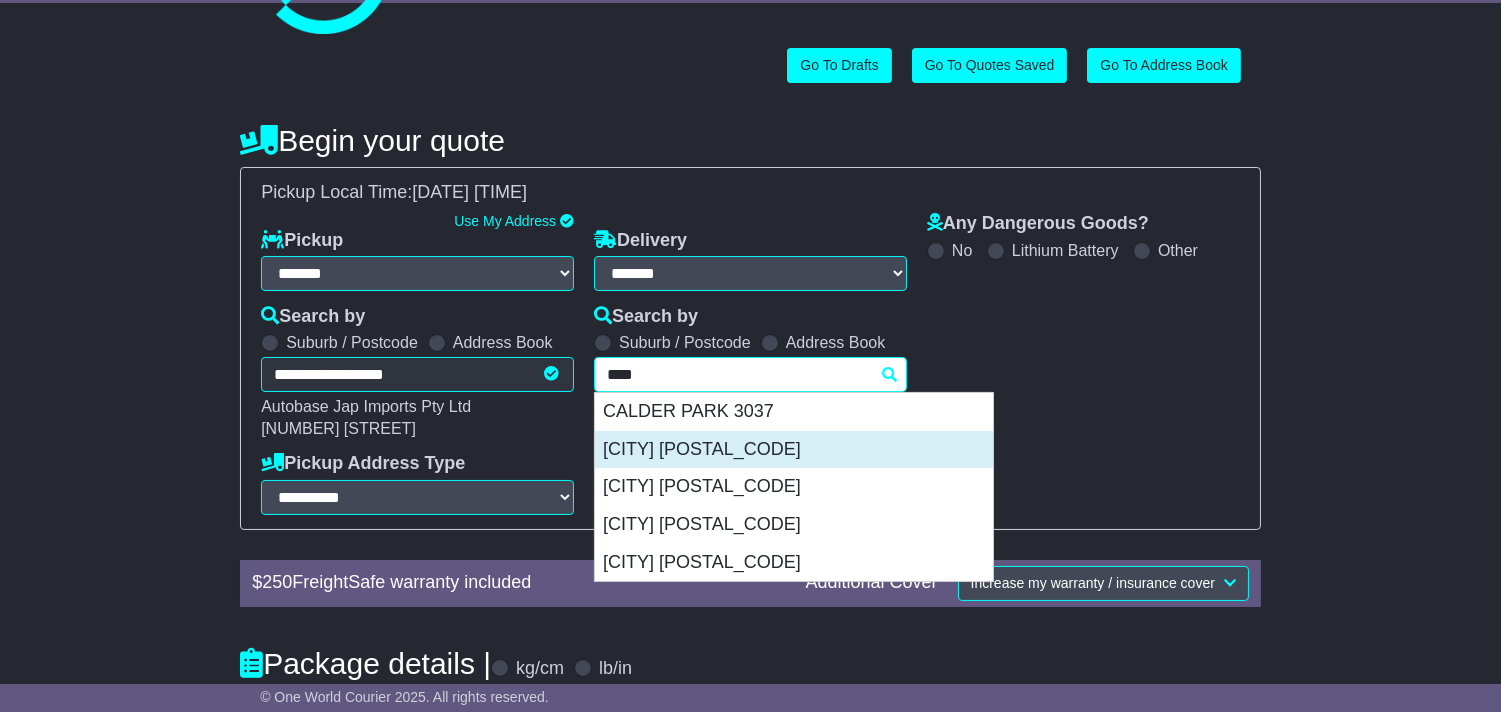 click on "DELAHEY 3037" at bounding box center (794, 450) 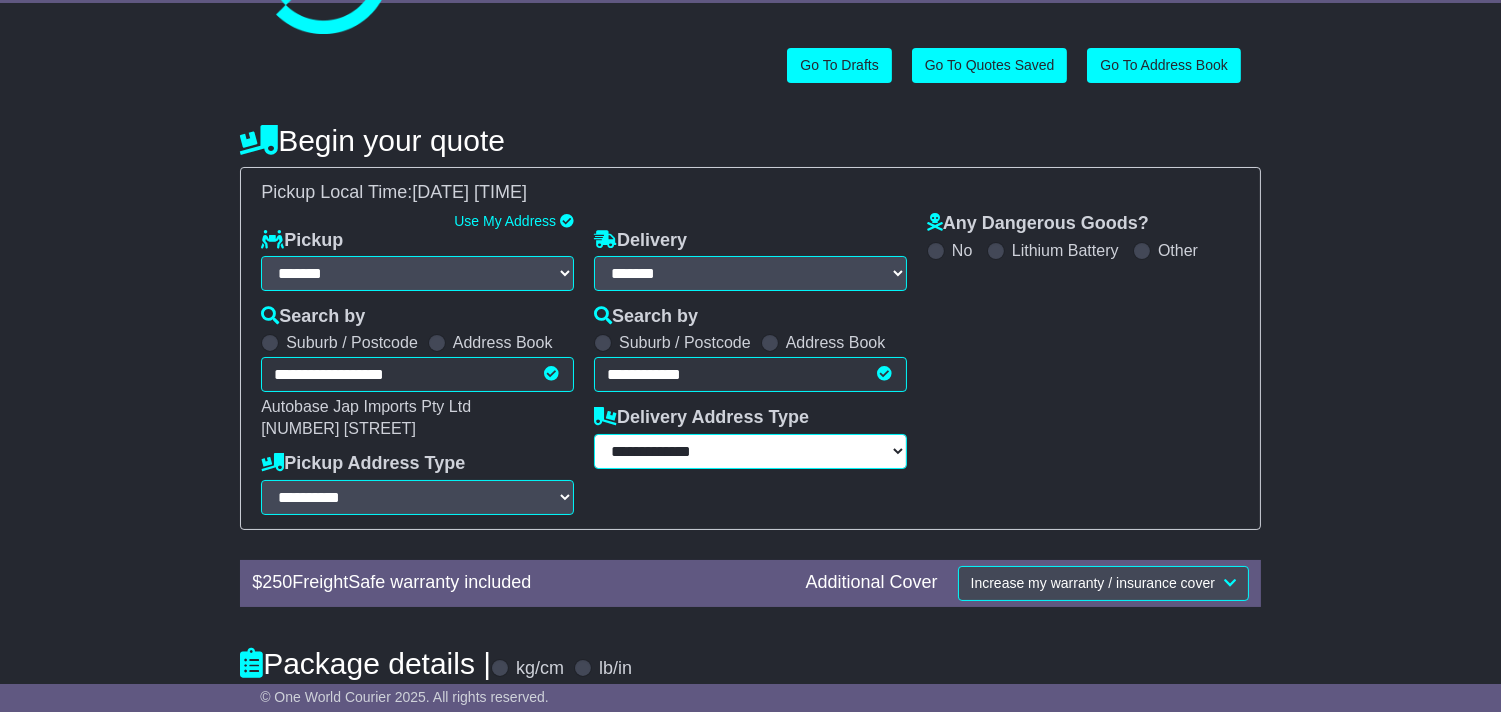 click on "**********" at bounding box center [750, 451] 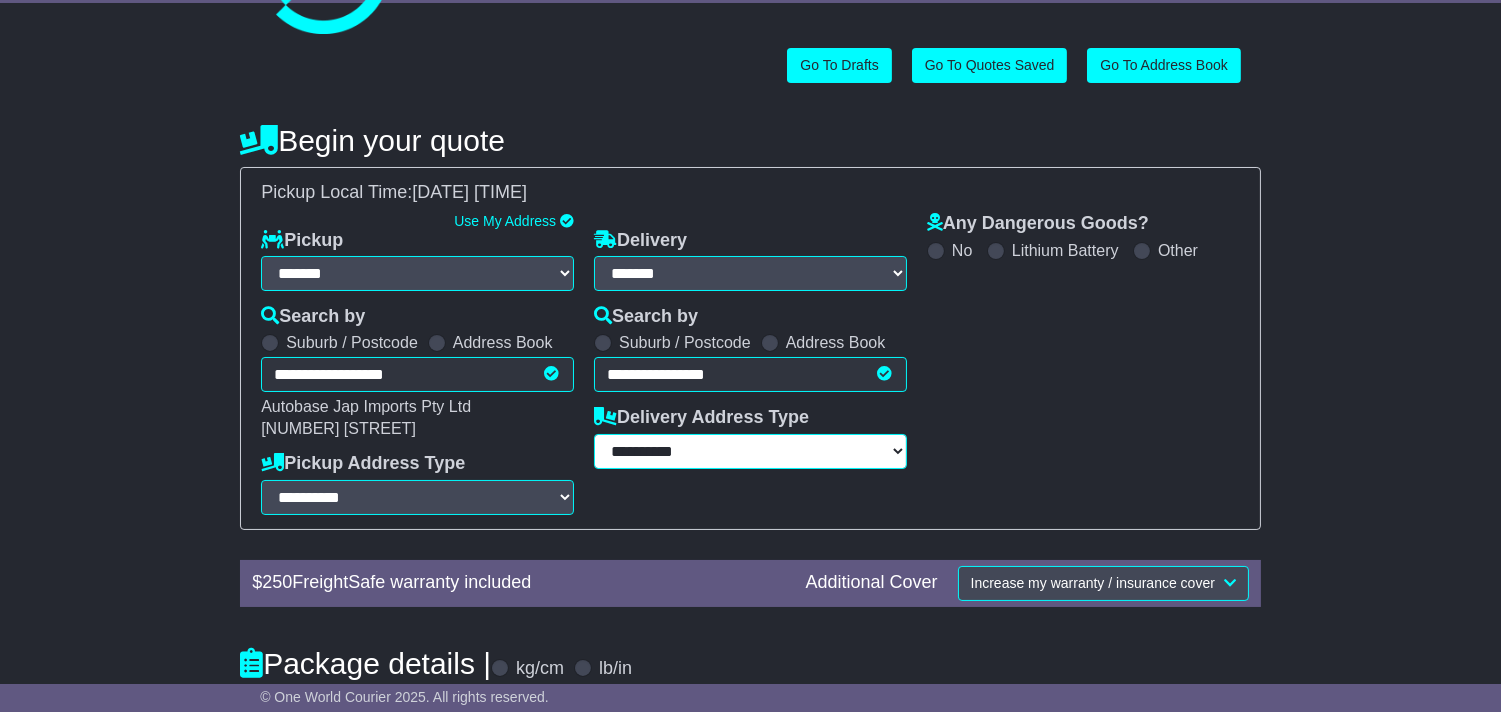 click on "**********" at bounding box center (750, 451) 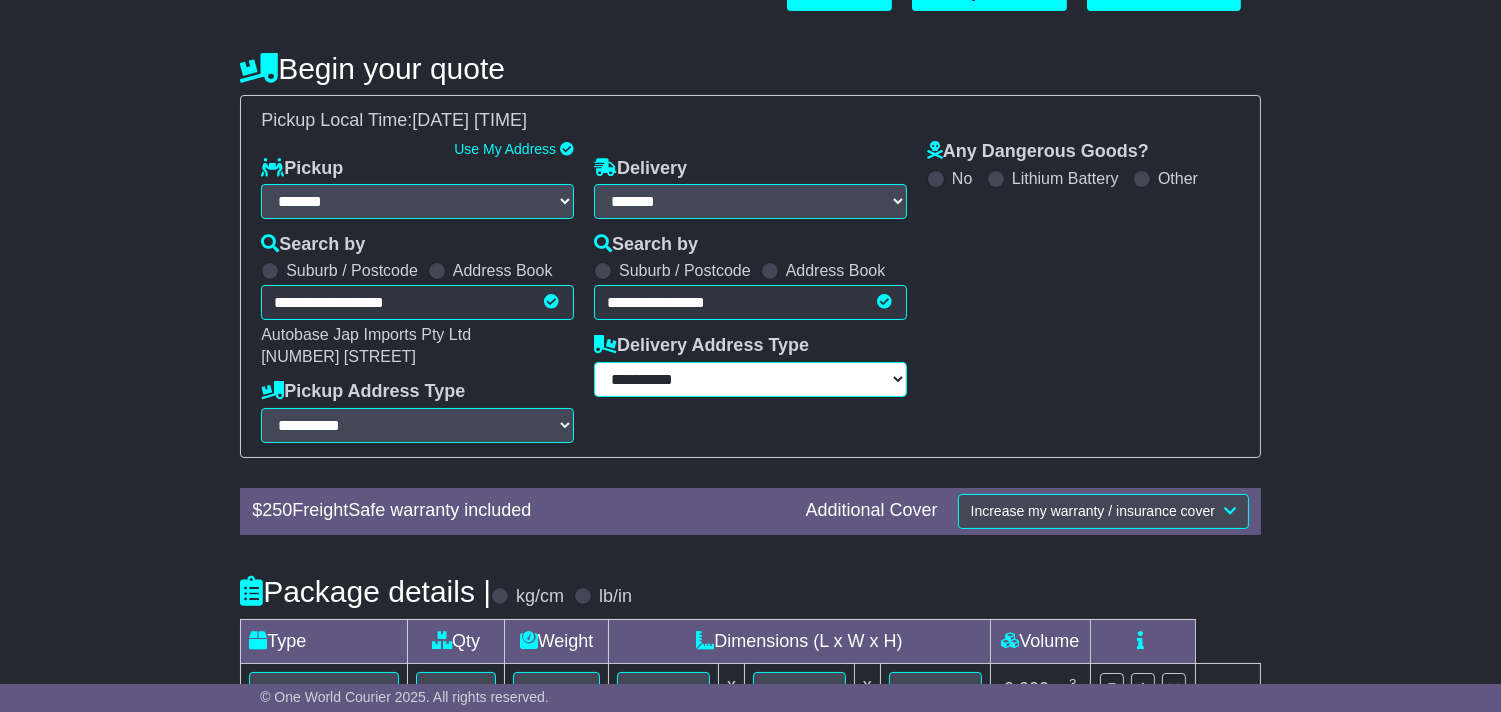 scroll, scrollTop: 222, scrollLeft: 0, axis: vertical 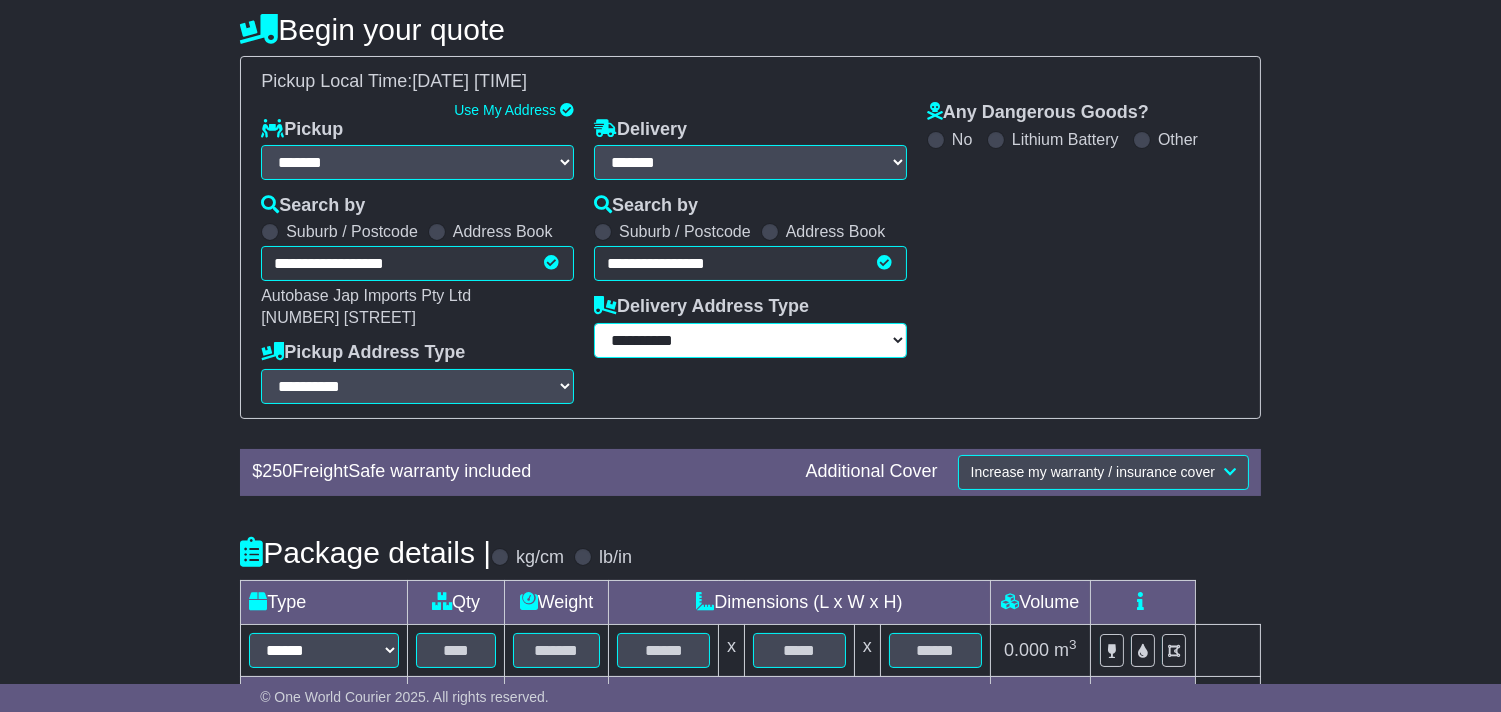 click on "**********" at bounding box center (750, 340) 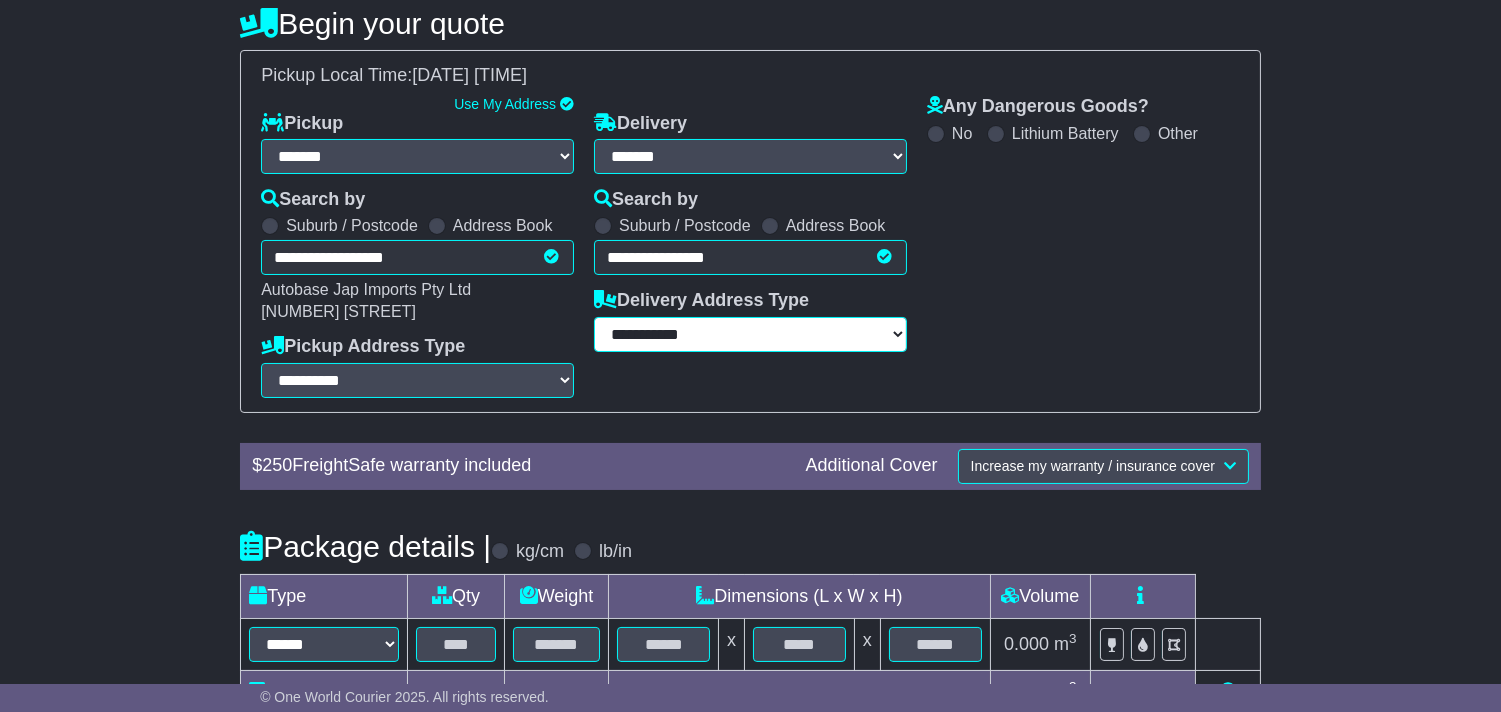 scroll, scrollTop: 347, scrollLeft: 0, axis: vertical 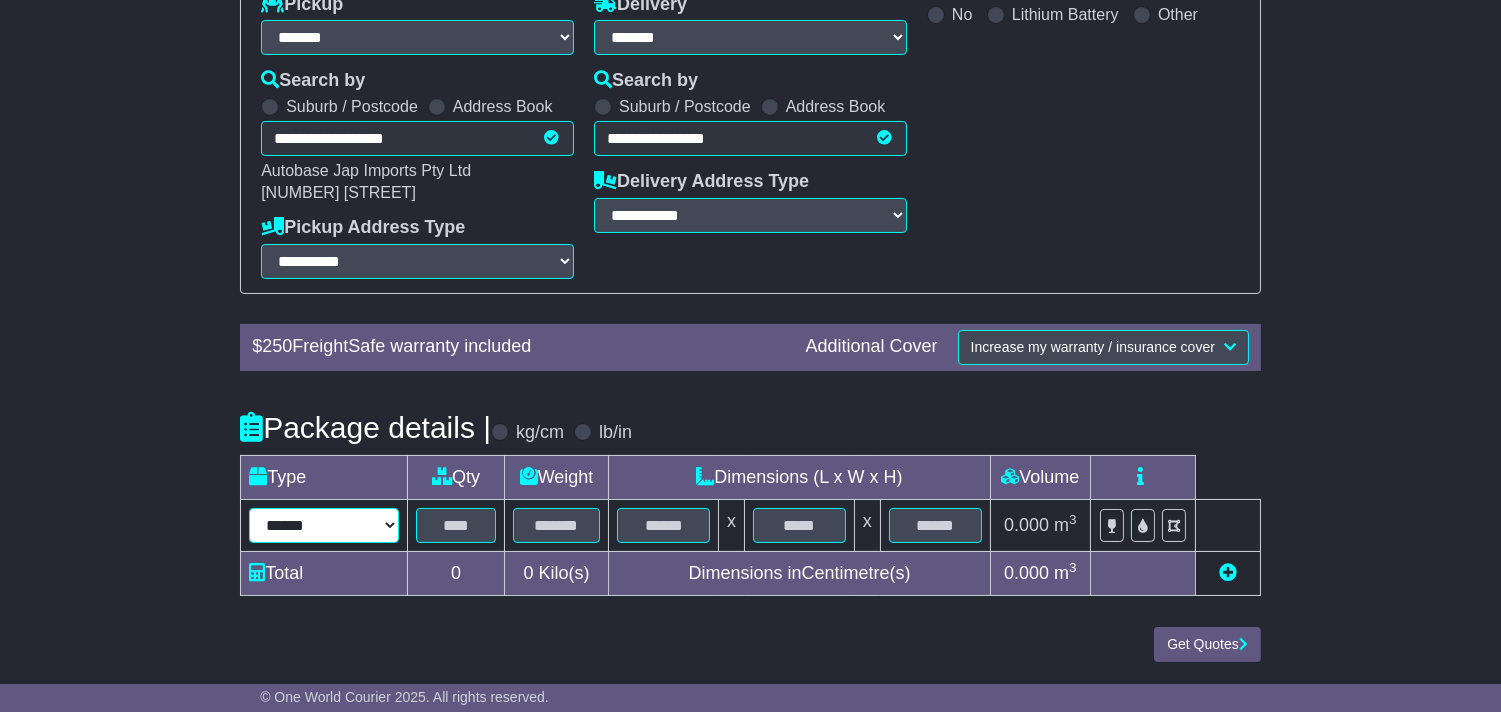 drag, startPoint x: 356, startPoint y: 517, endPoint x: 354, endPoint y: 473, distance: 44.04543 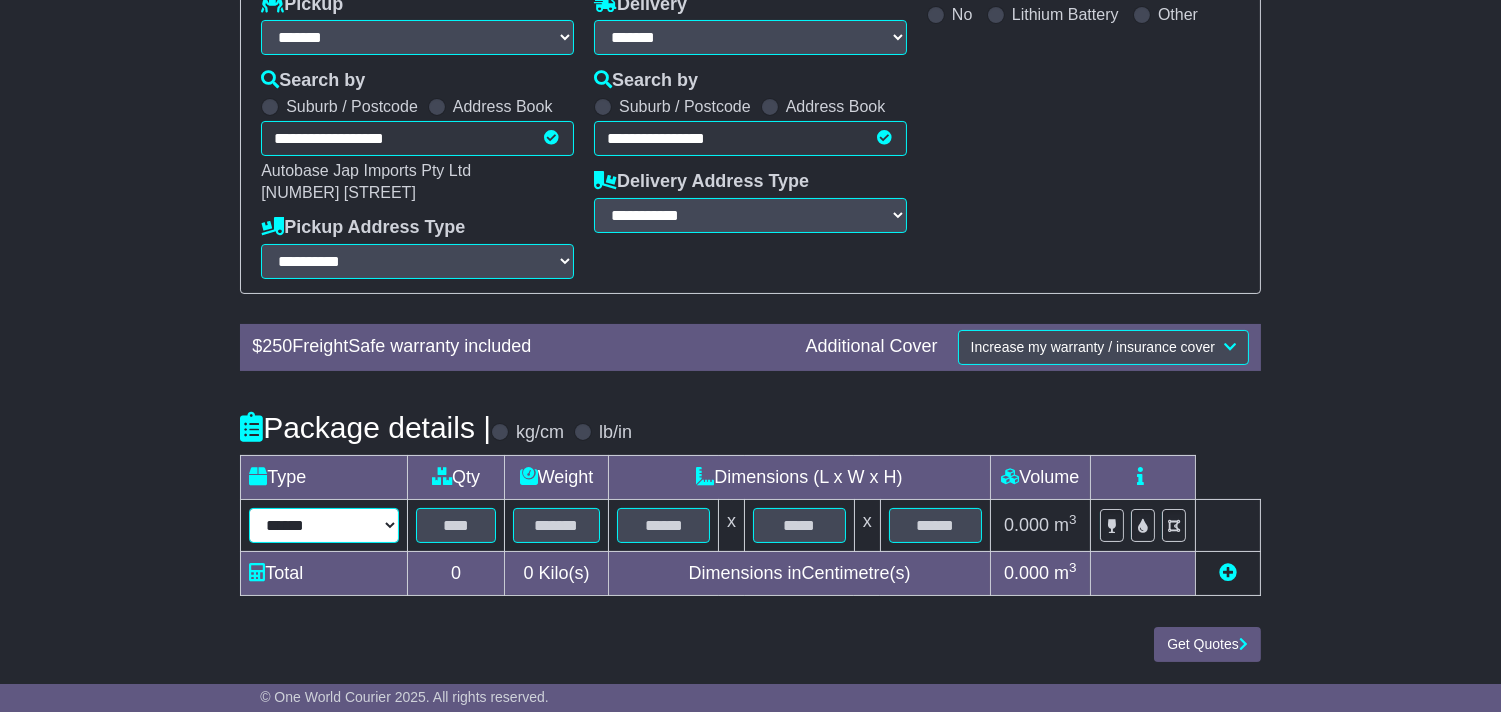 click on "****** ****** *** ******** ***** **** **** ****** *** *******" at bounding box center (324, 525) 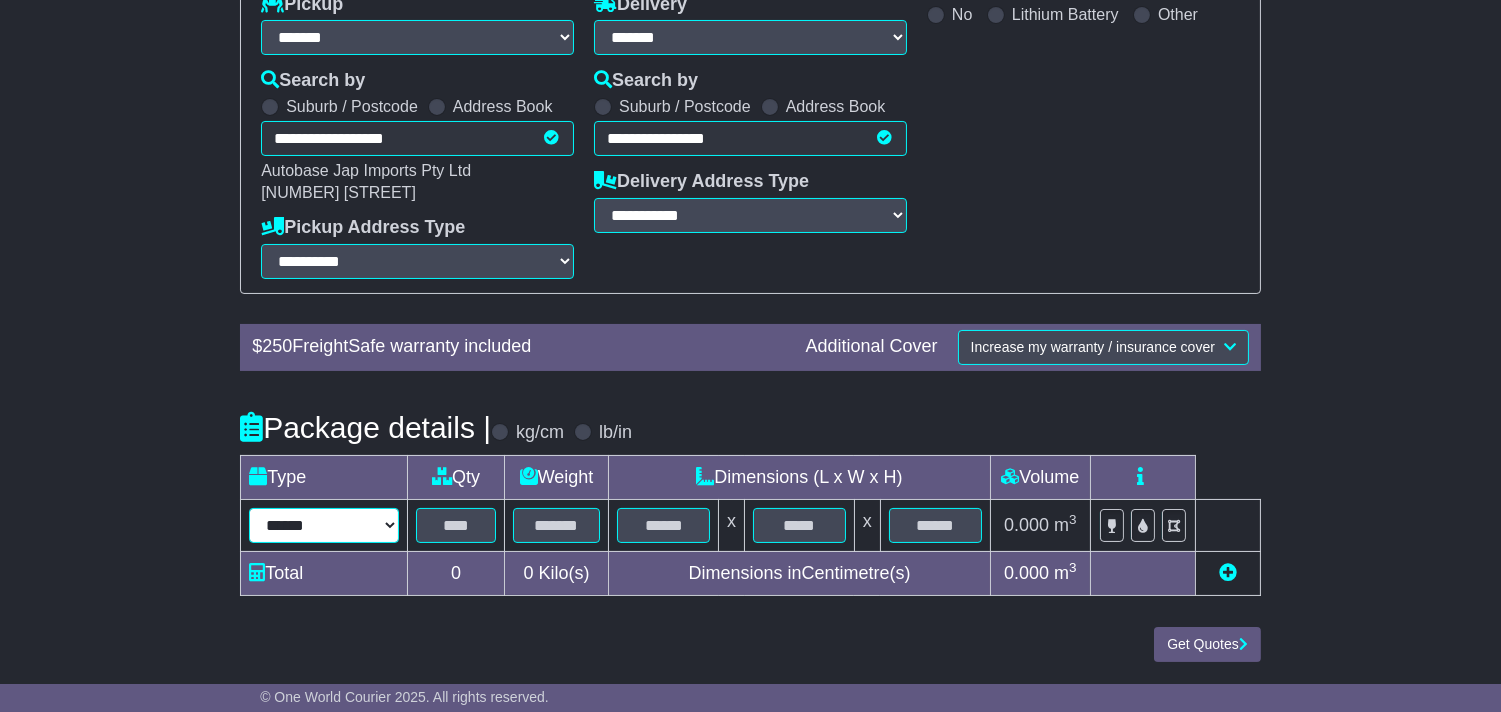 click on "****** ****** *** ******** ***** **** **** ****** *** *******" at bounding box center (324, 525) 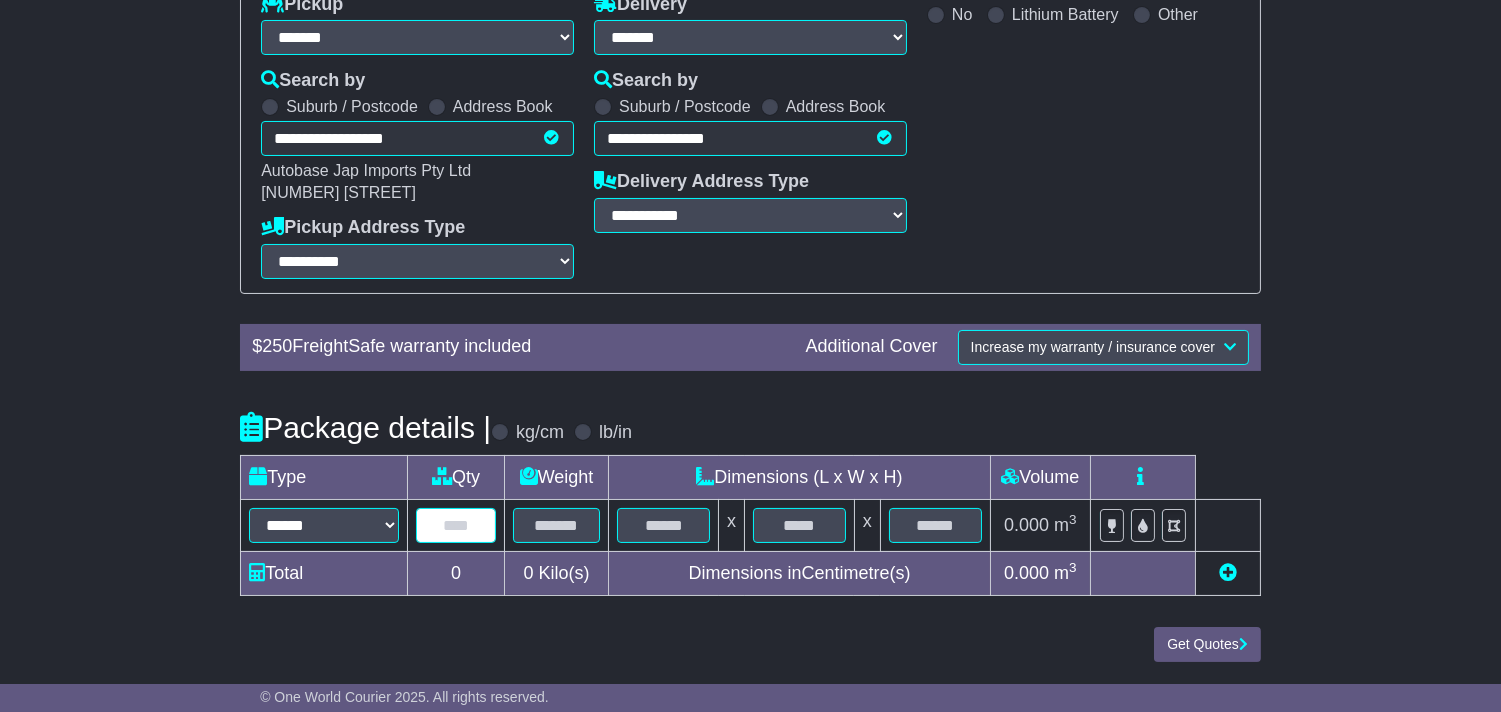 click at bounding box center (456, 525) 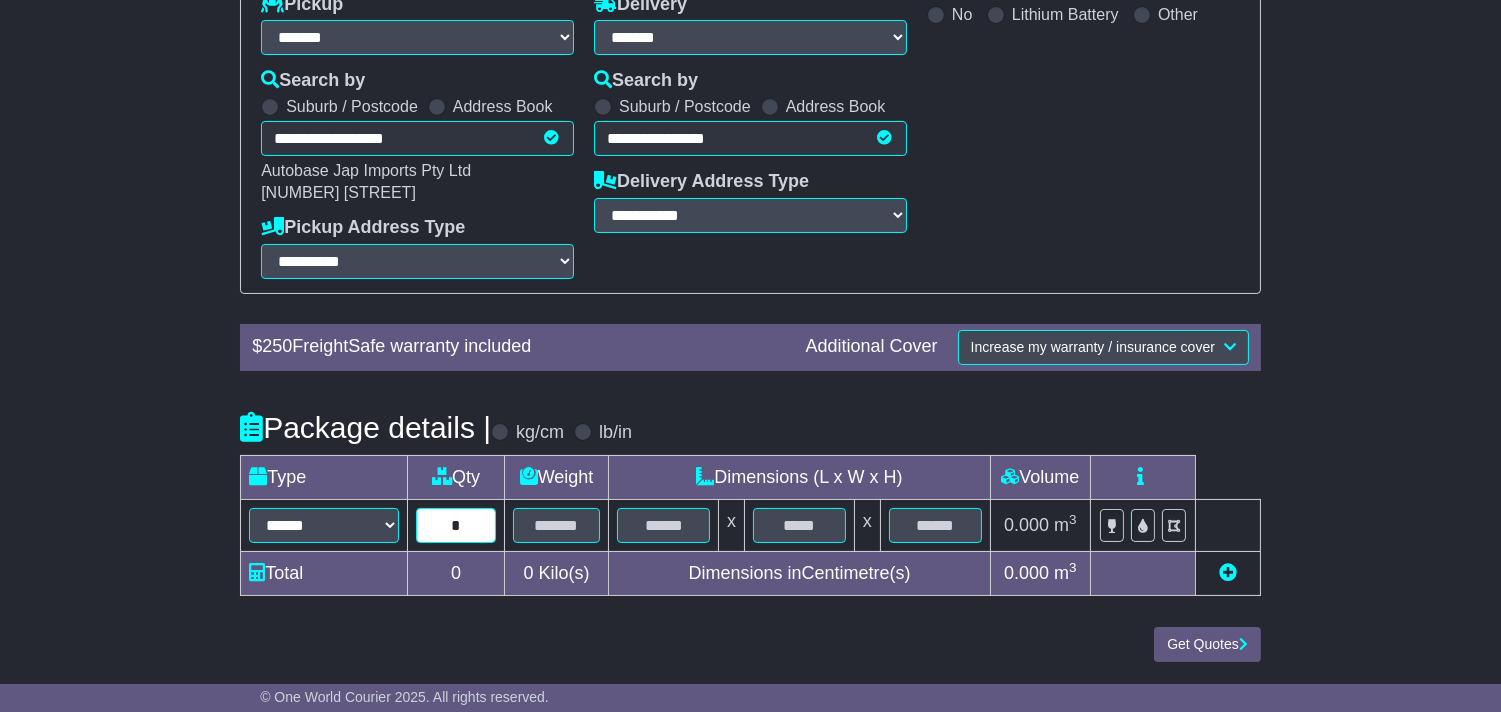 type on "*" 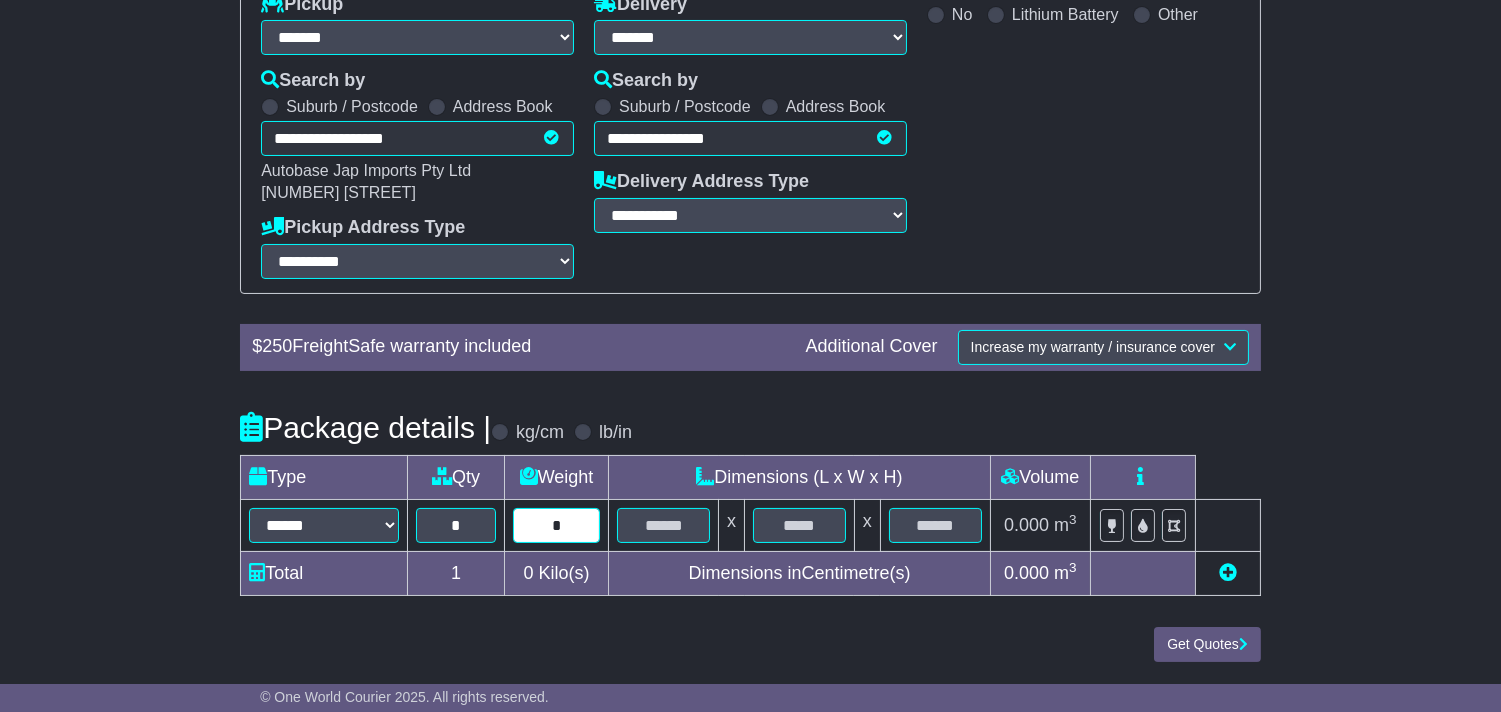 type on "*" 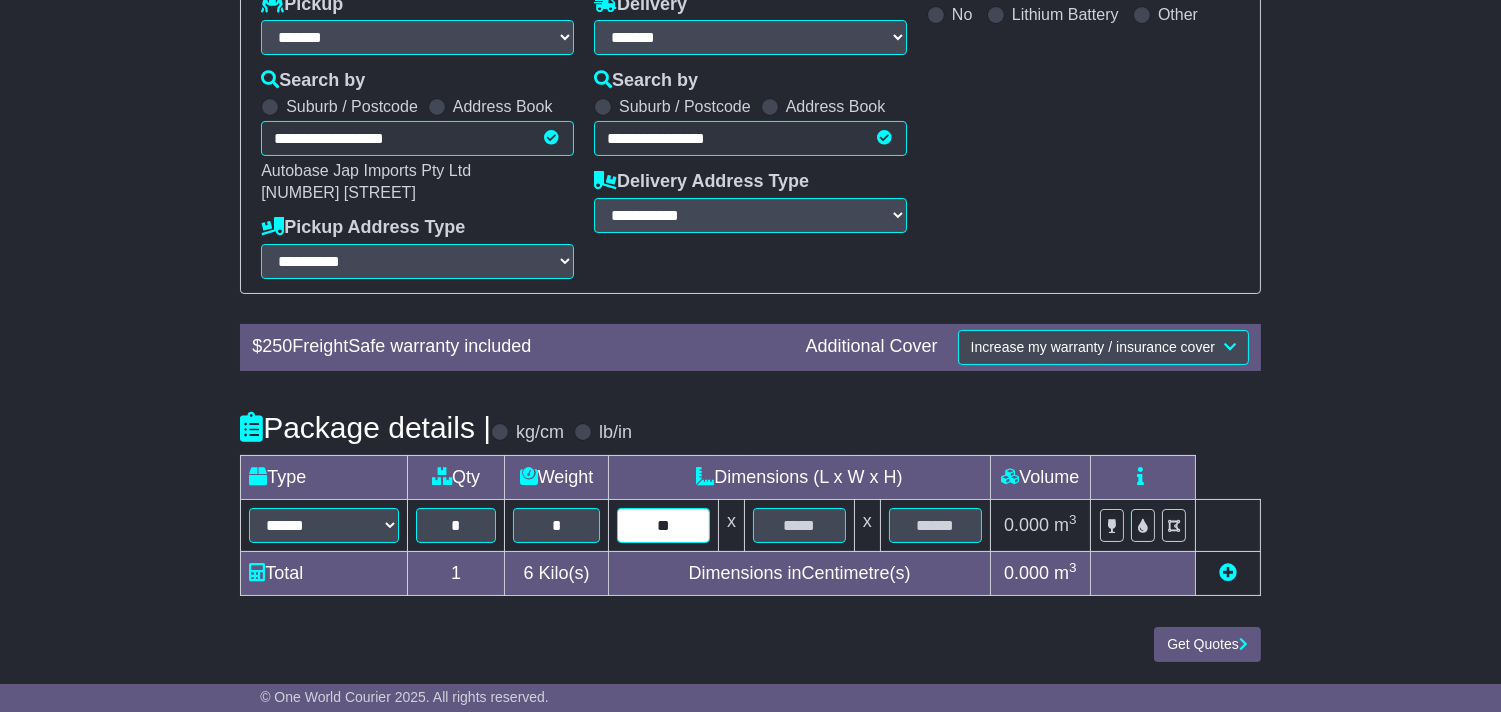 type on "**" 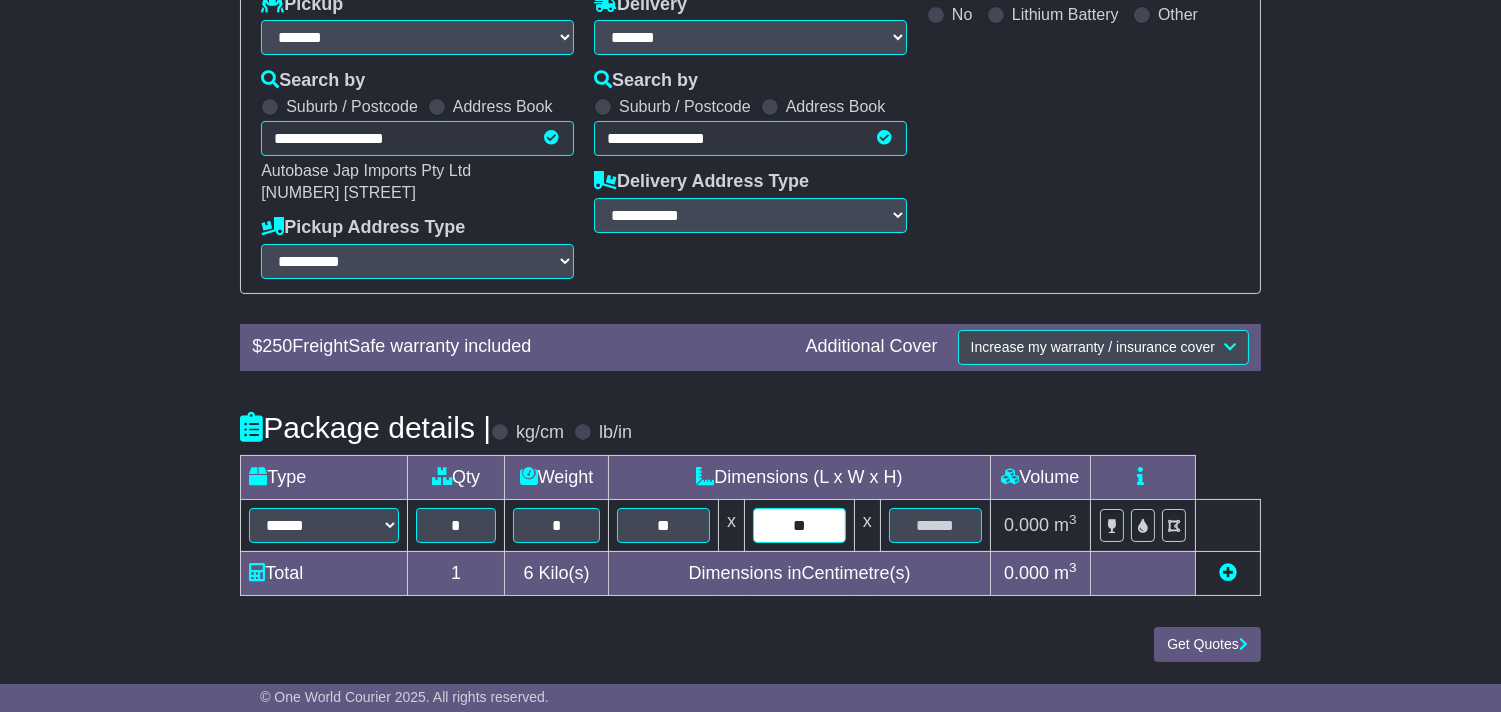 type on "**" 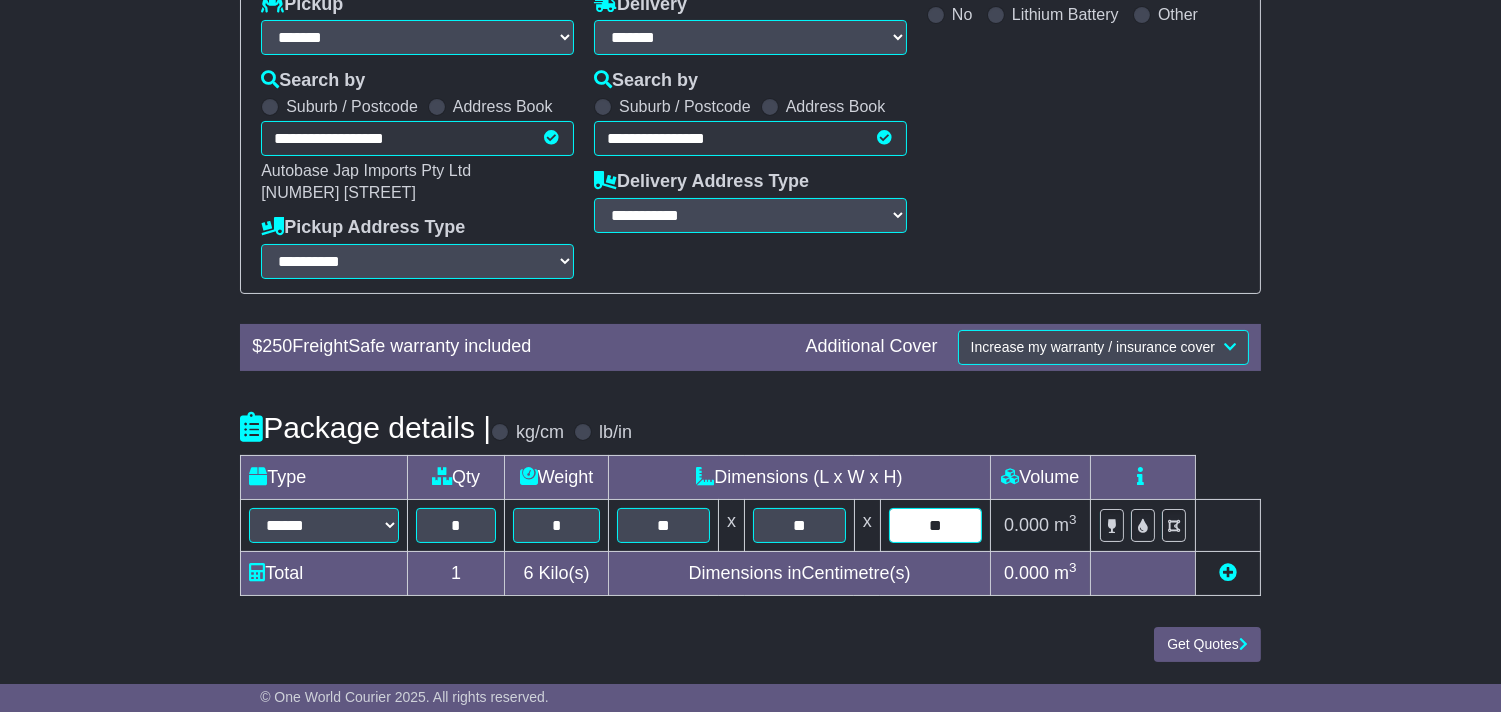 type on "**" 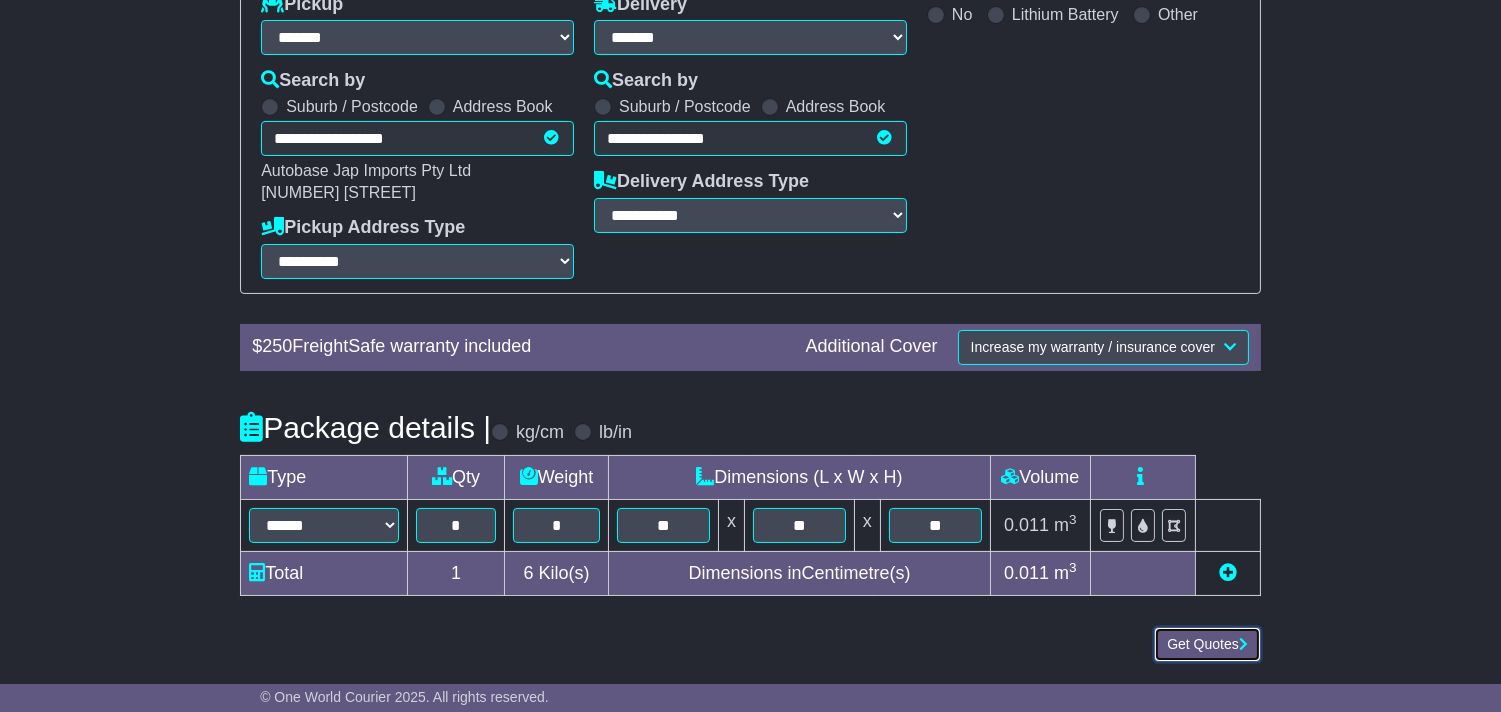 click on "Get Quotes" at bounding box center (1207, 644) 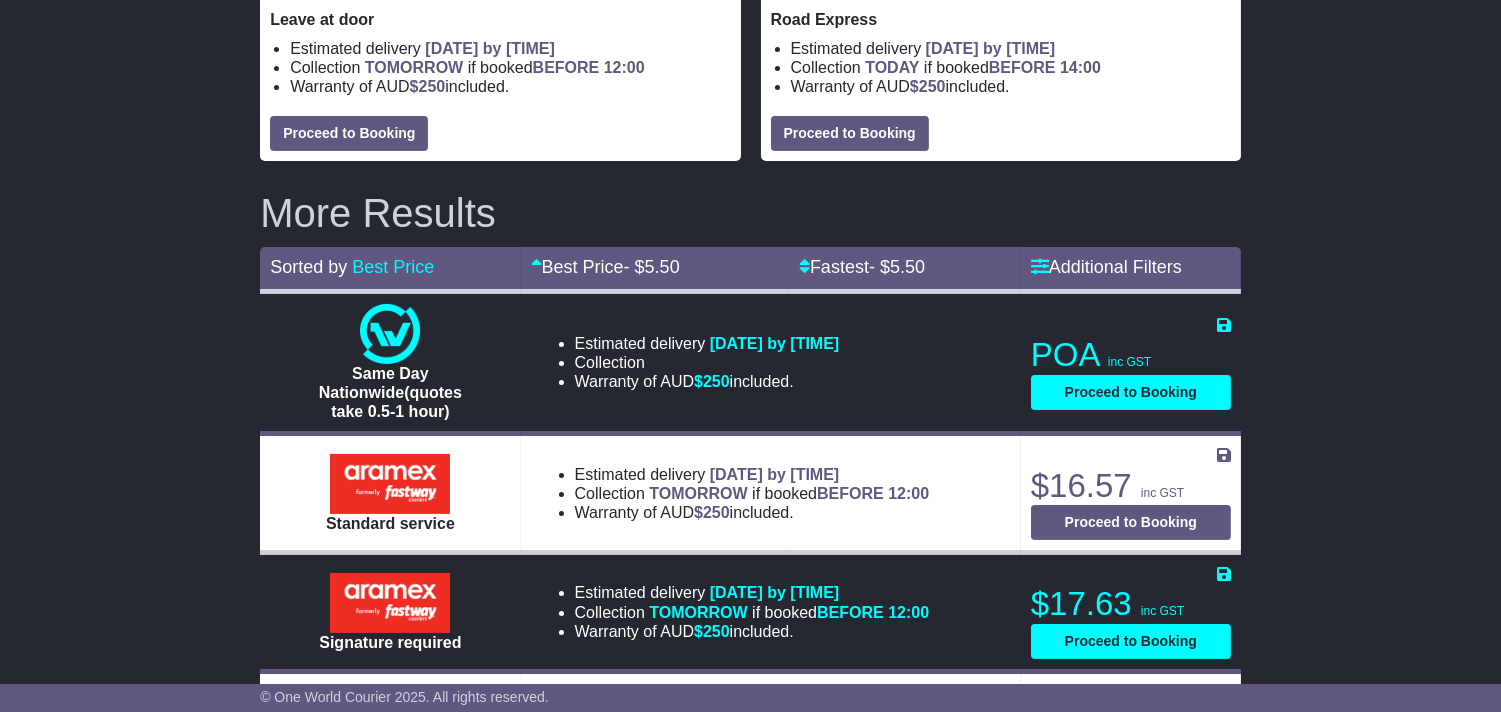 scroll, scrollTop: 348, scrollLeft: 0, axis: vertical 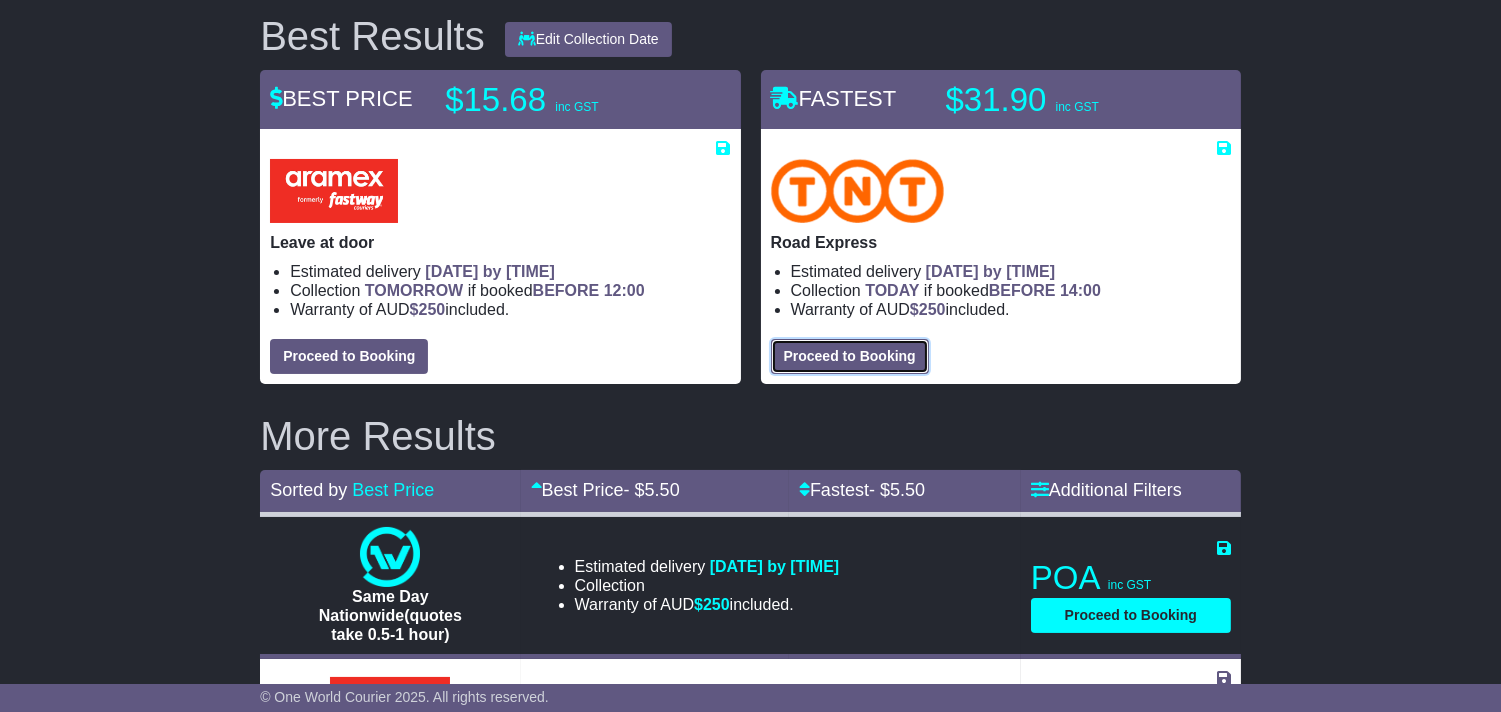 click on "Proceed to Booking" at bounding box center (850, 356) 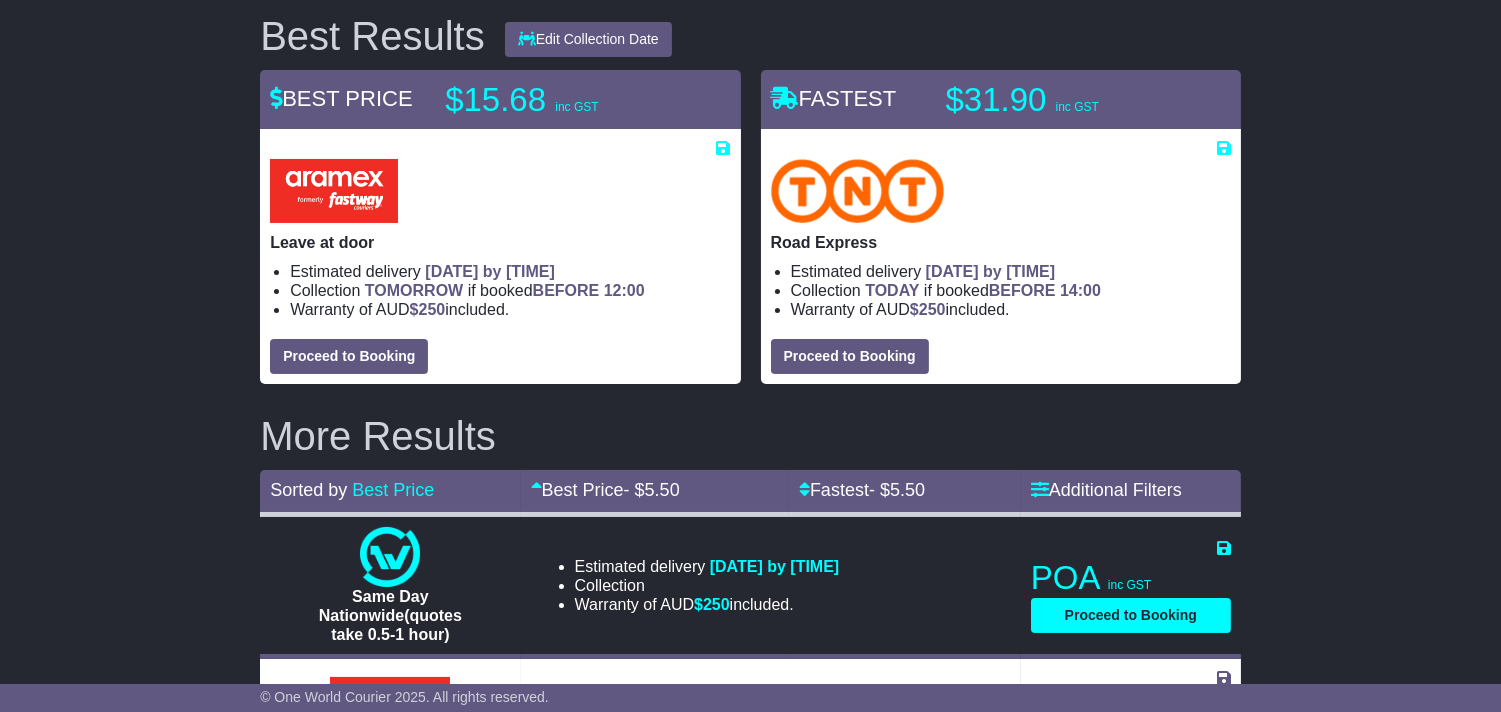 select on "**********" 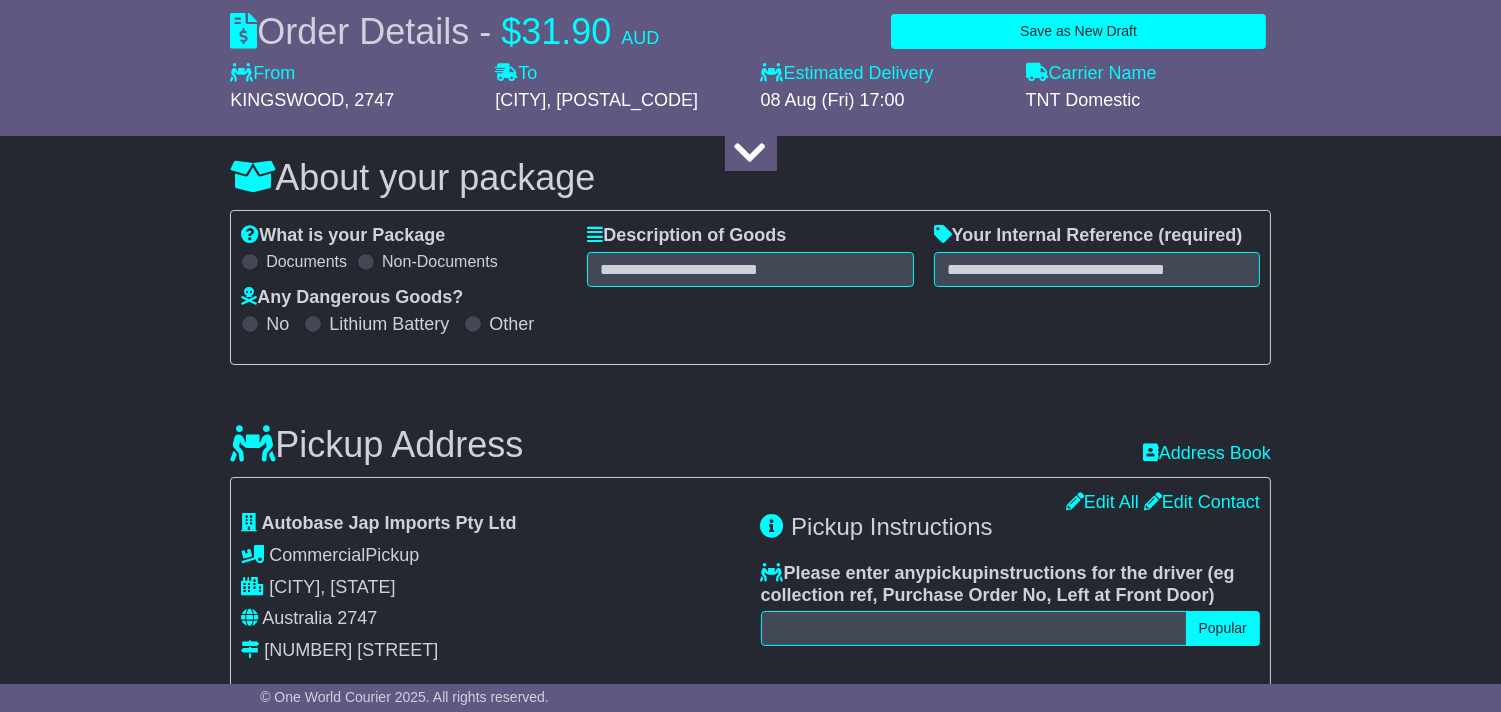 scroll, scrollTop: 0, scrollLeft: 0, axis: both 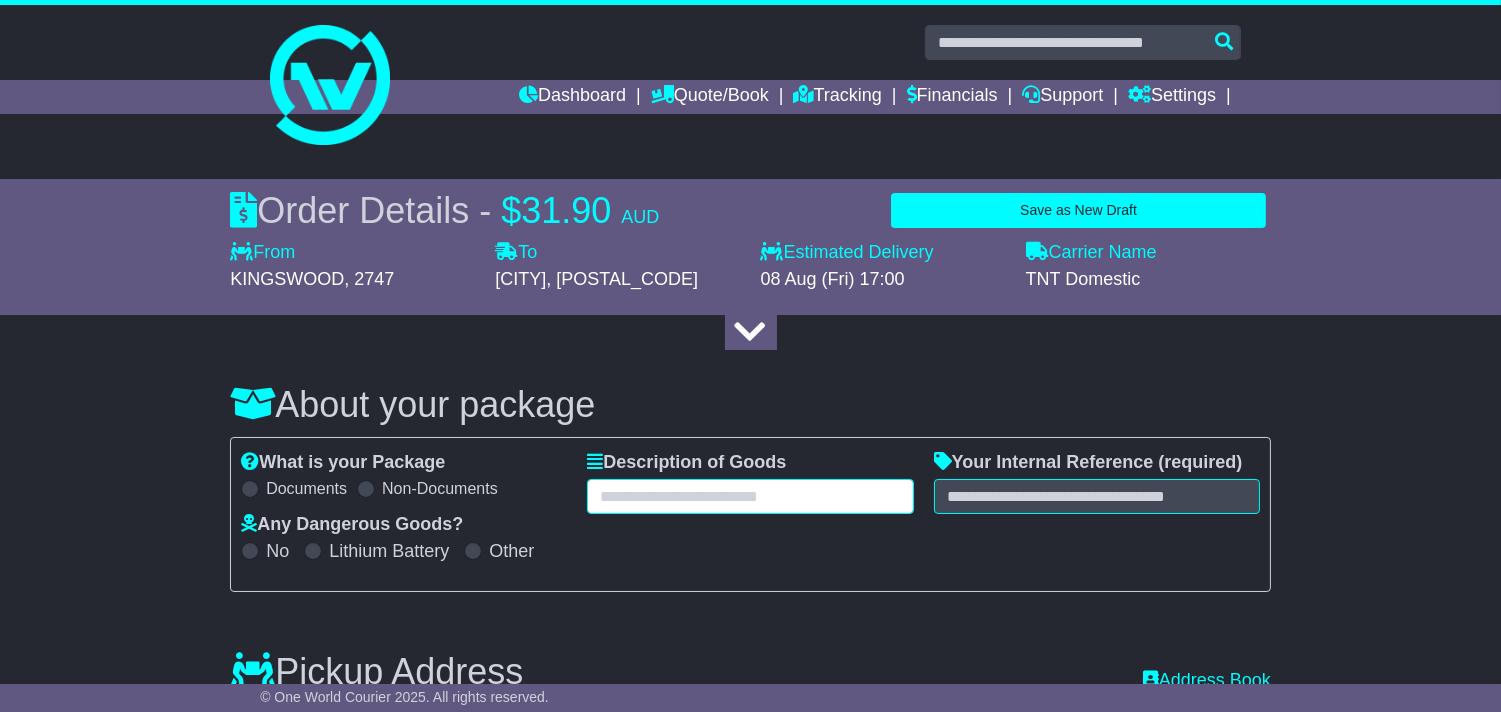 click at bounding box center [750, 496] 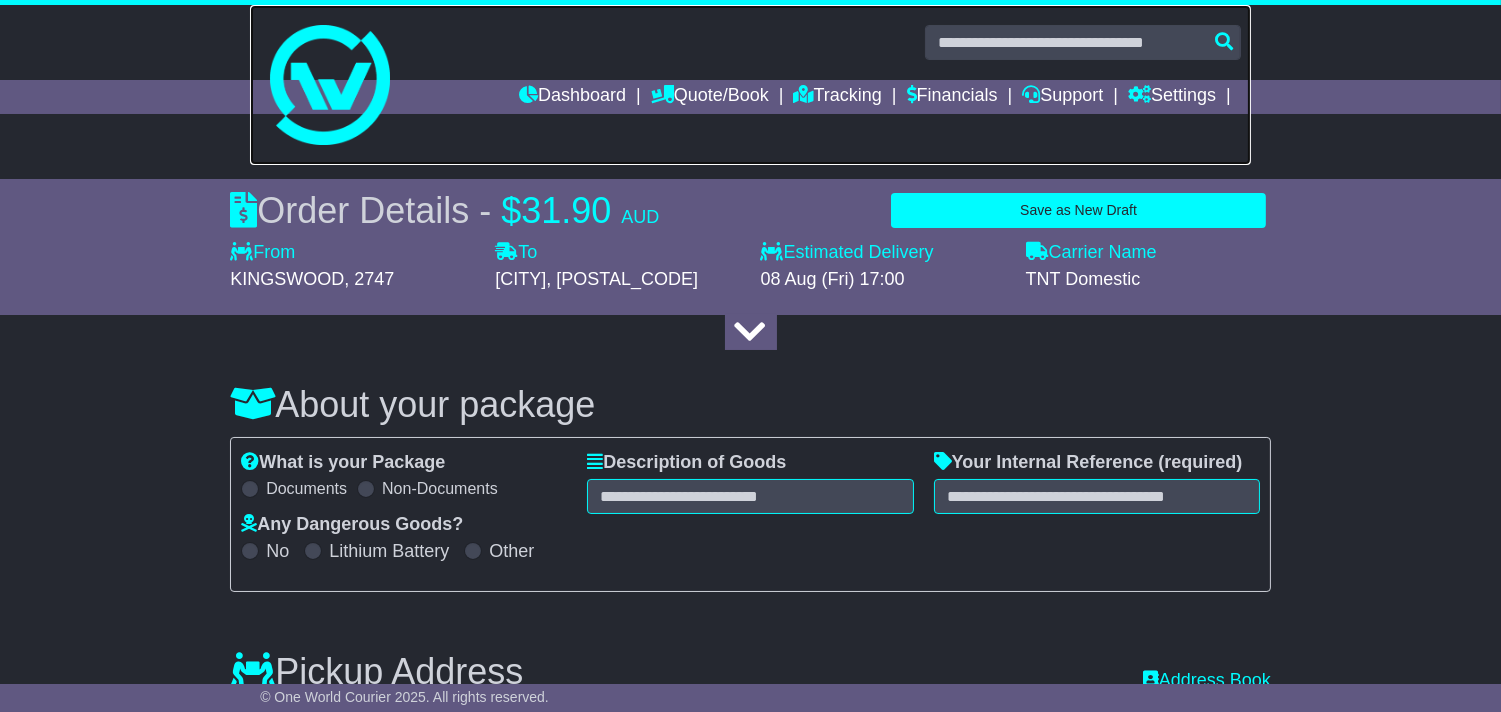 drag, startPoint x: 680, startPoint y: 103, endPoint x: 625, endPoint y: 145, distance: 69.2026 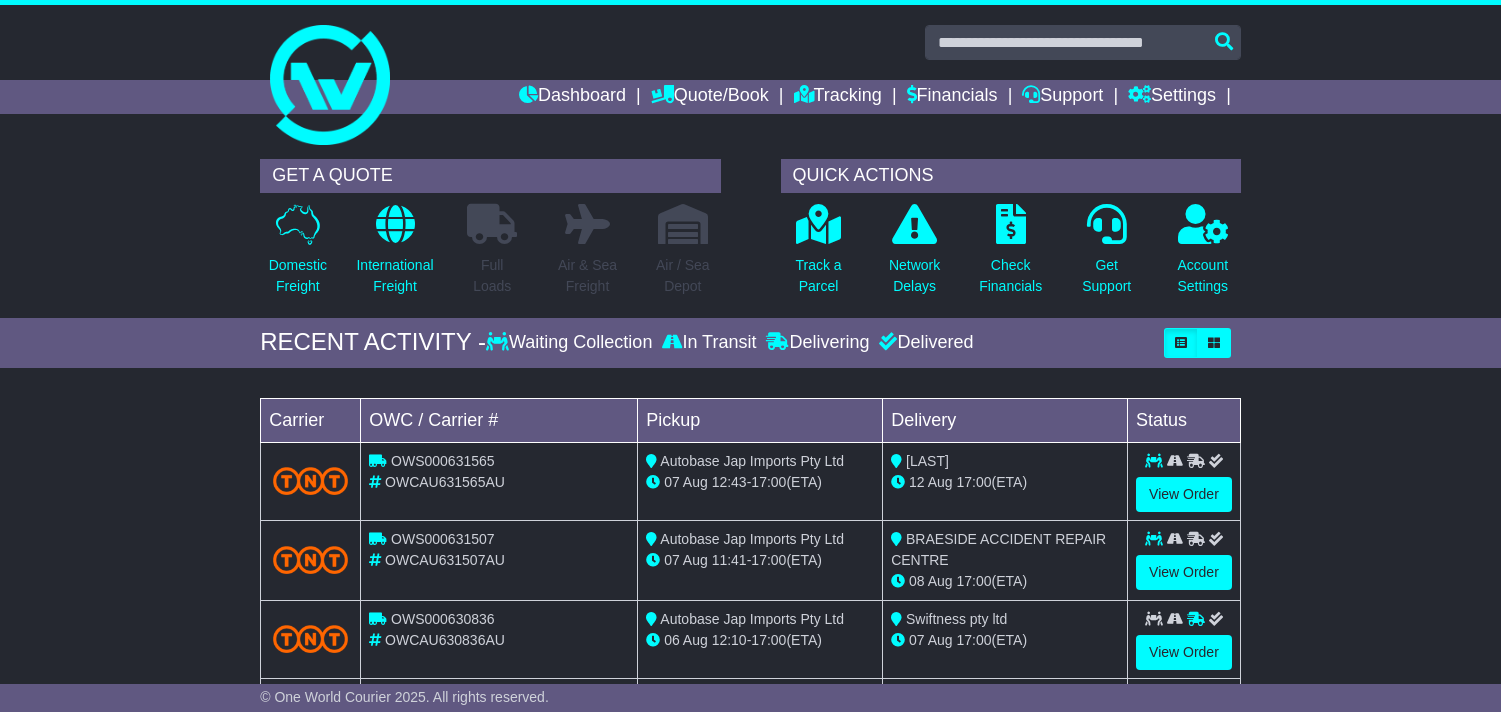 scroll, scrollTop: 0, scrollLeft: 0, axis: both 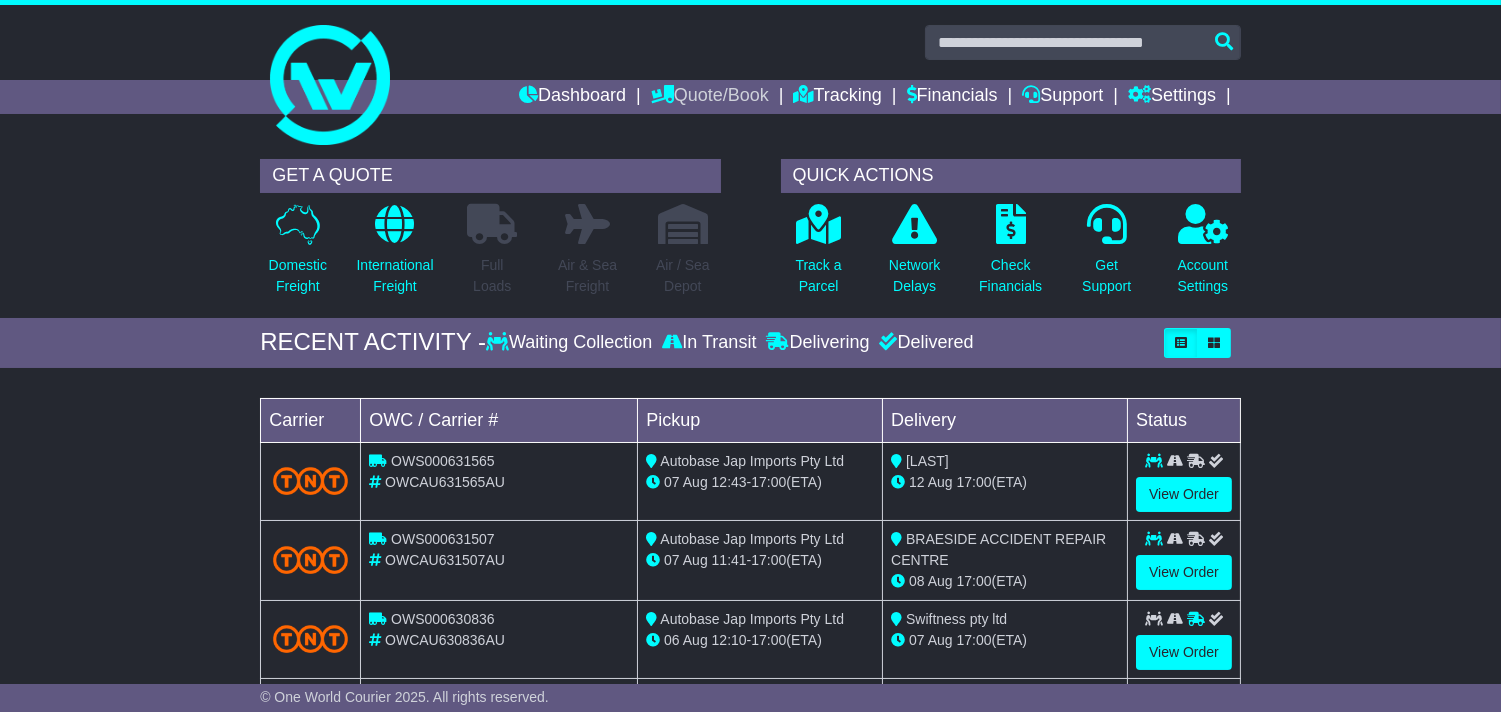 drag, startPoint x: 735, startPoint y: 83, endPoint x: 727, endPoint y: 148, distance: 65.490456 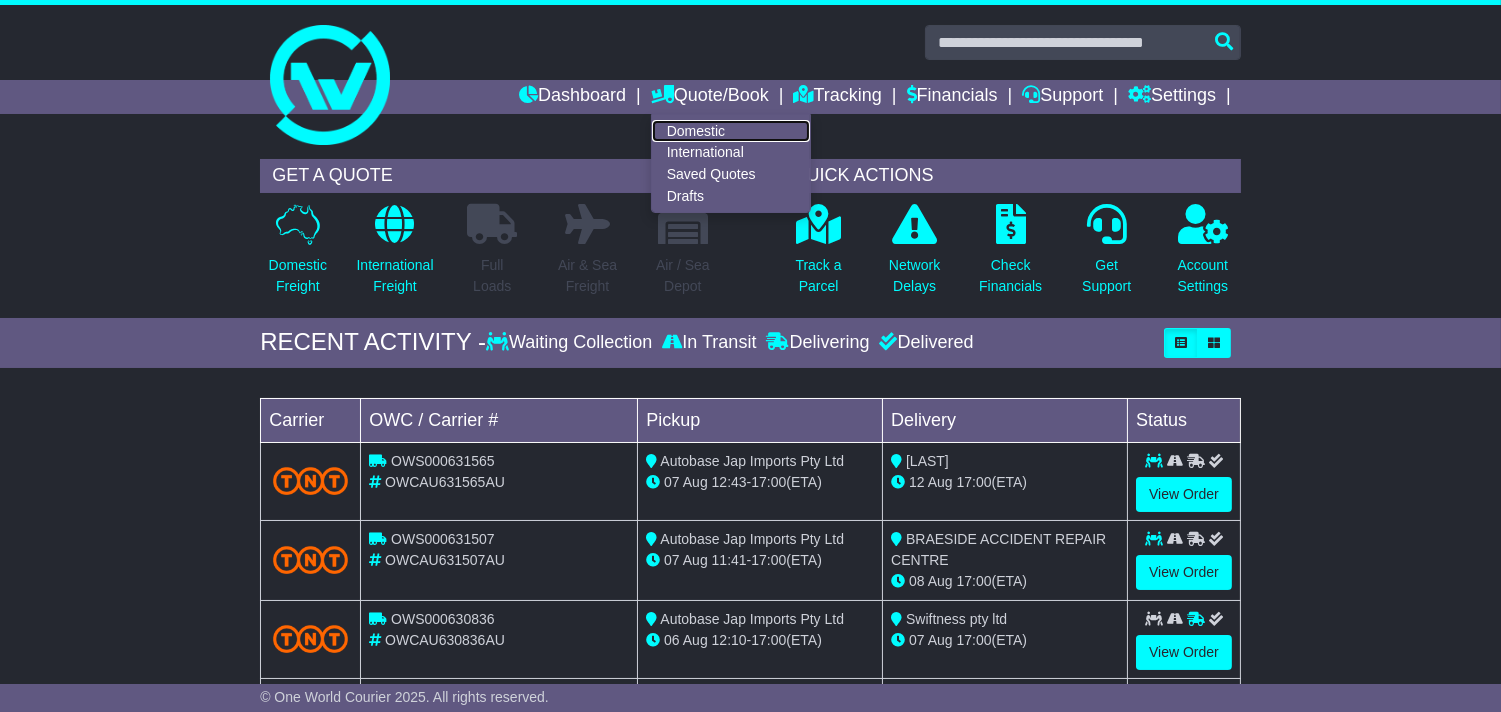 click on "Domestic" at bounding box center (731, 131) 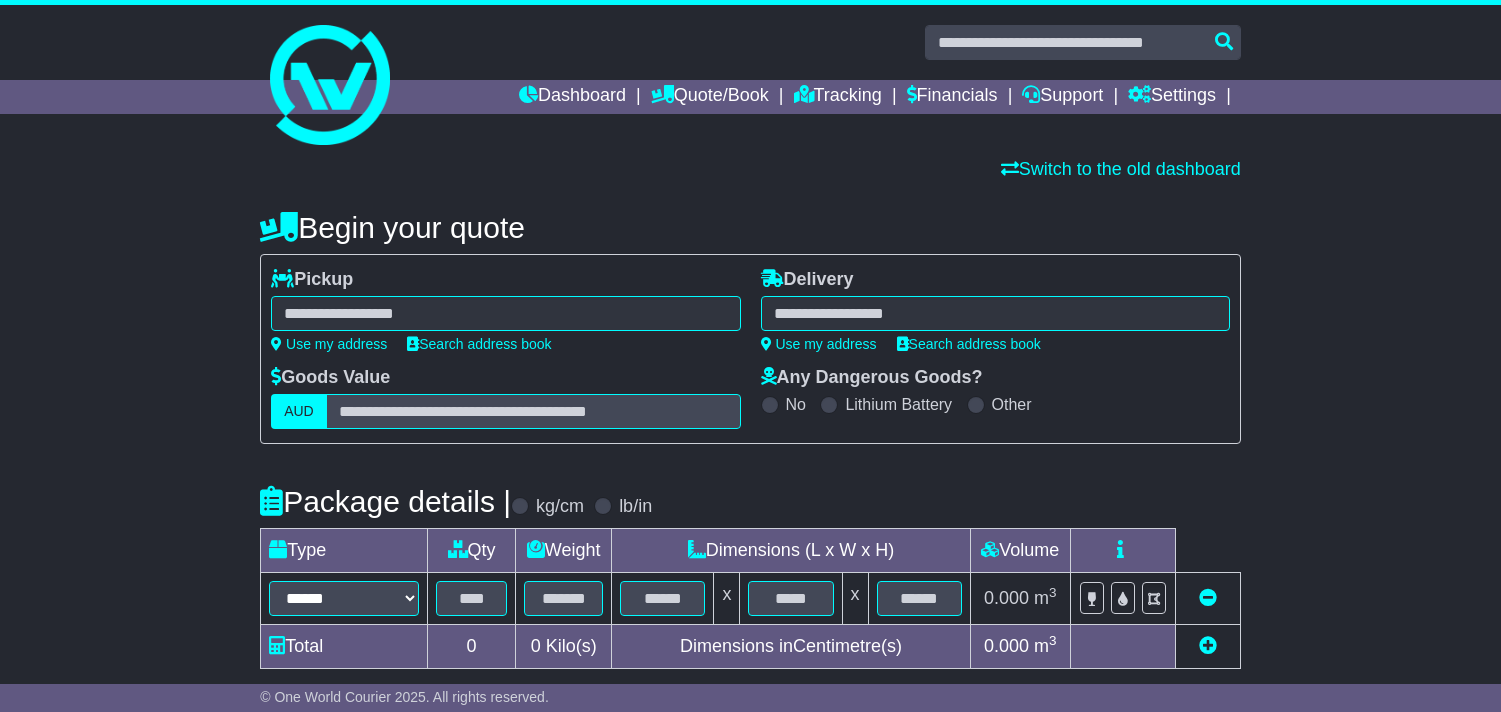 scroll, scrollTop: 0, scrollLeft: 0, axis: both 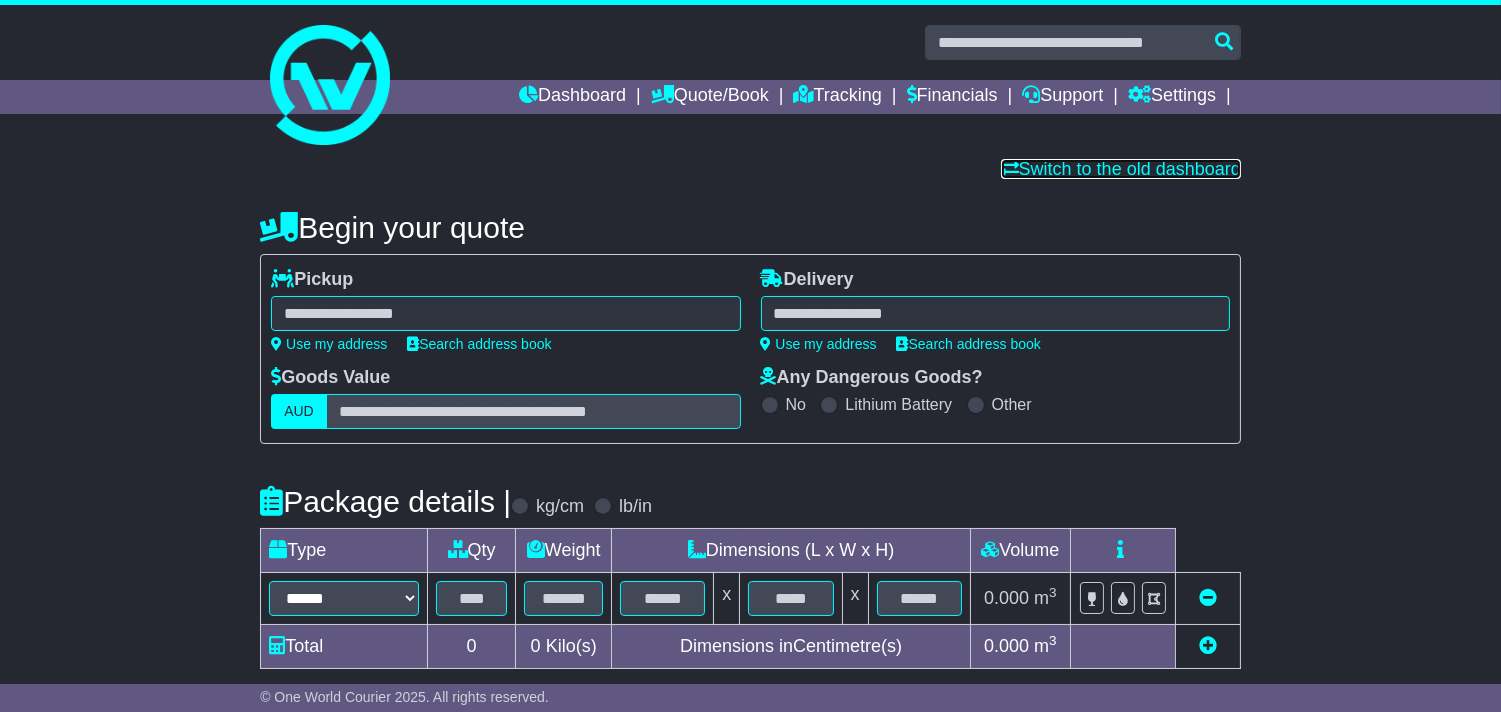 click on "Switch to the old dashboard" at bounding box center (1121, 169) 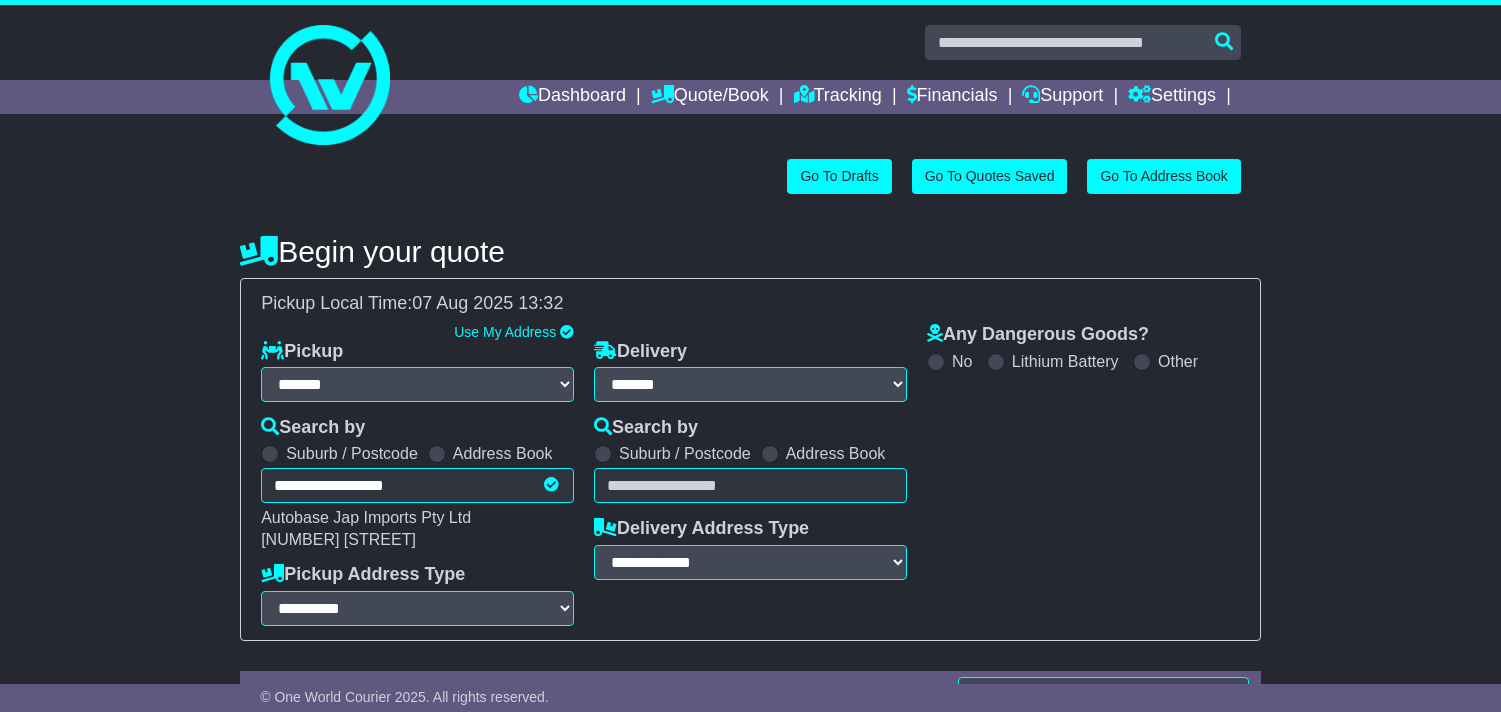select on "**" 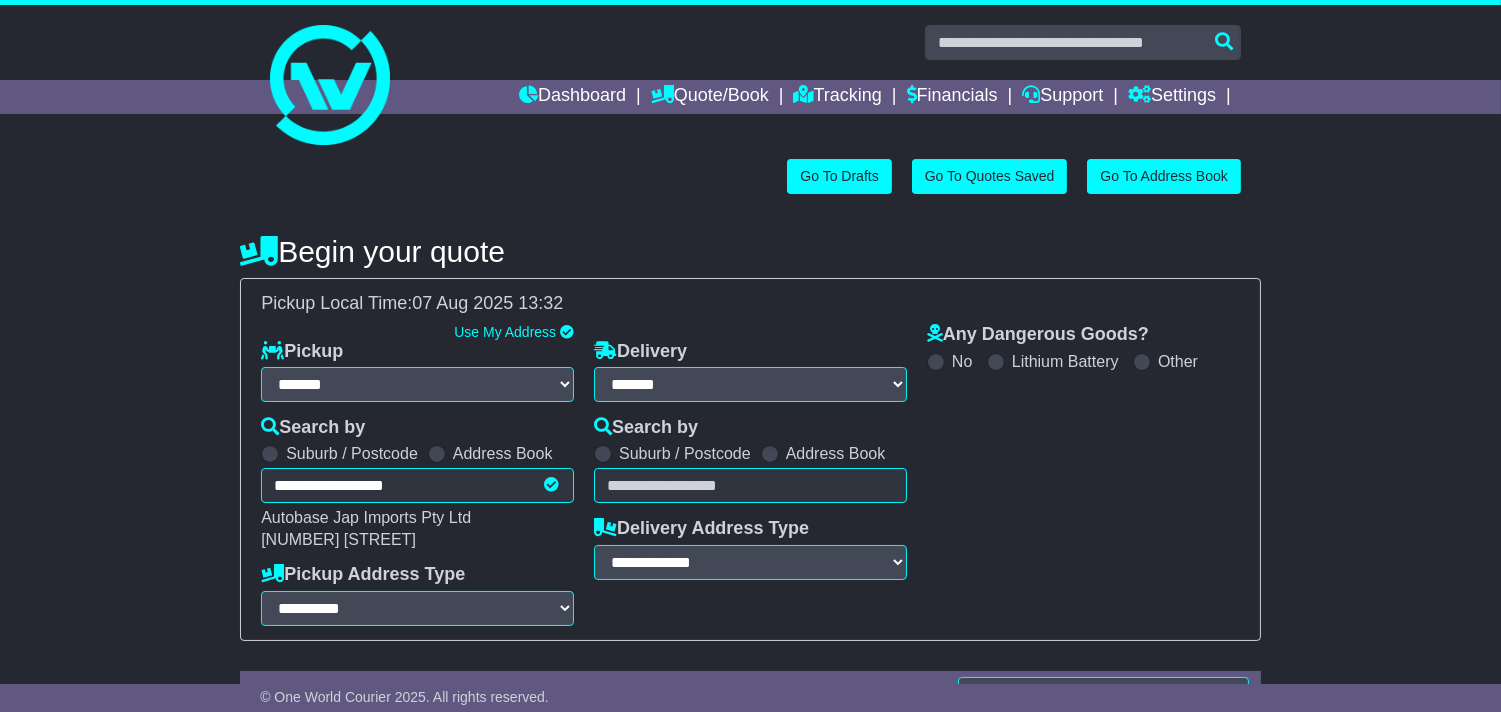 click at bounding box center [750, 485] 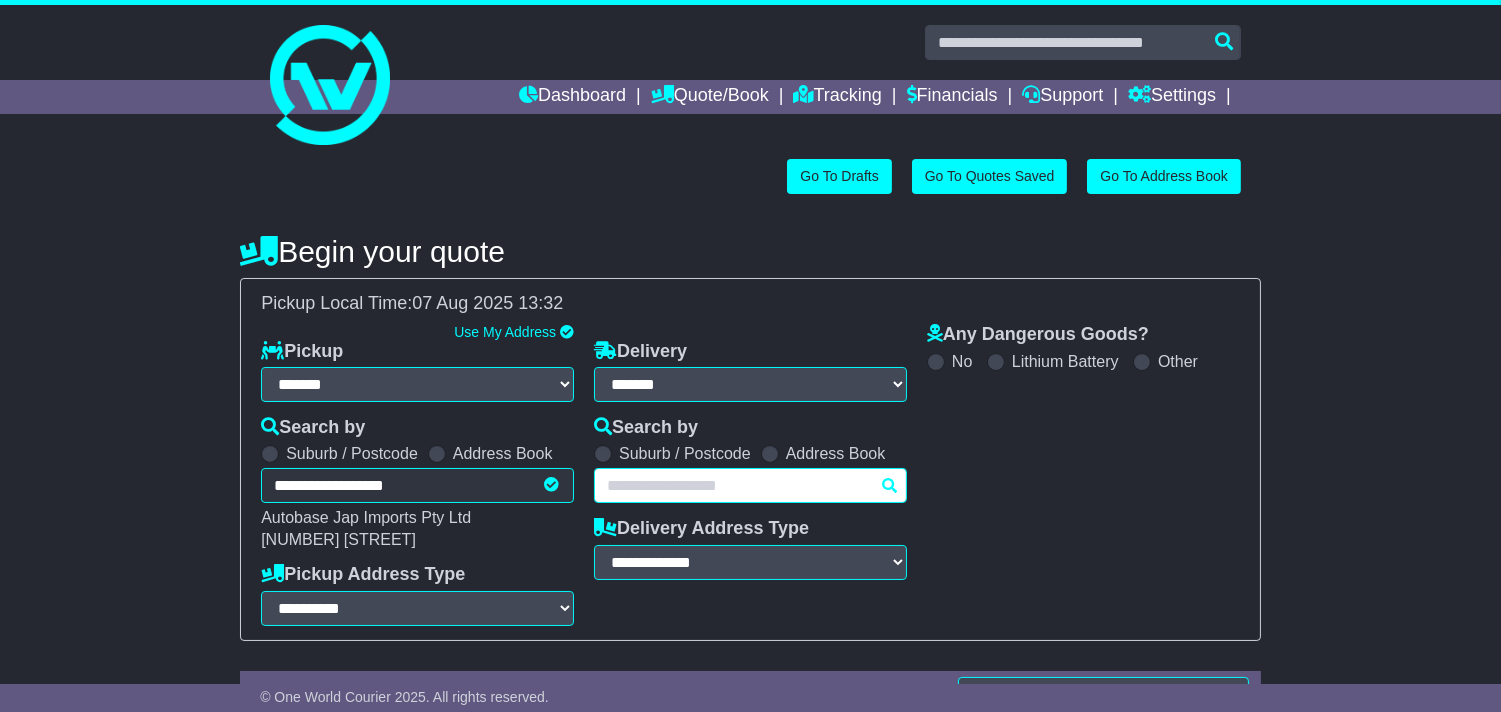 scroll, scrollTop: 0, scrollLeft: 0, axis: both 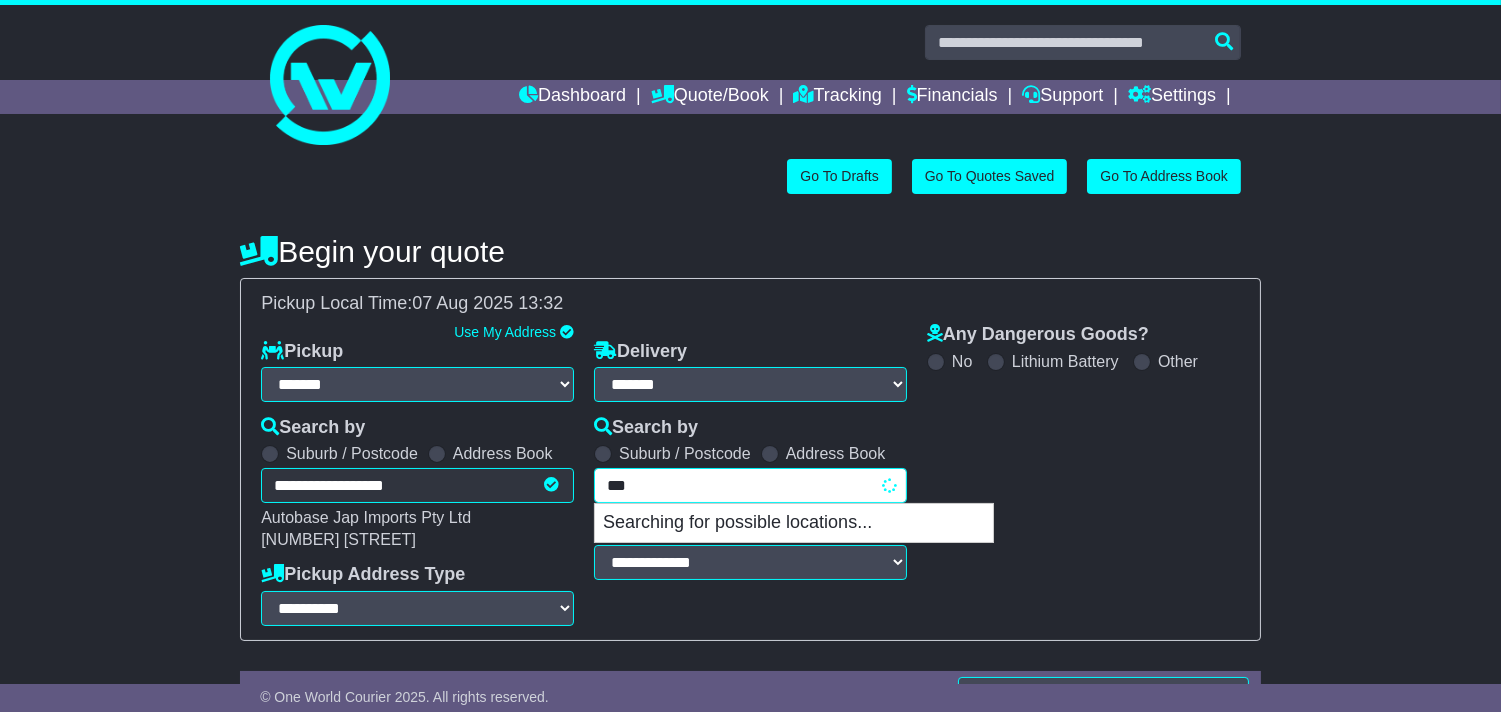type on "****" 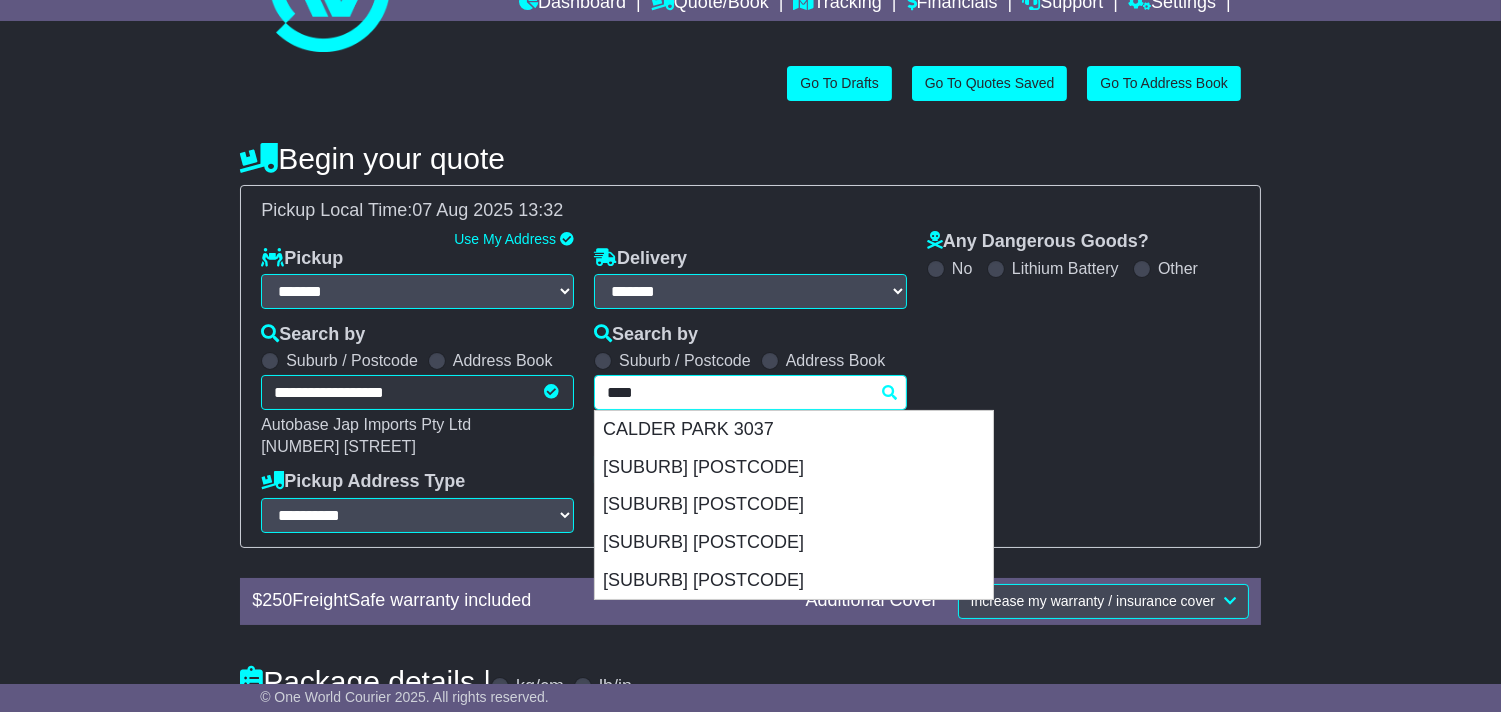 scroll, scrollTop: 222, scrollLeft: 0, axis: vertical 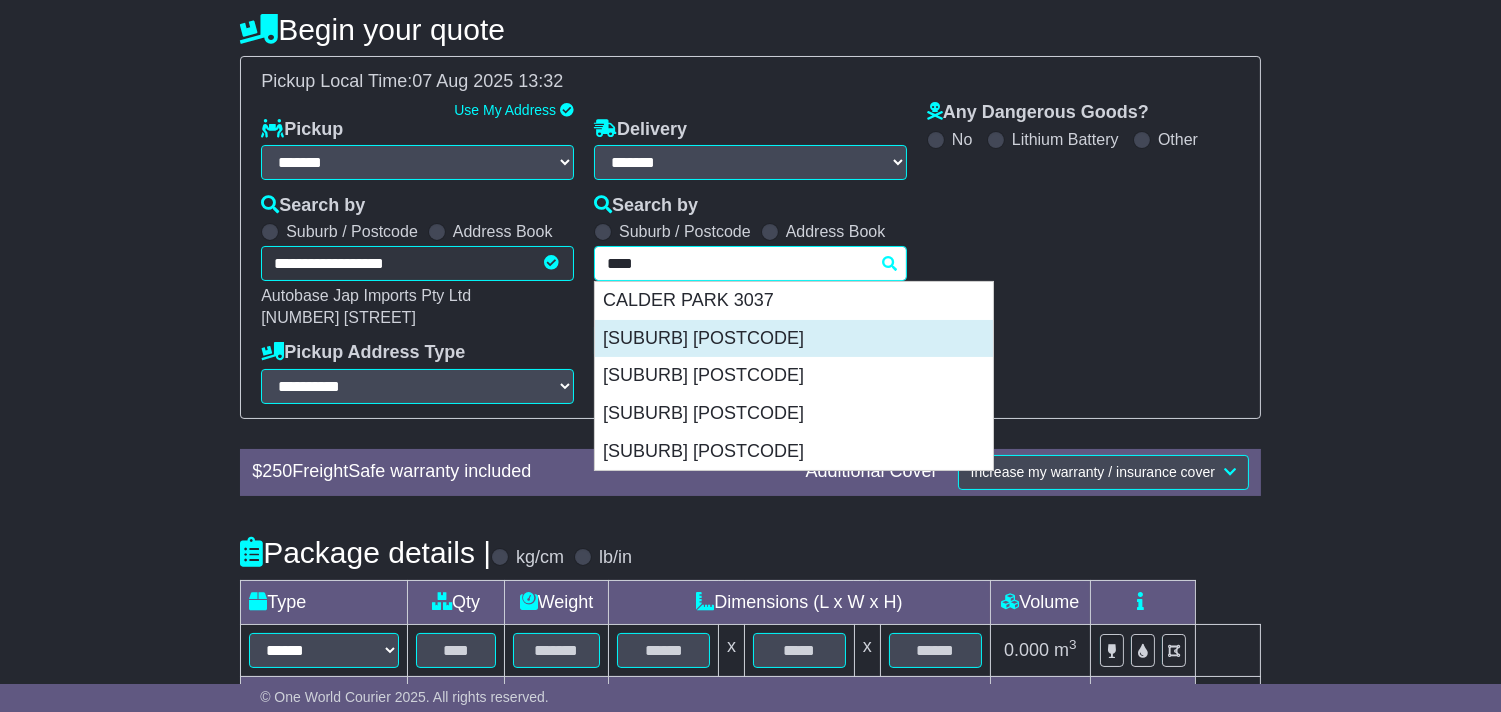 click on "DELAHEY 3037" at bounding box center [794, 339] 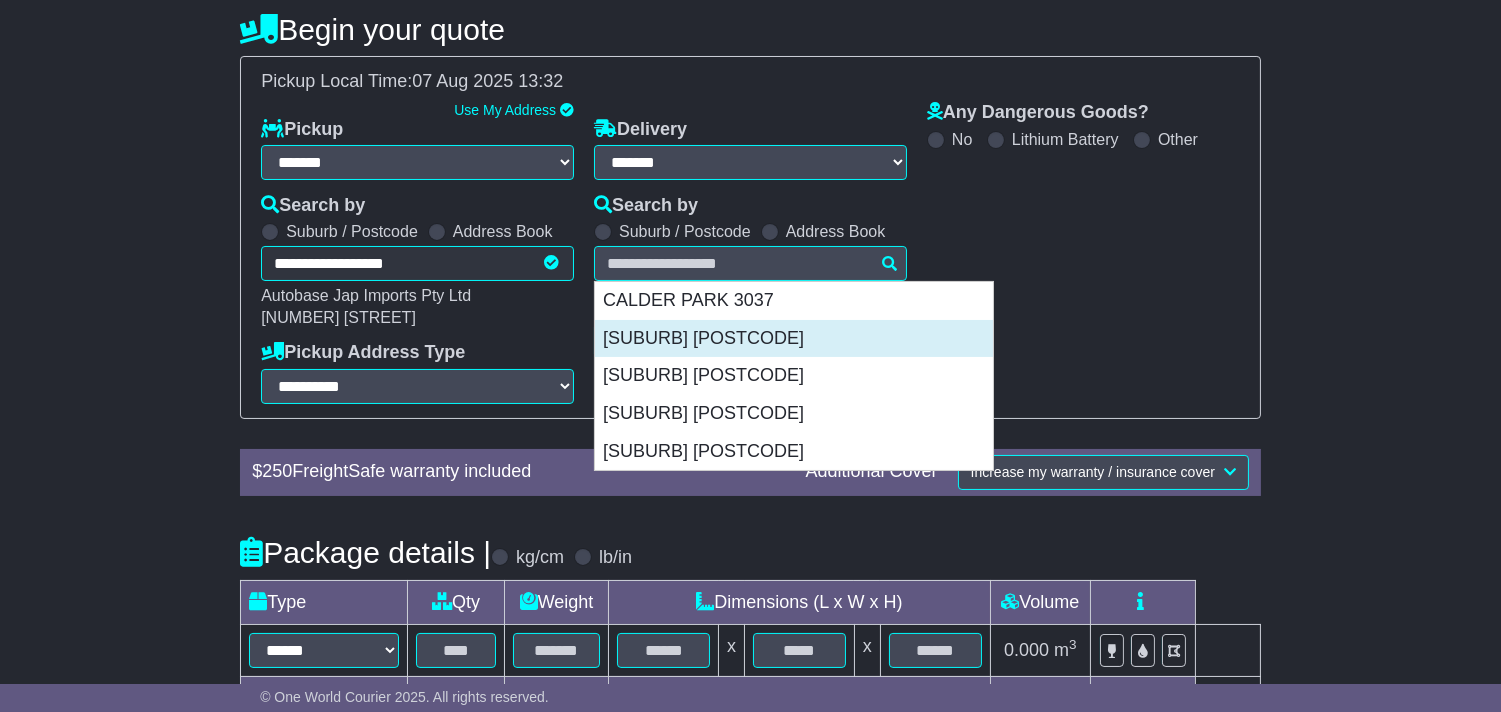 type on "**********" 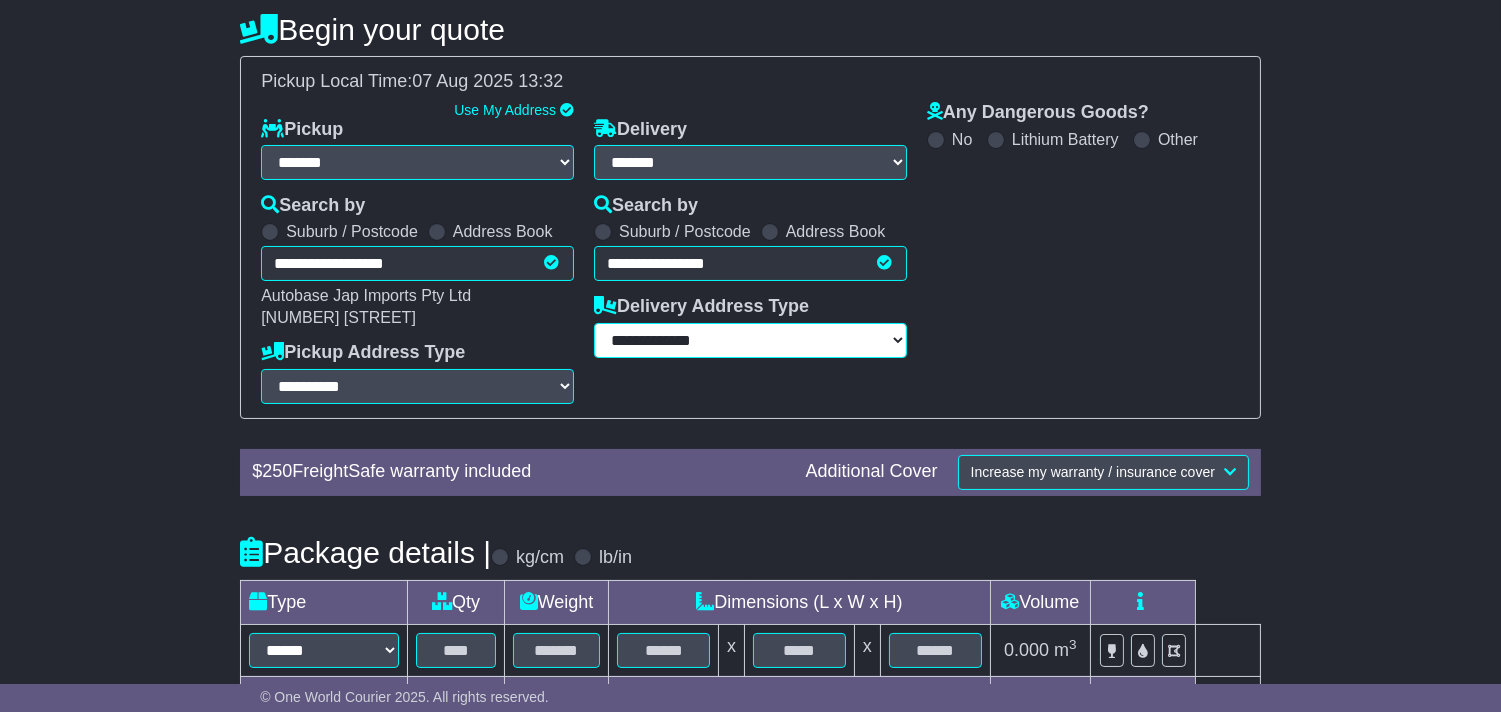 click on "**********" at bounding box center (750, 340) 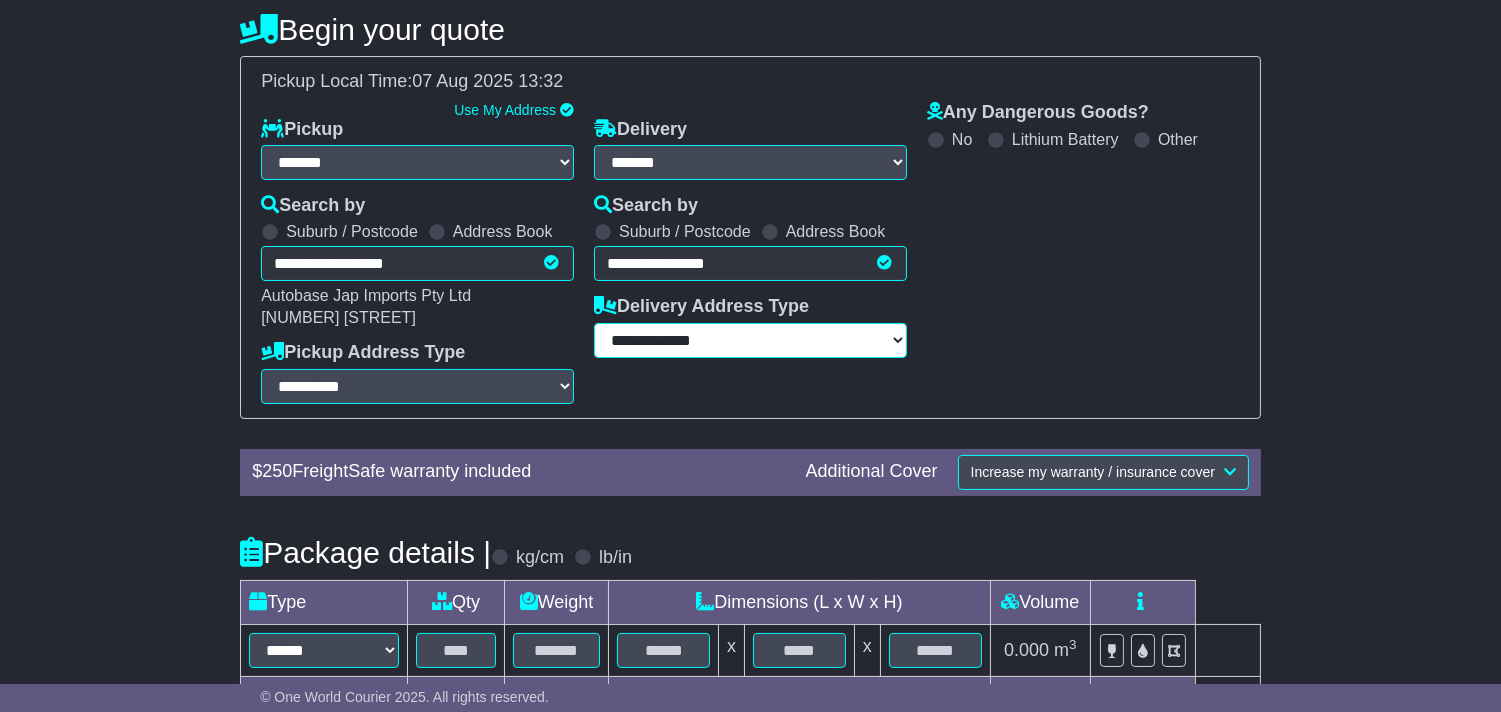 select on "**********" 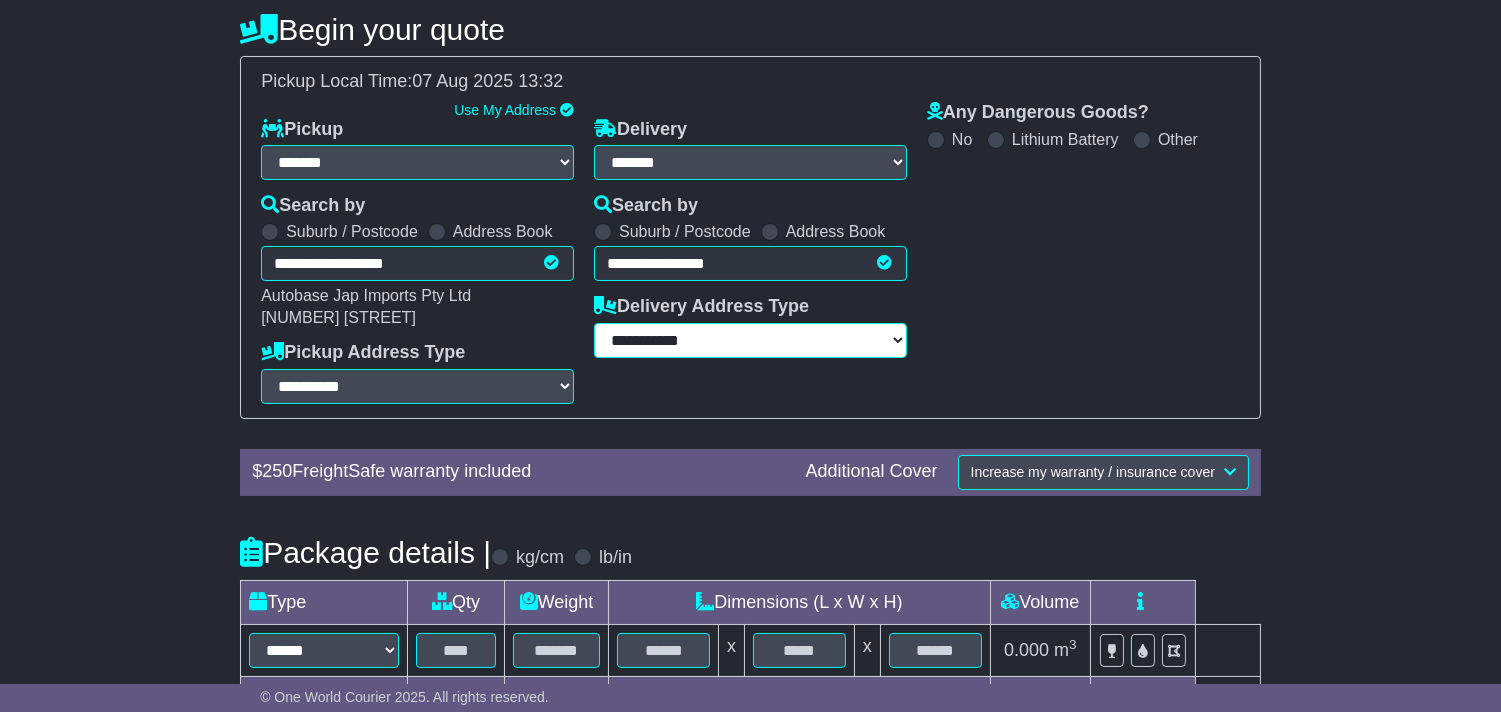 click on "**********" at bounding box center [750, 340] 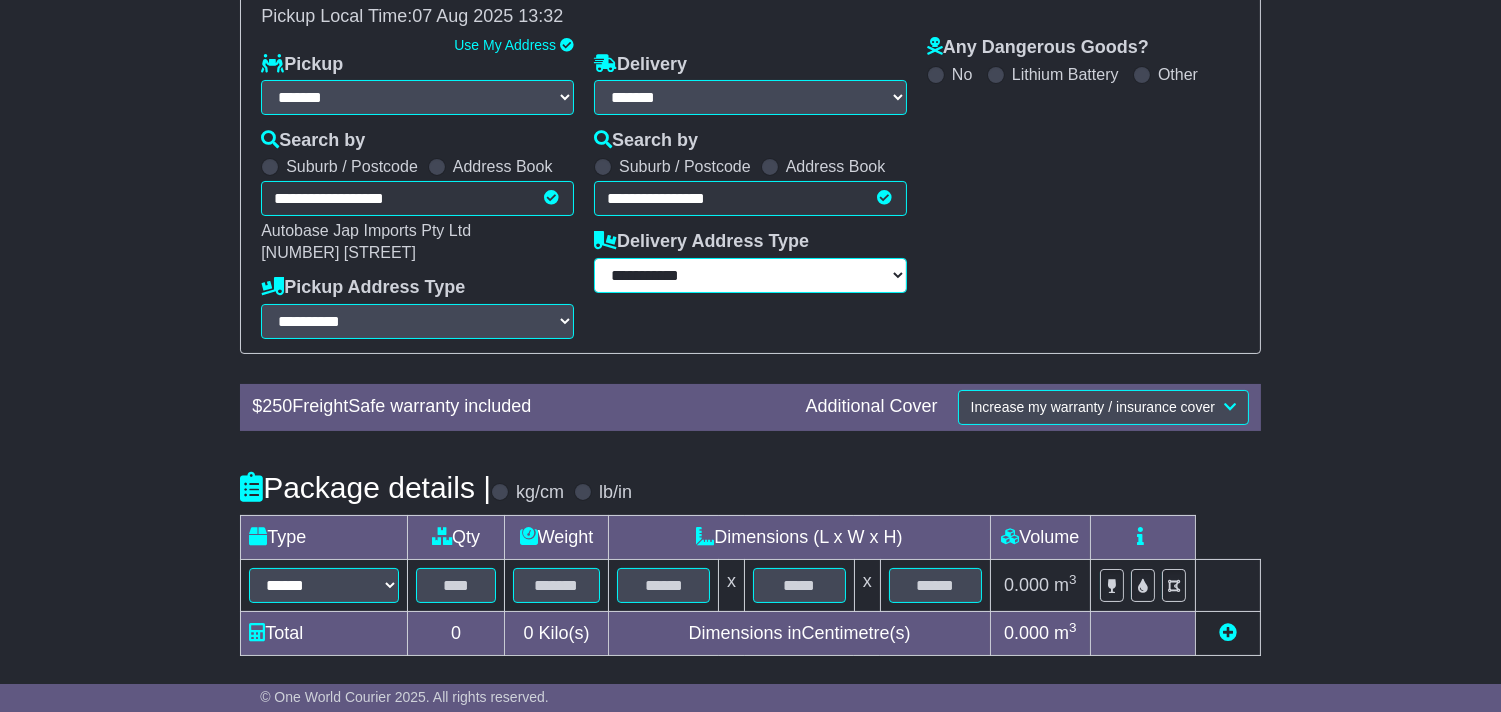 scroll, scrollTop: 347, scrollLeft: 0, axis: vertical 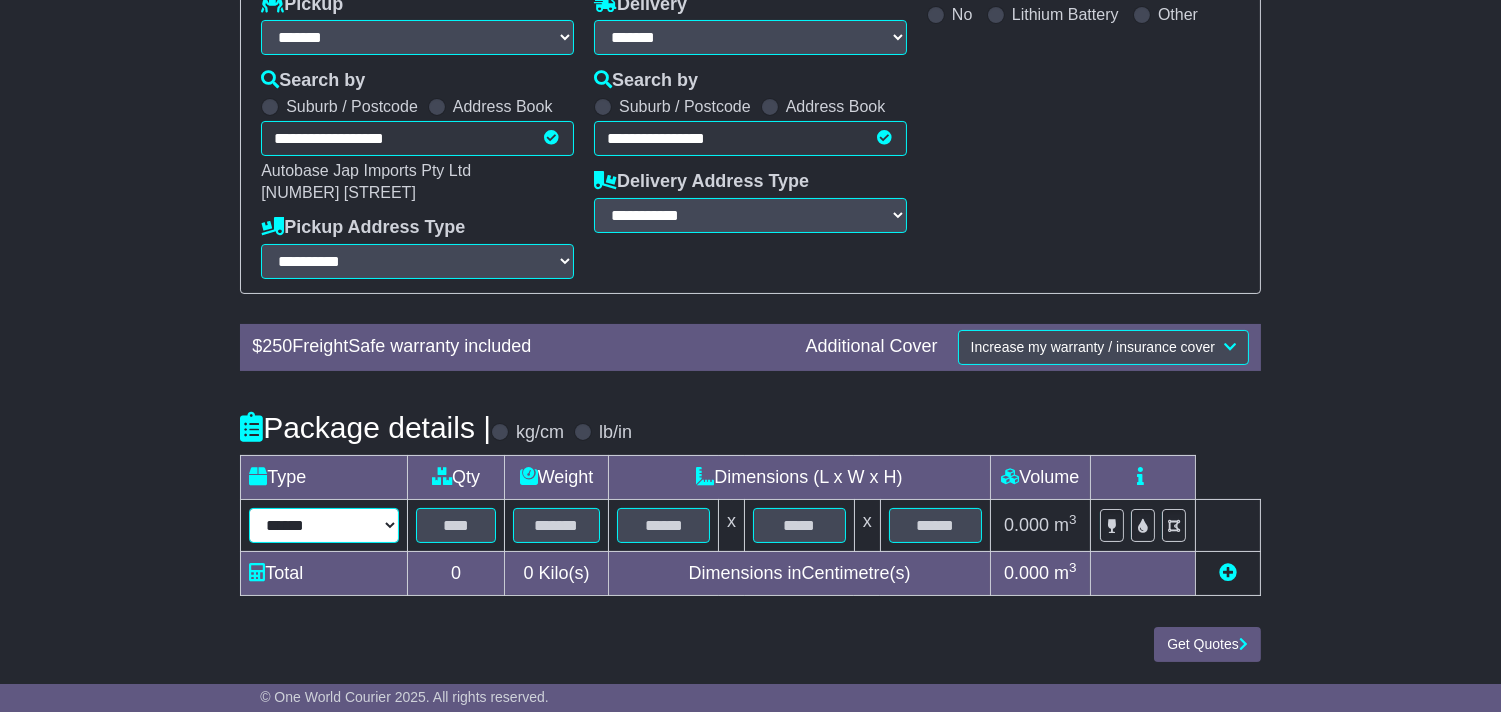 drag, startPoint x: 364, startPoint y: 524, endPoint x: 358, endPoint y: 505, distance: 19.924858 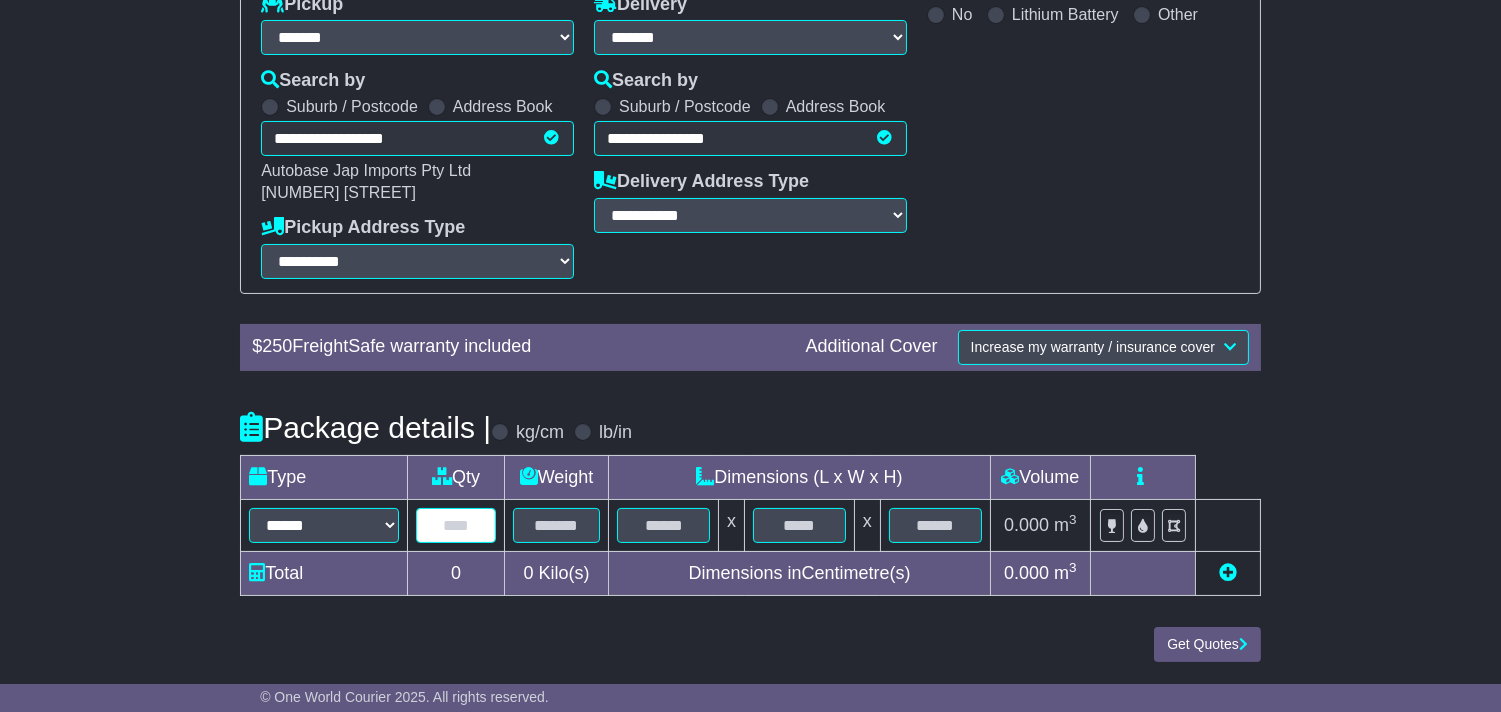 click at bounding box center [456, 525] 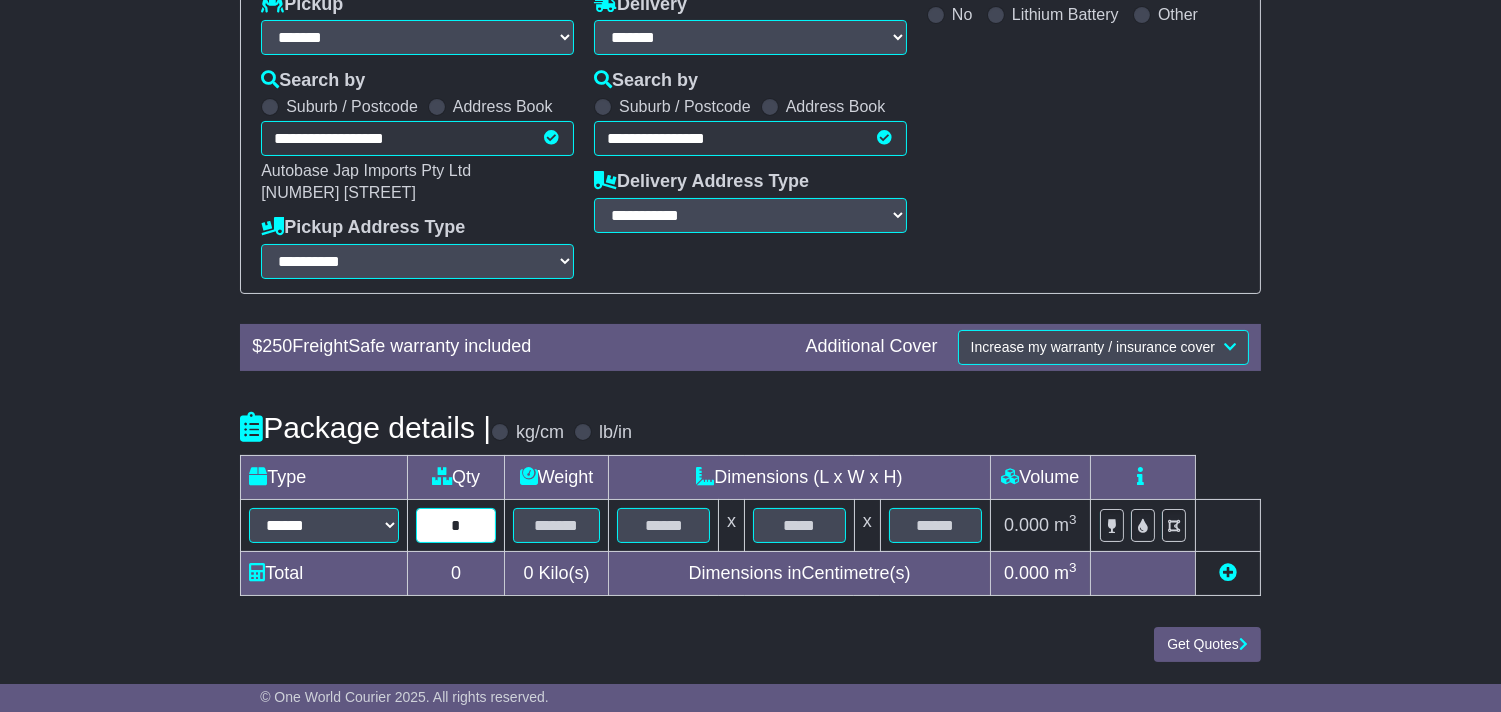 type on "*" 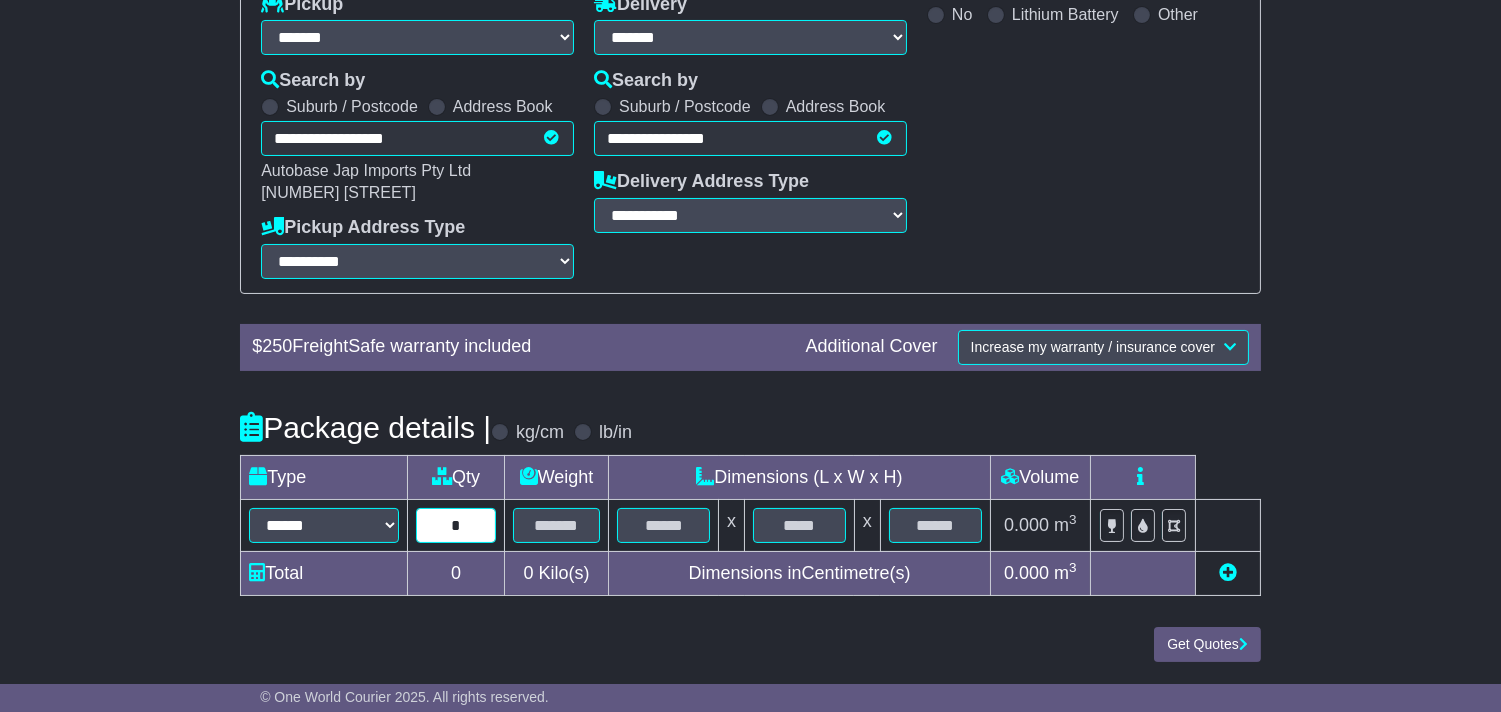 click on "*" at bounding box center [456, 525] 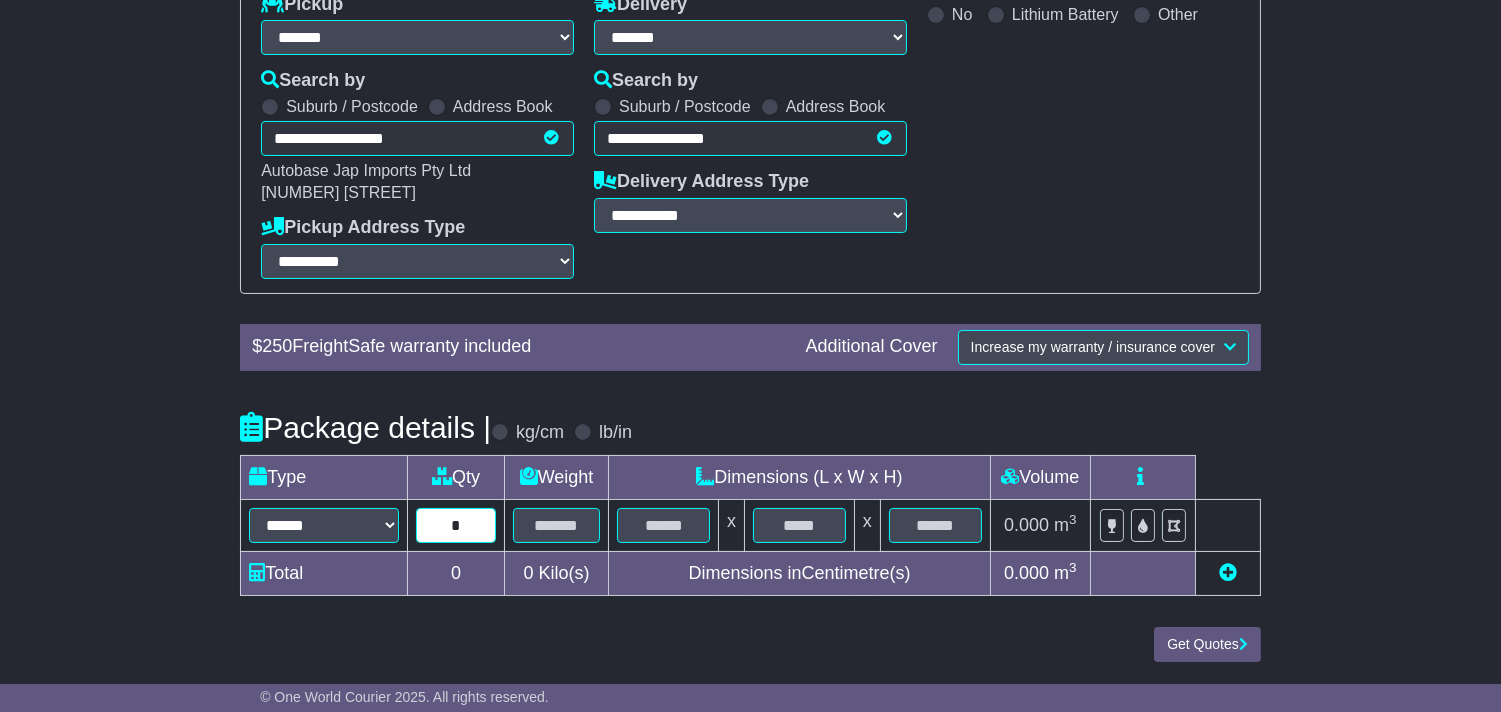 type on "*" 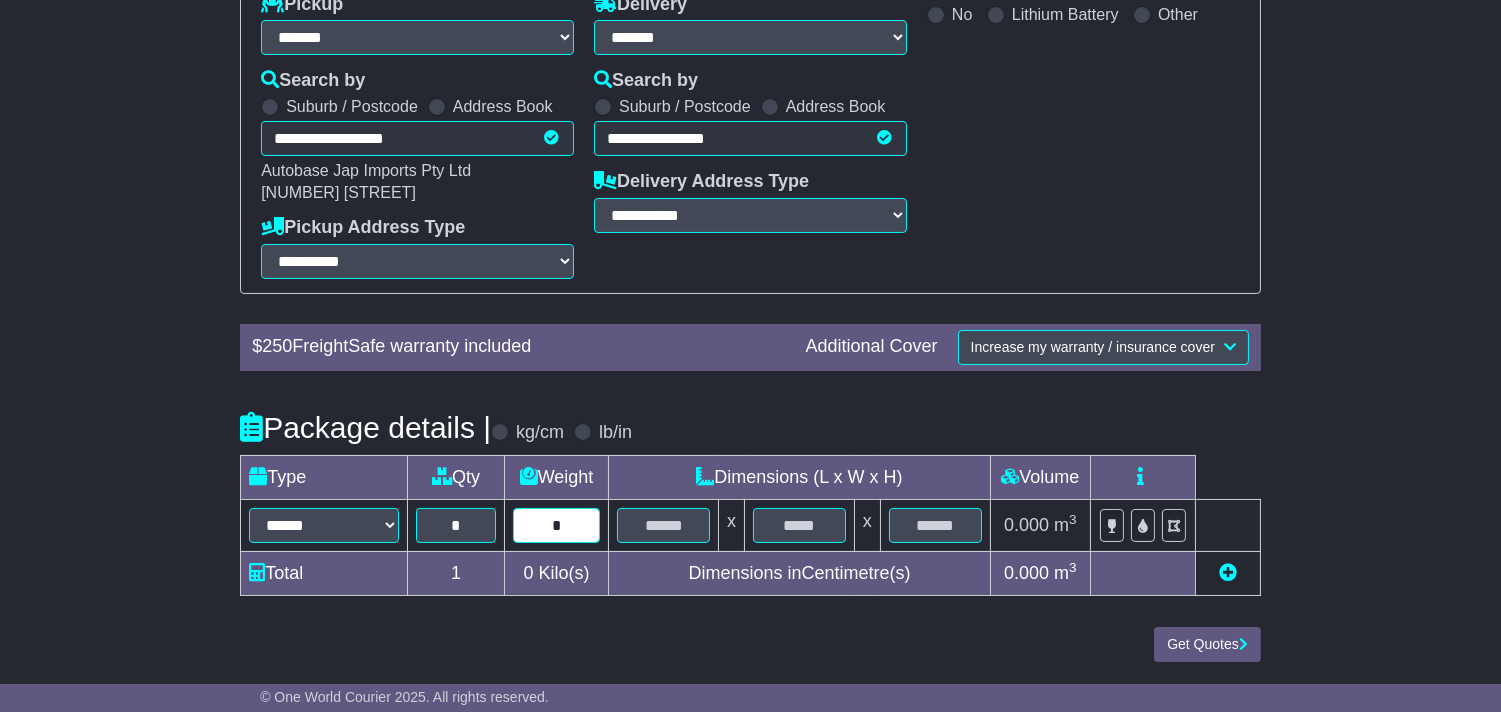 type on "*" 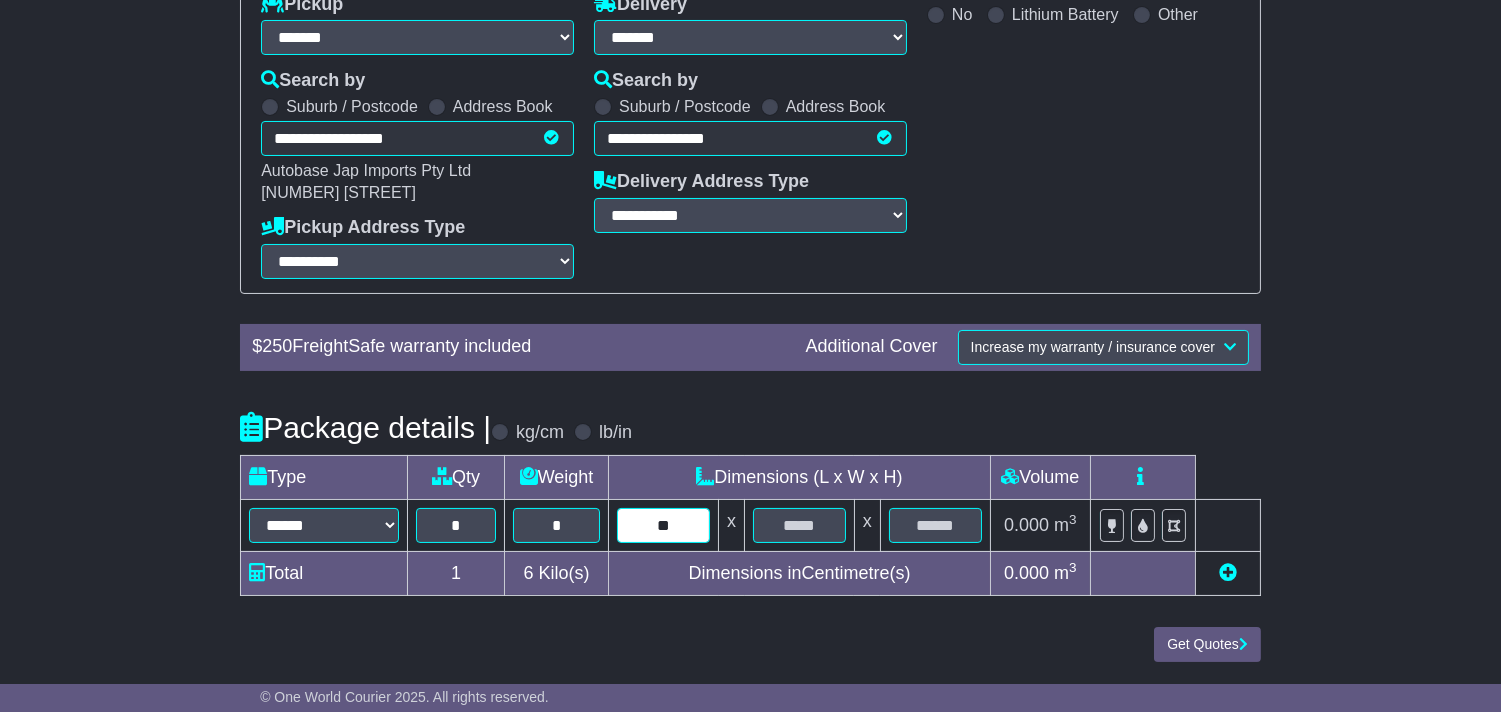 type on "**" 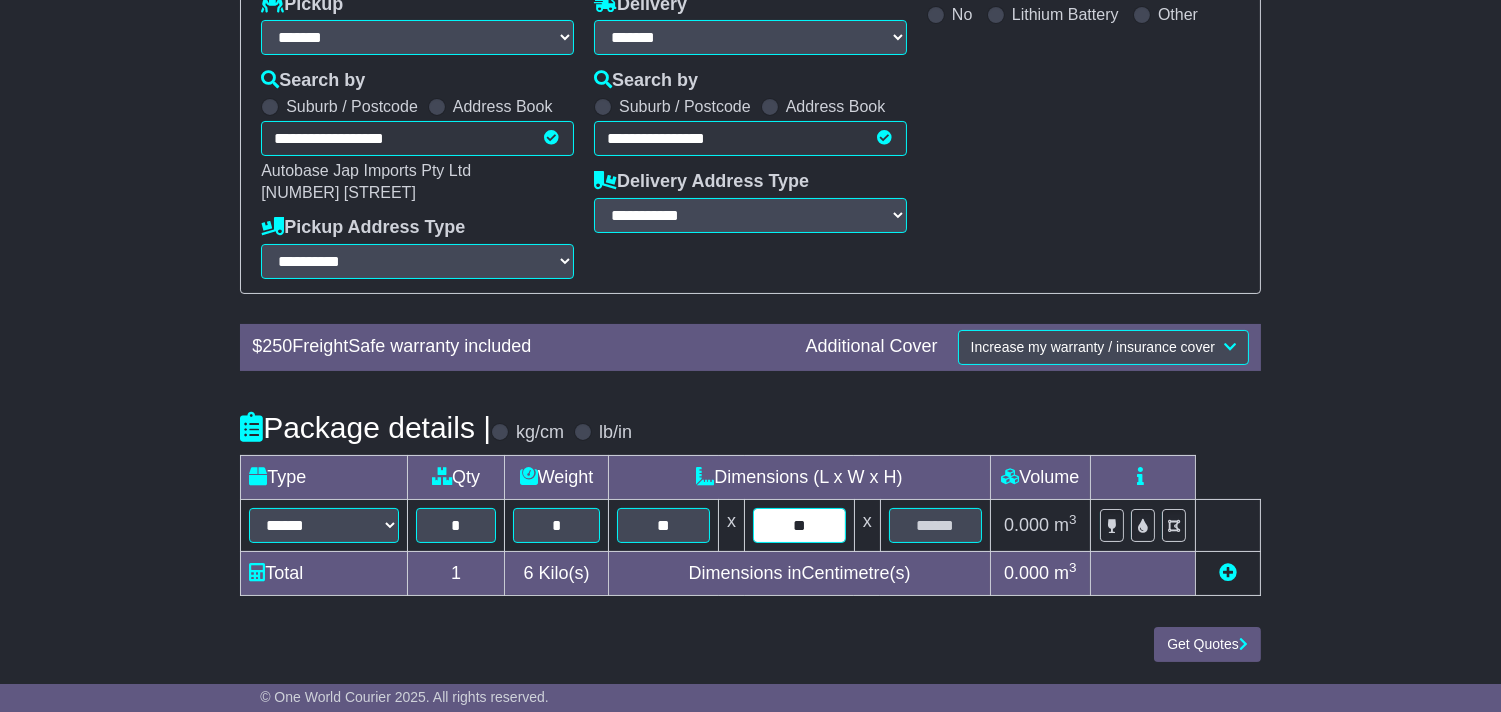 type on "**" 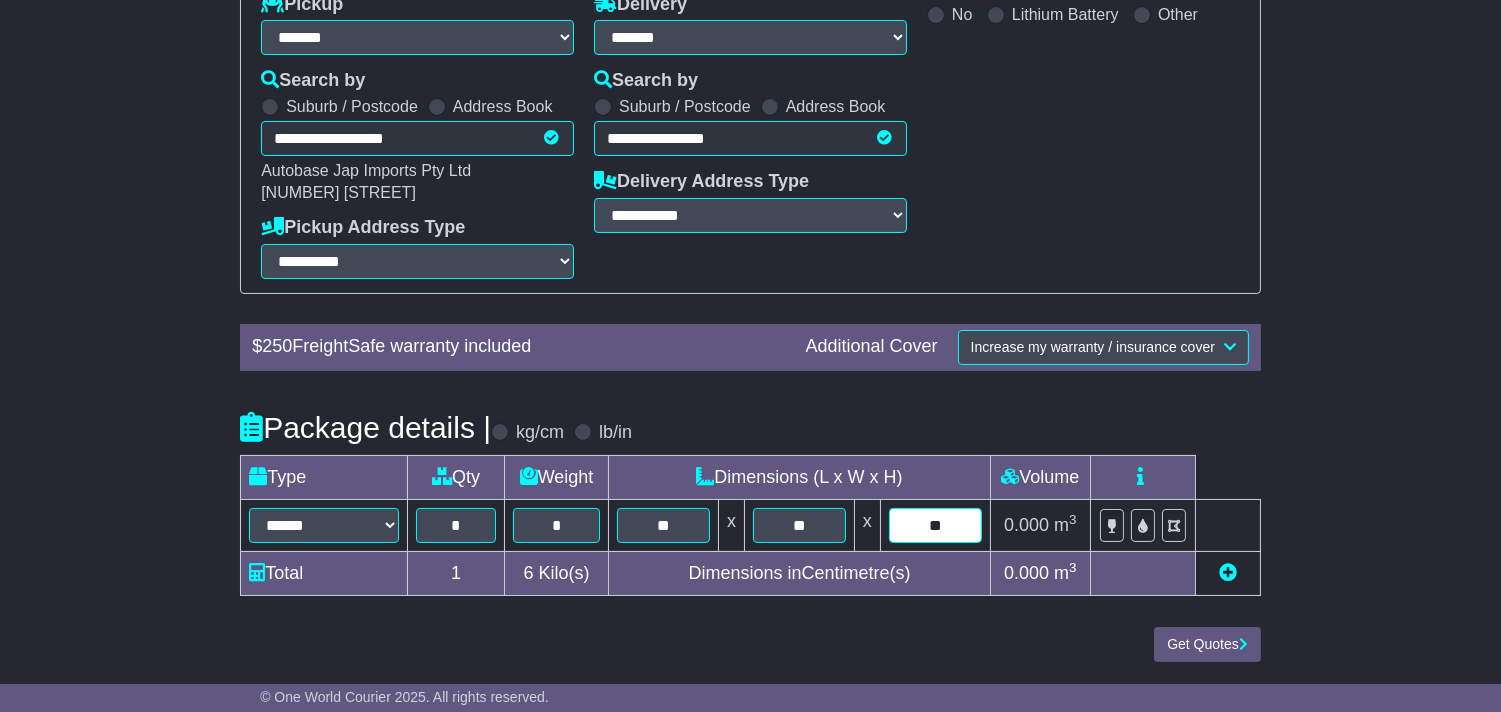 type on "**" 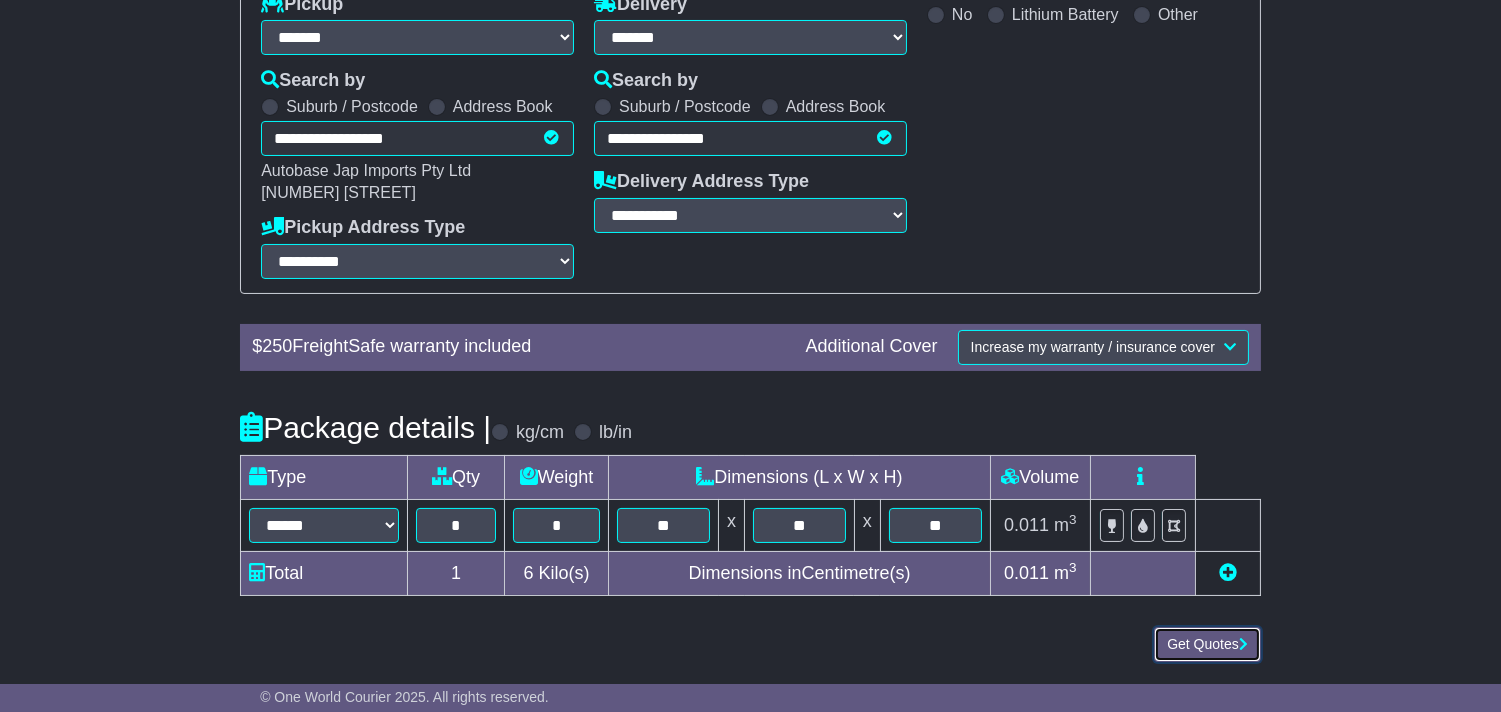 click on "Get Quotes" at bounding box center (1207, 644) 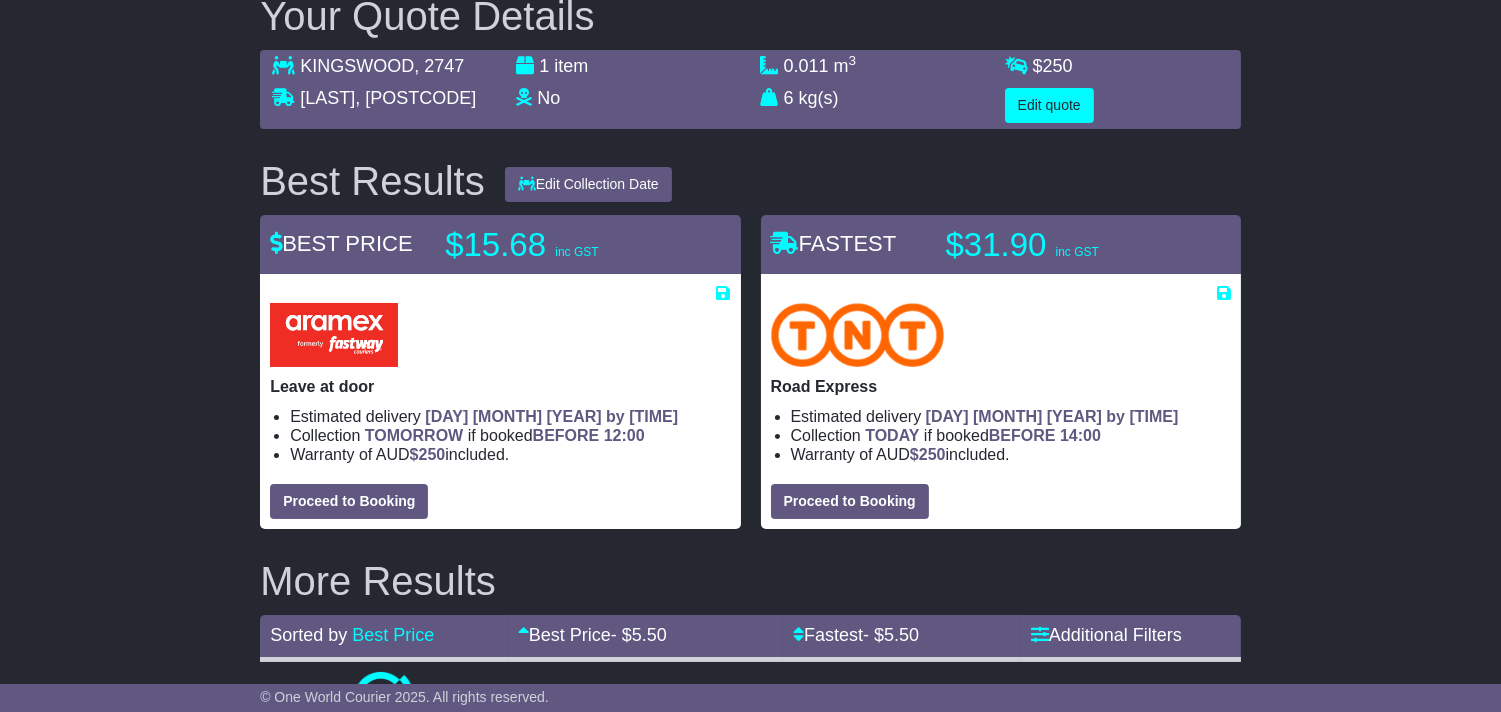 scroll, scrollTop: 555, scrollLeft: 0, axis: vertical 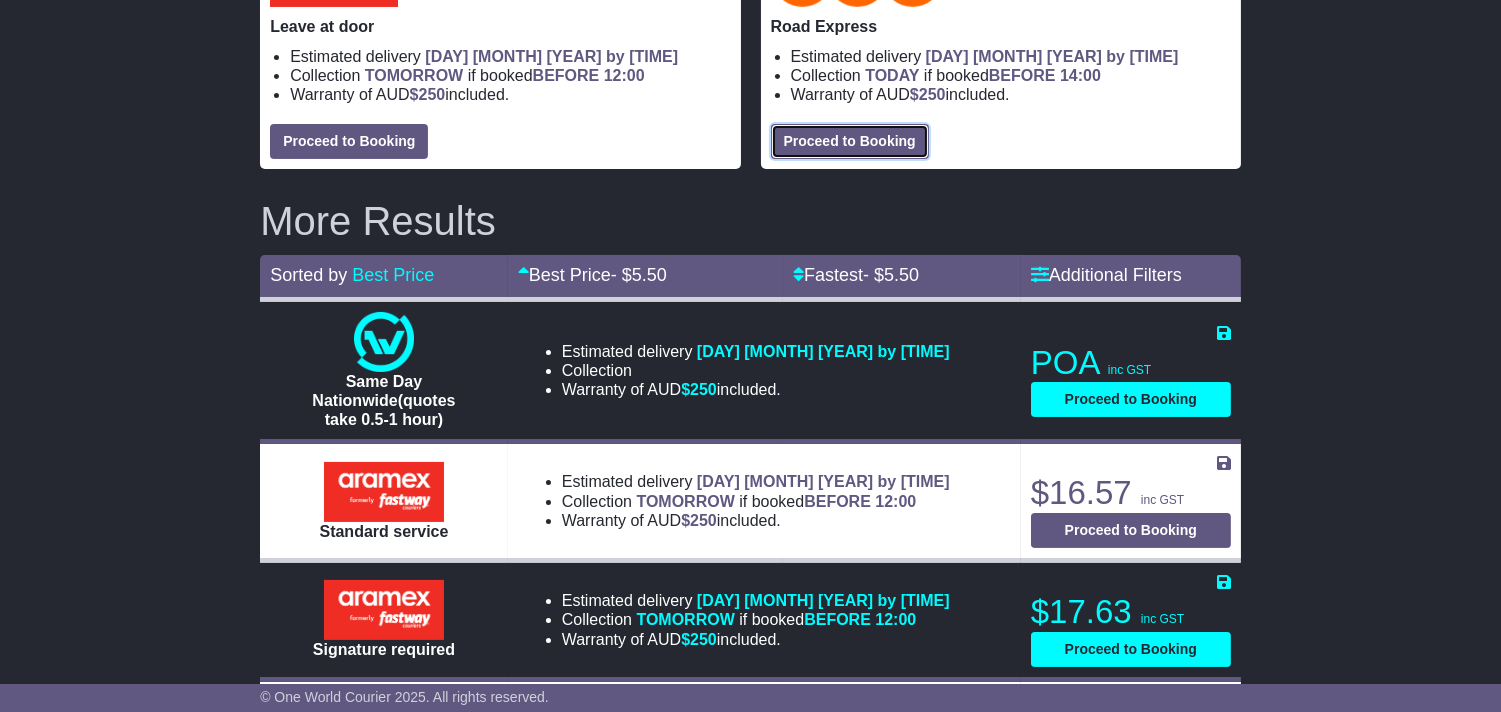 click on "Proceed to Booking" at bounding box center (850, 141) 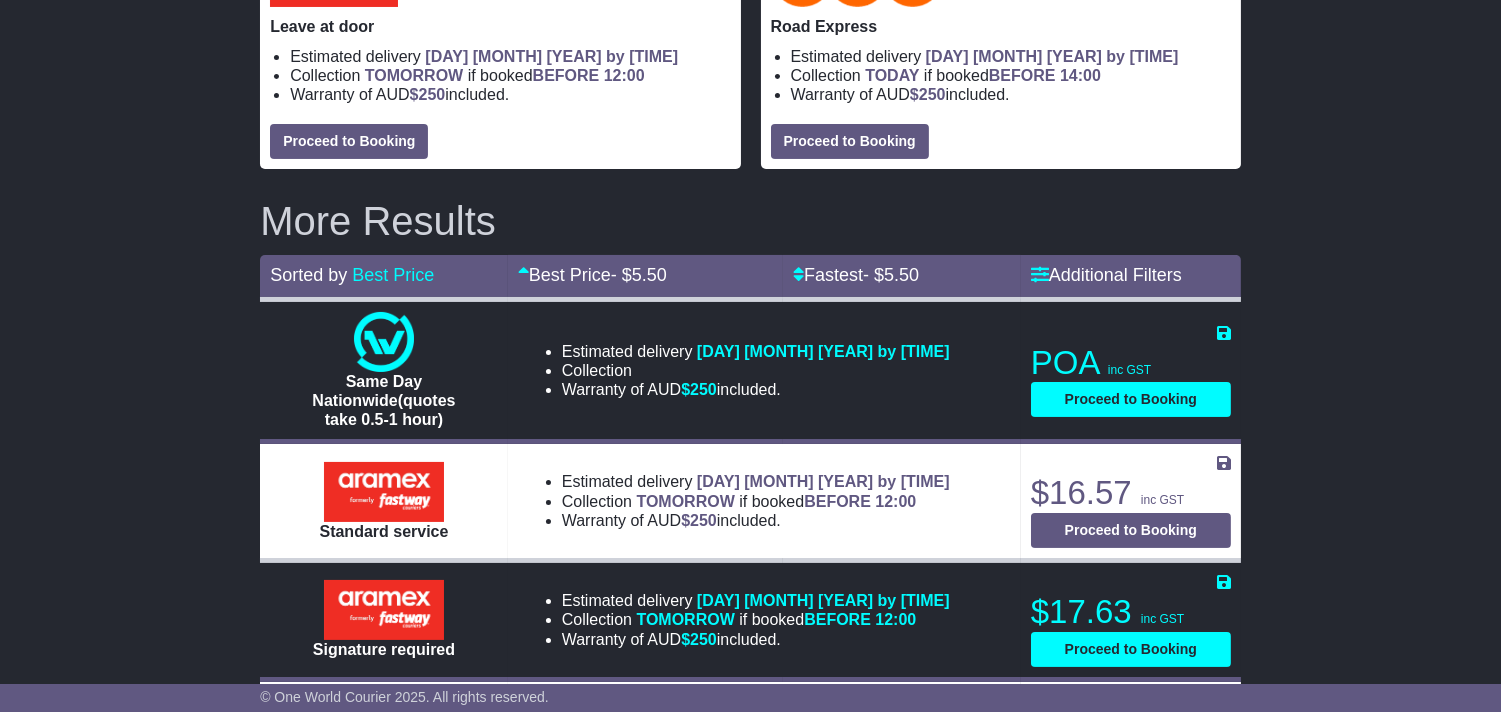 select on "**********" 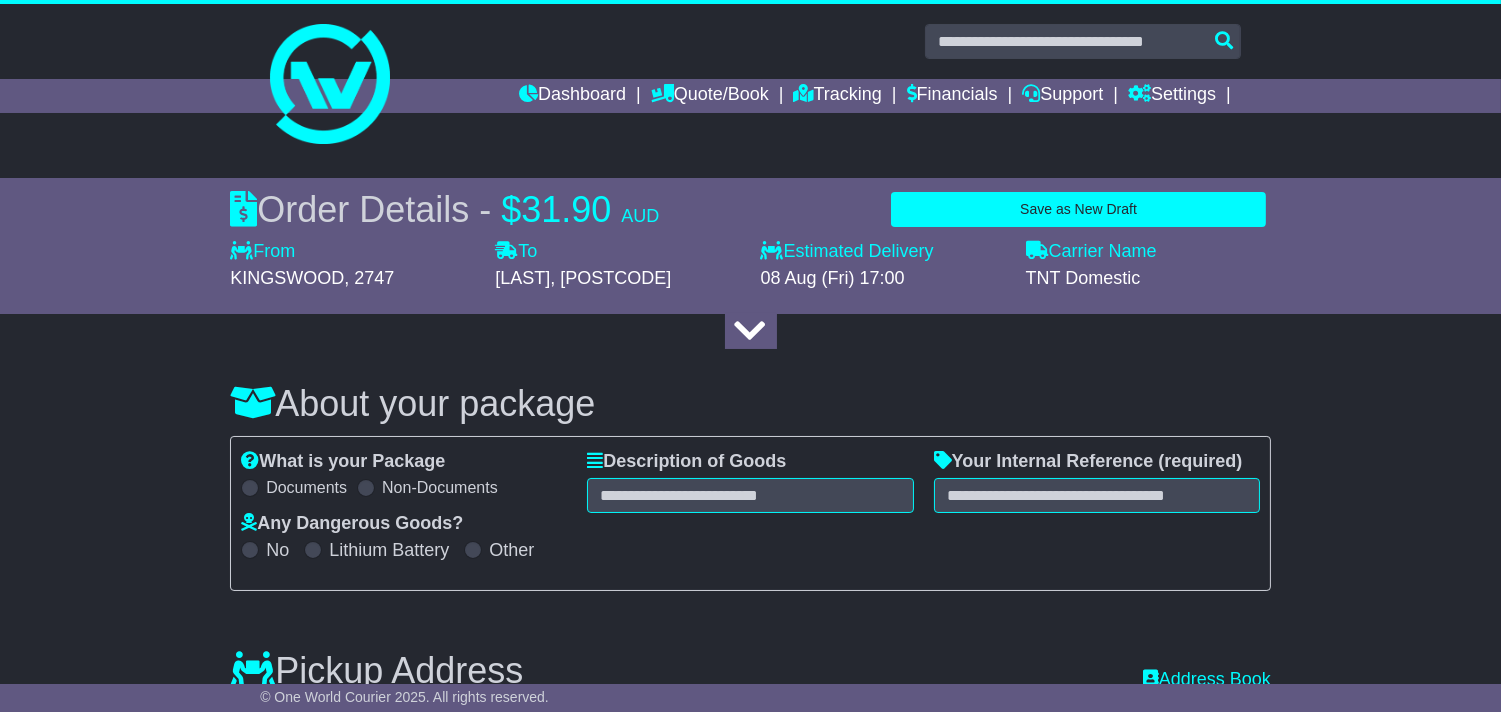 scroll, scrollTop: 0, scrollLeft: 0, axis: both 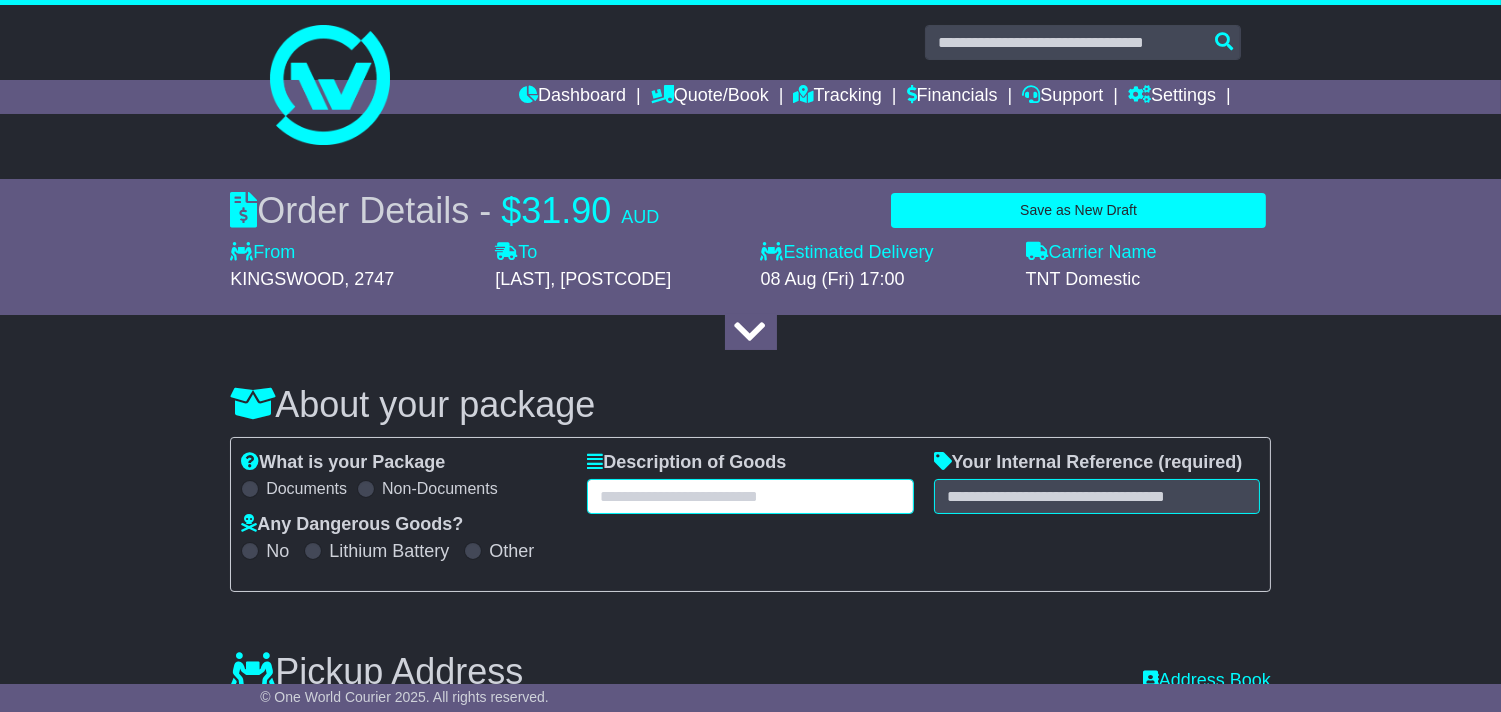 click at bounding box center [750, 496] 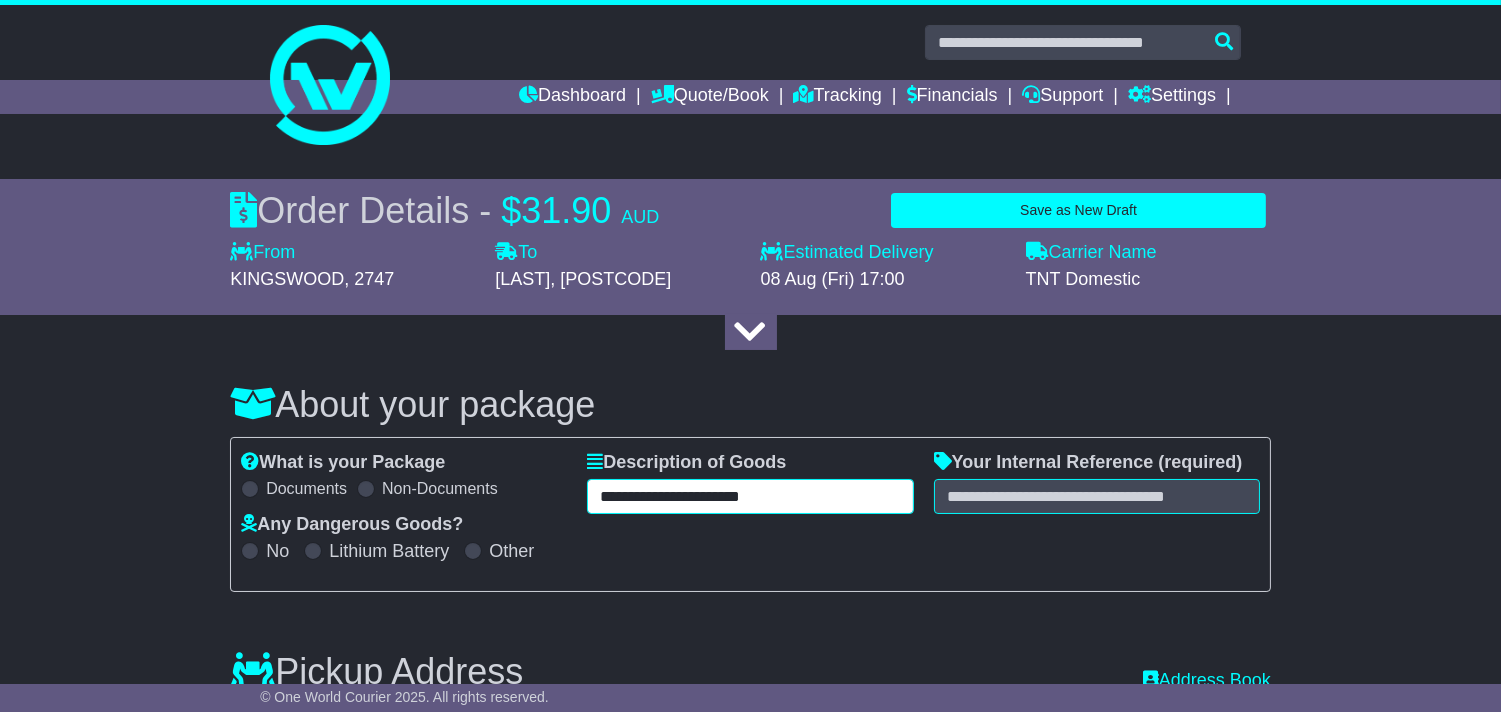 type on "**********" 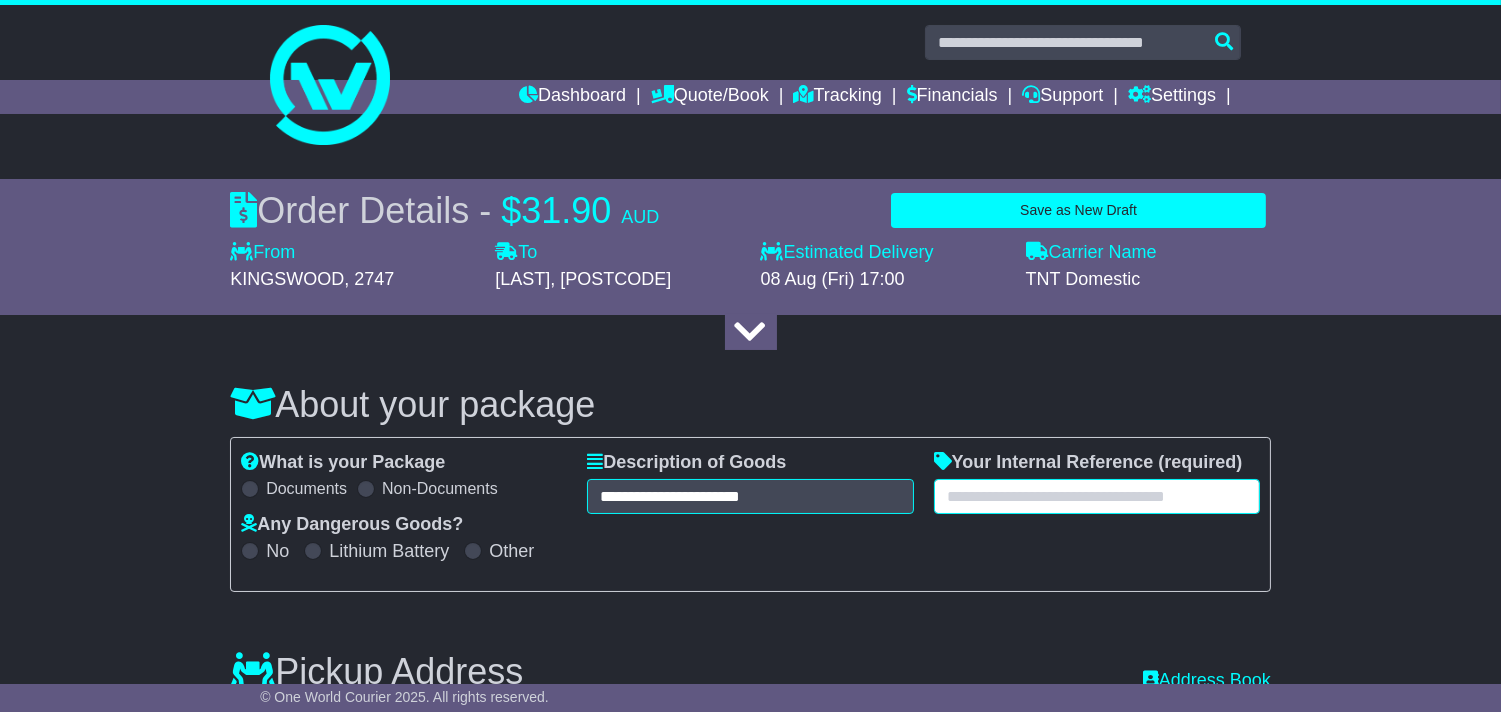 paste on "**********" 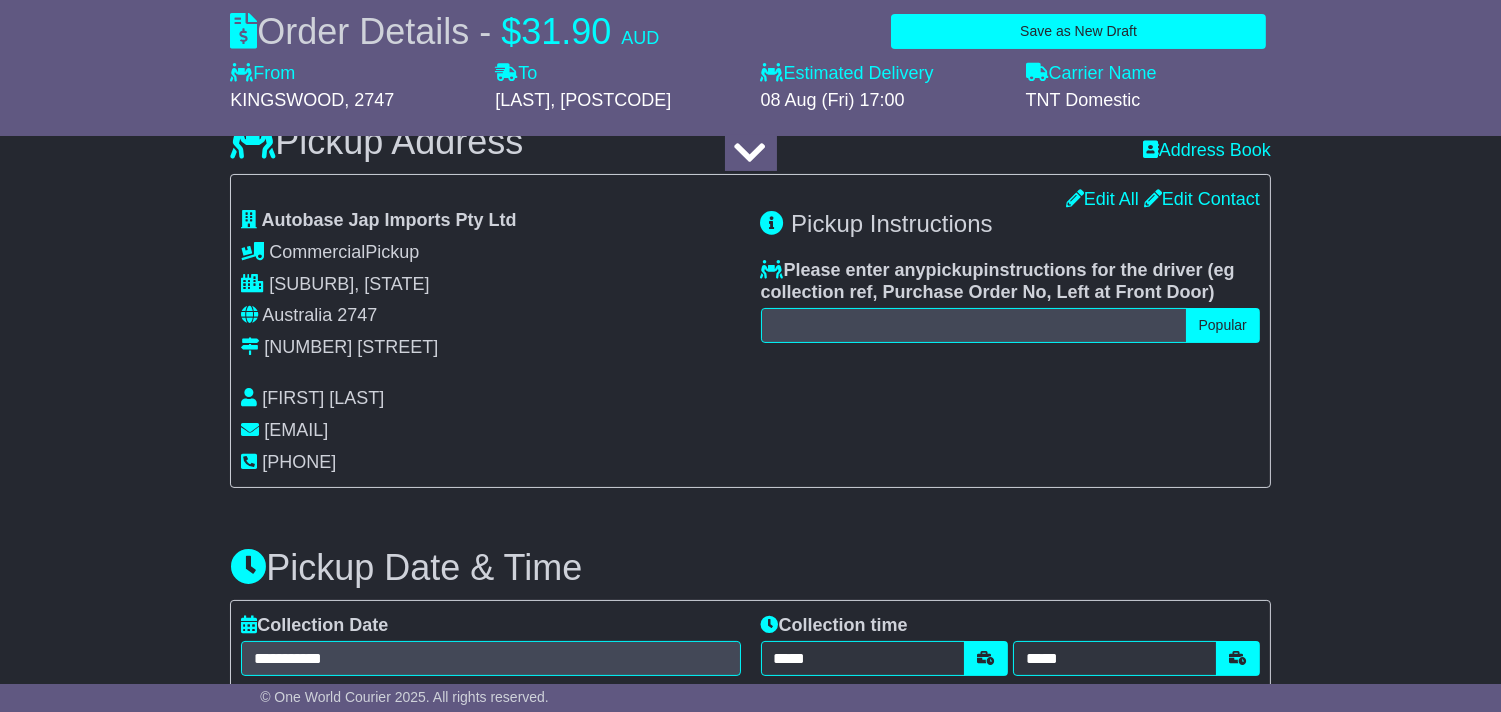 scroll, scrollTop: 555, scrollLeft: 0, axis: vertical 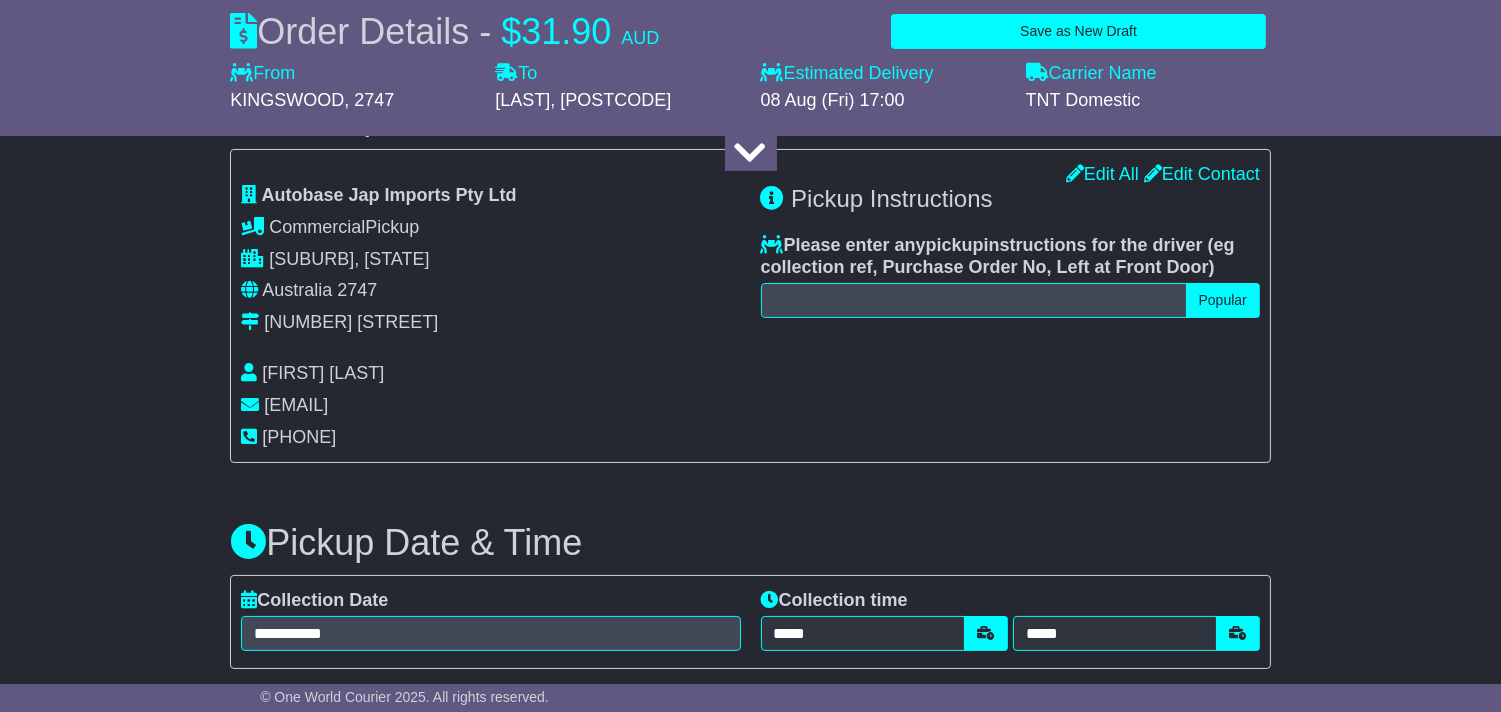 type on "**********" 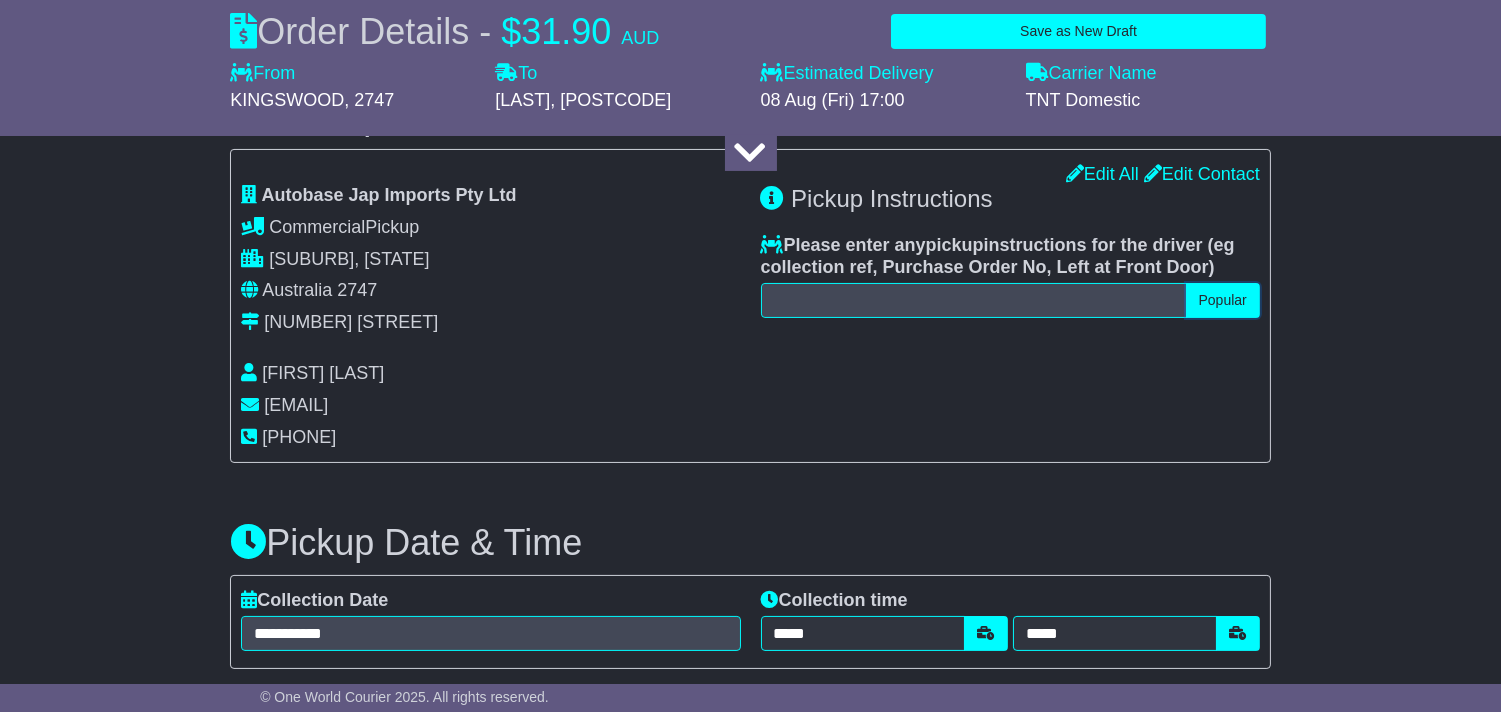 click on "Popular" at bounding box center [1223, 300] 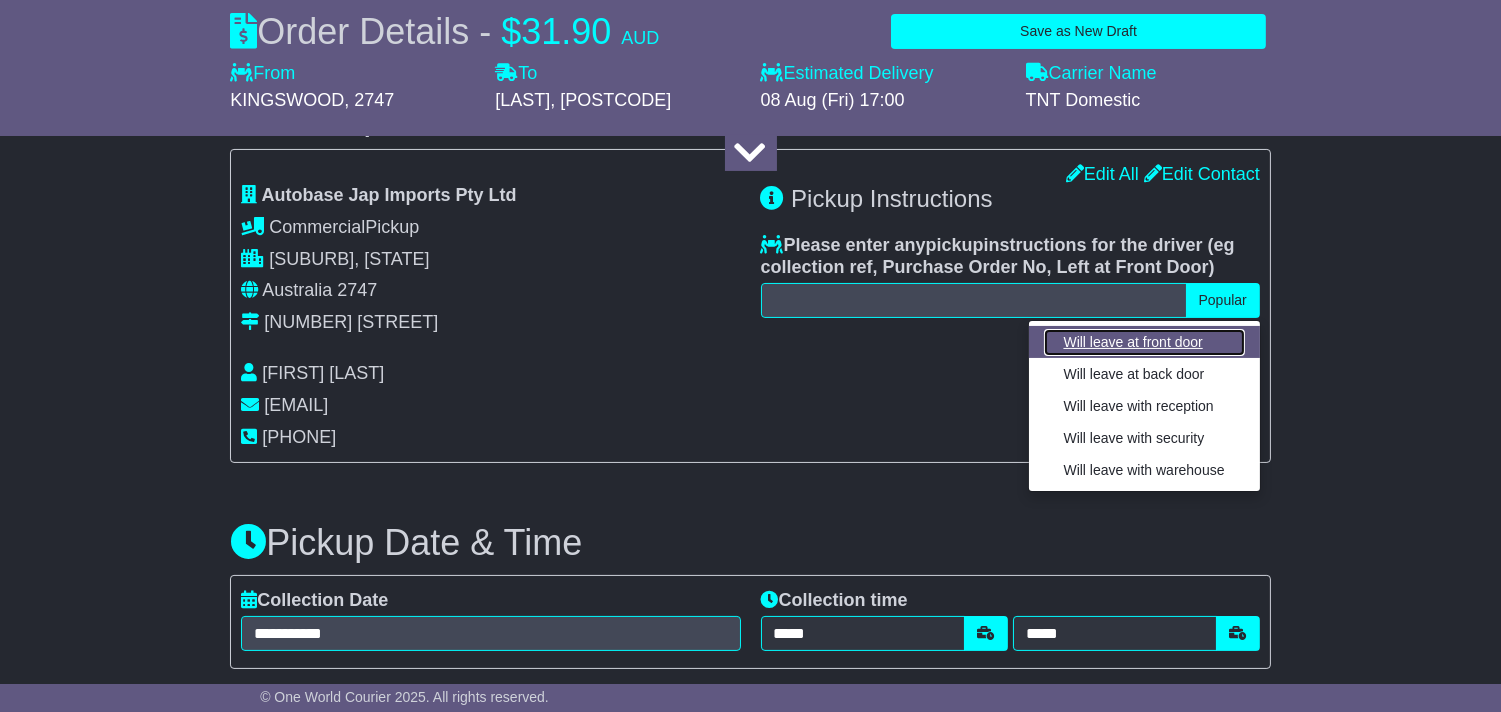 click on "Will leave at front door" at bounding box center [1144, 342] 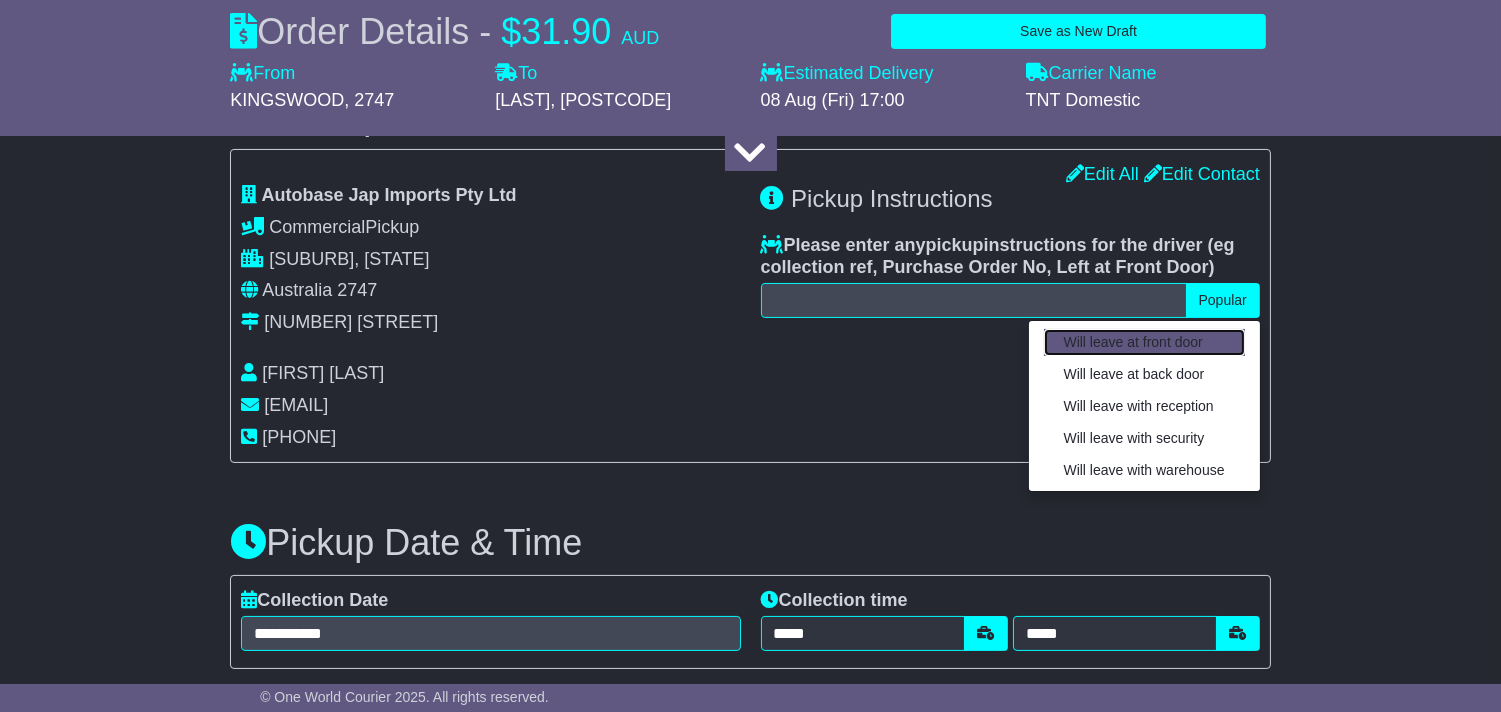 type on "**********" 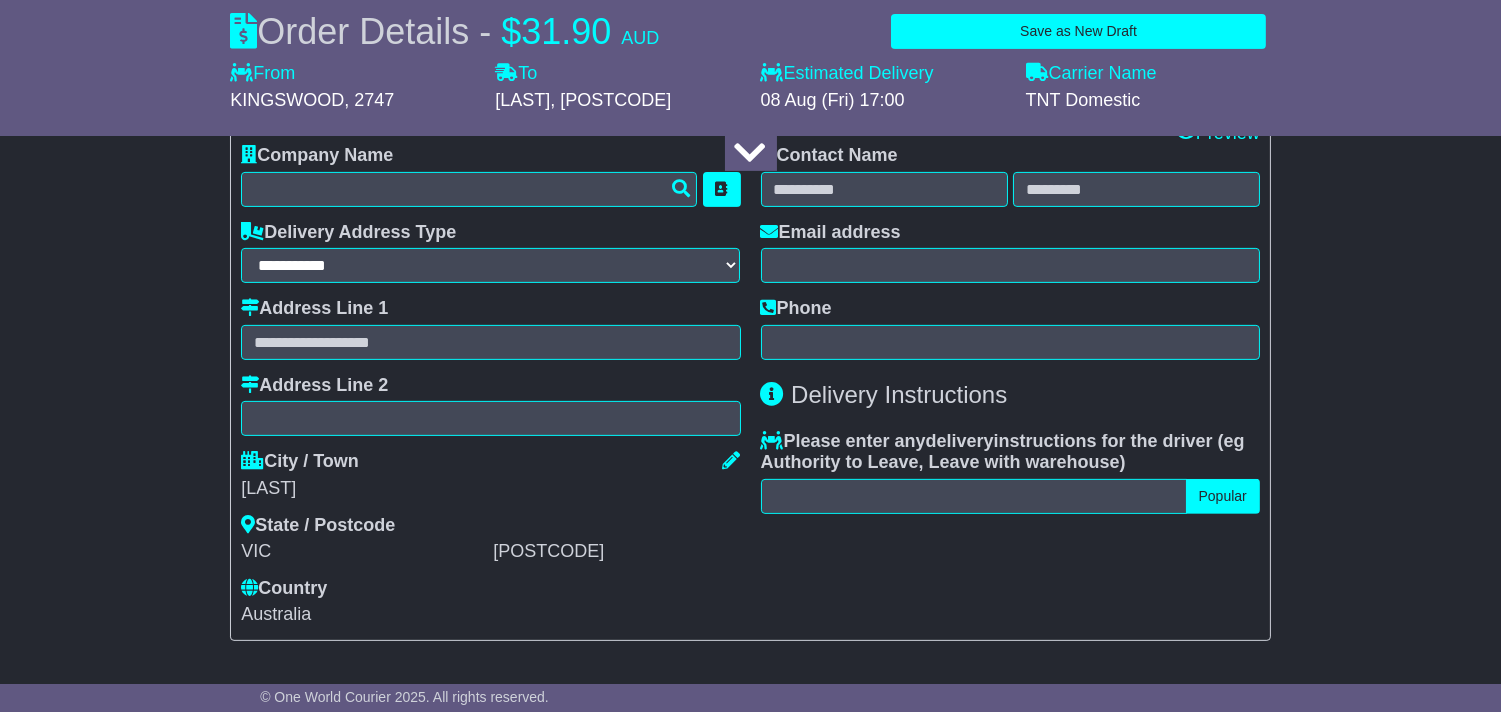 scroll, scrollTop: 1111, scrollLeft: 0, axis: vertical 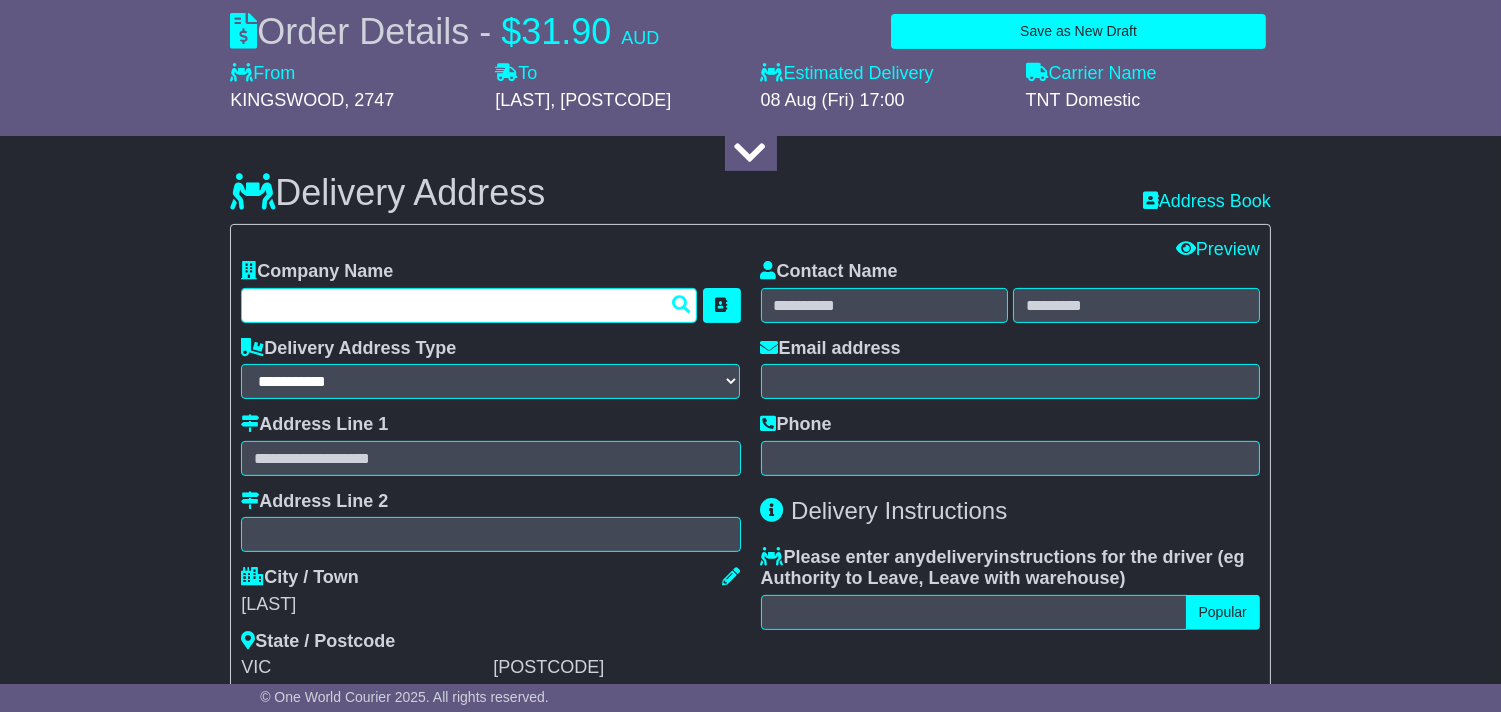 click at bounding box center (469, 305) 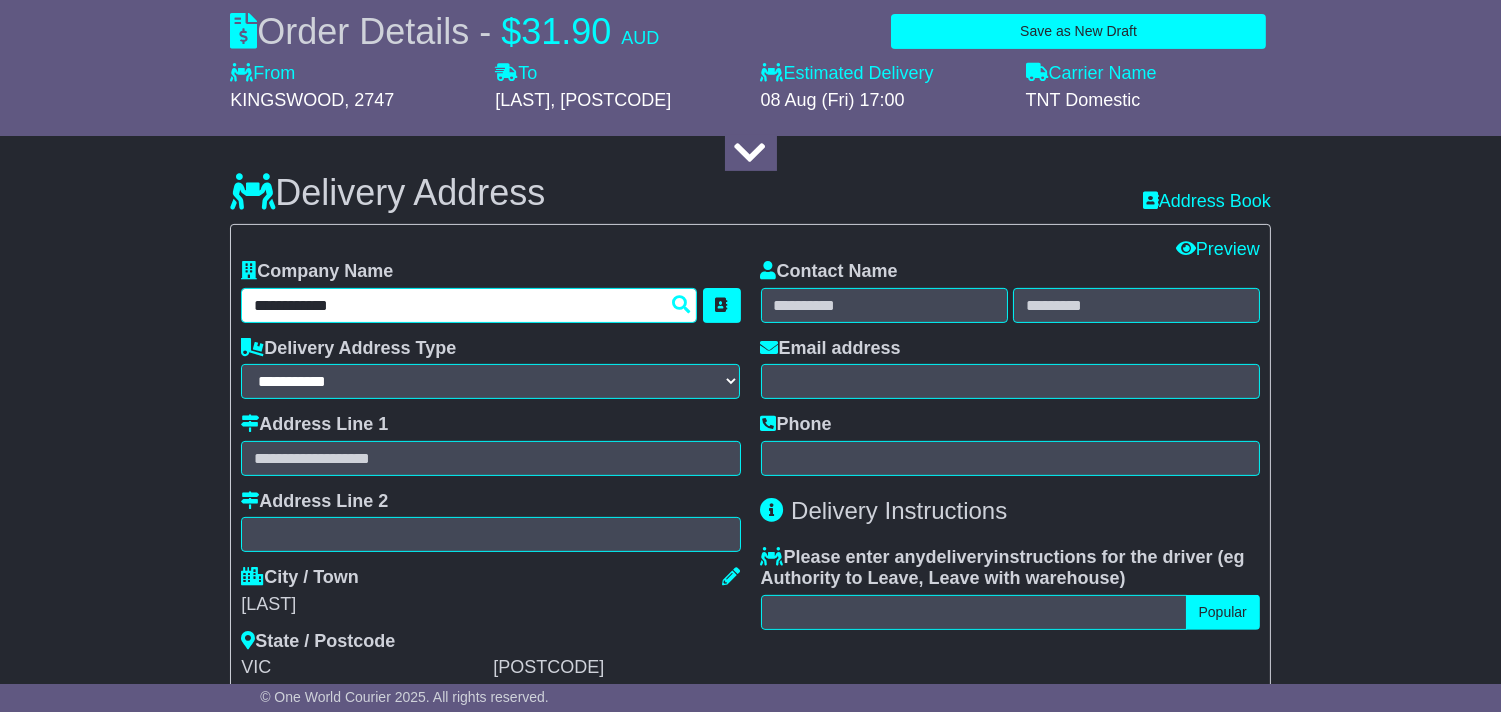 type on "**********" 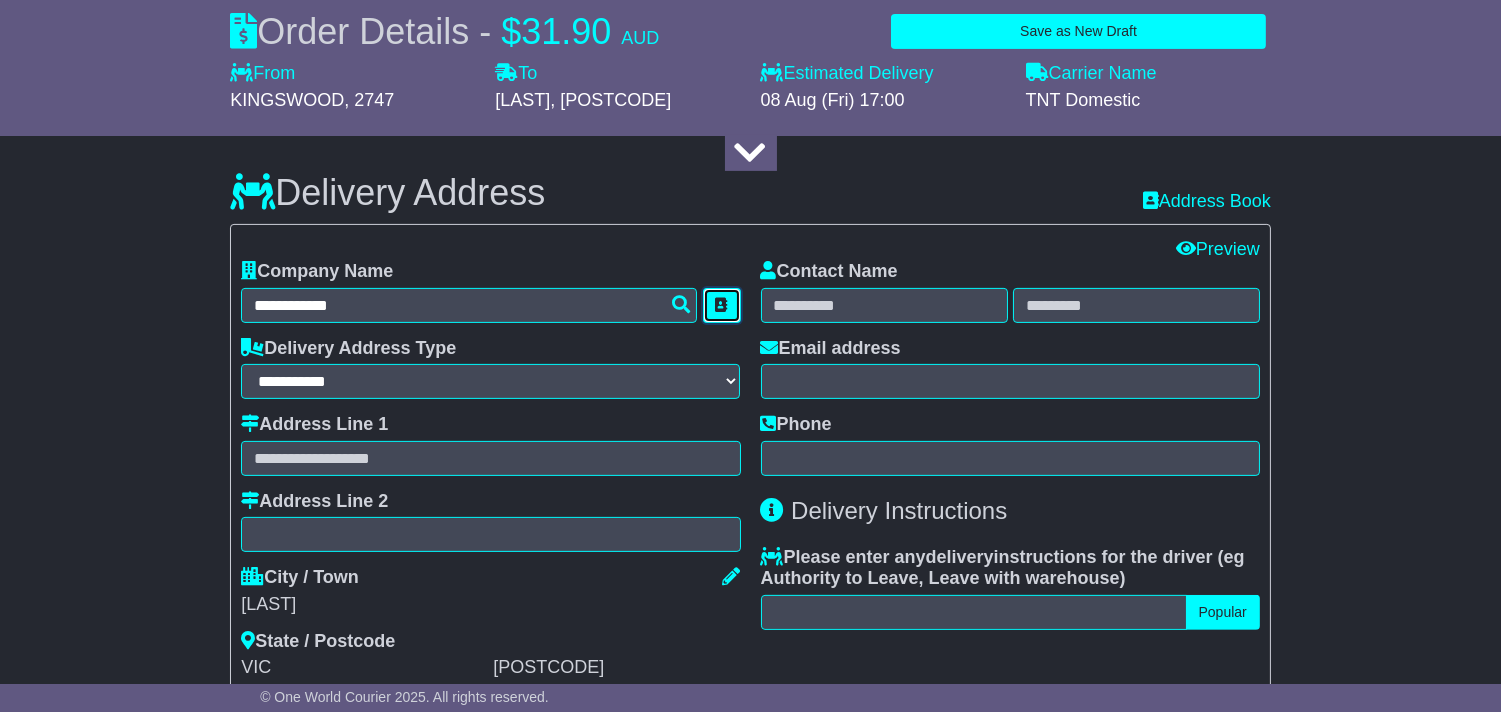 type 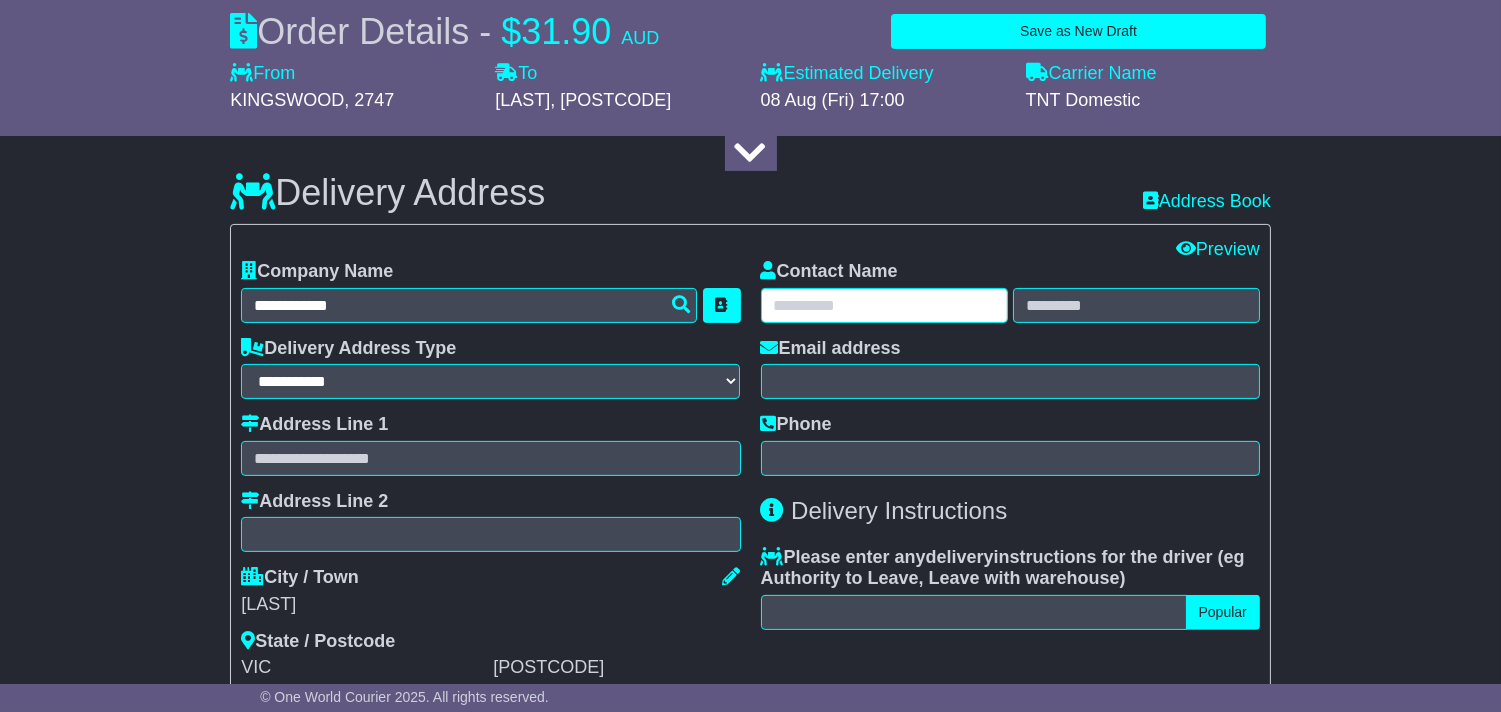 click at bounding box center [884, 305] 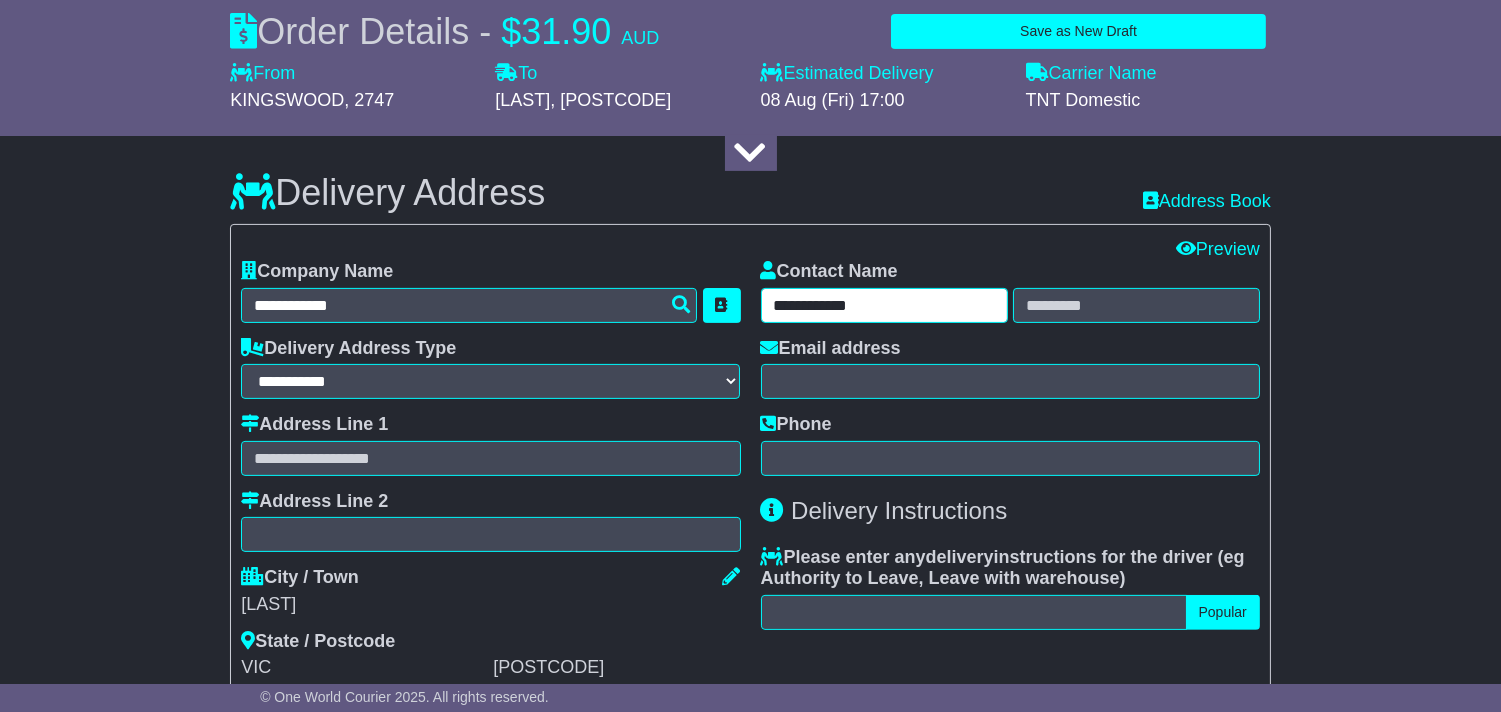 type on "**********" 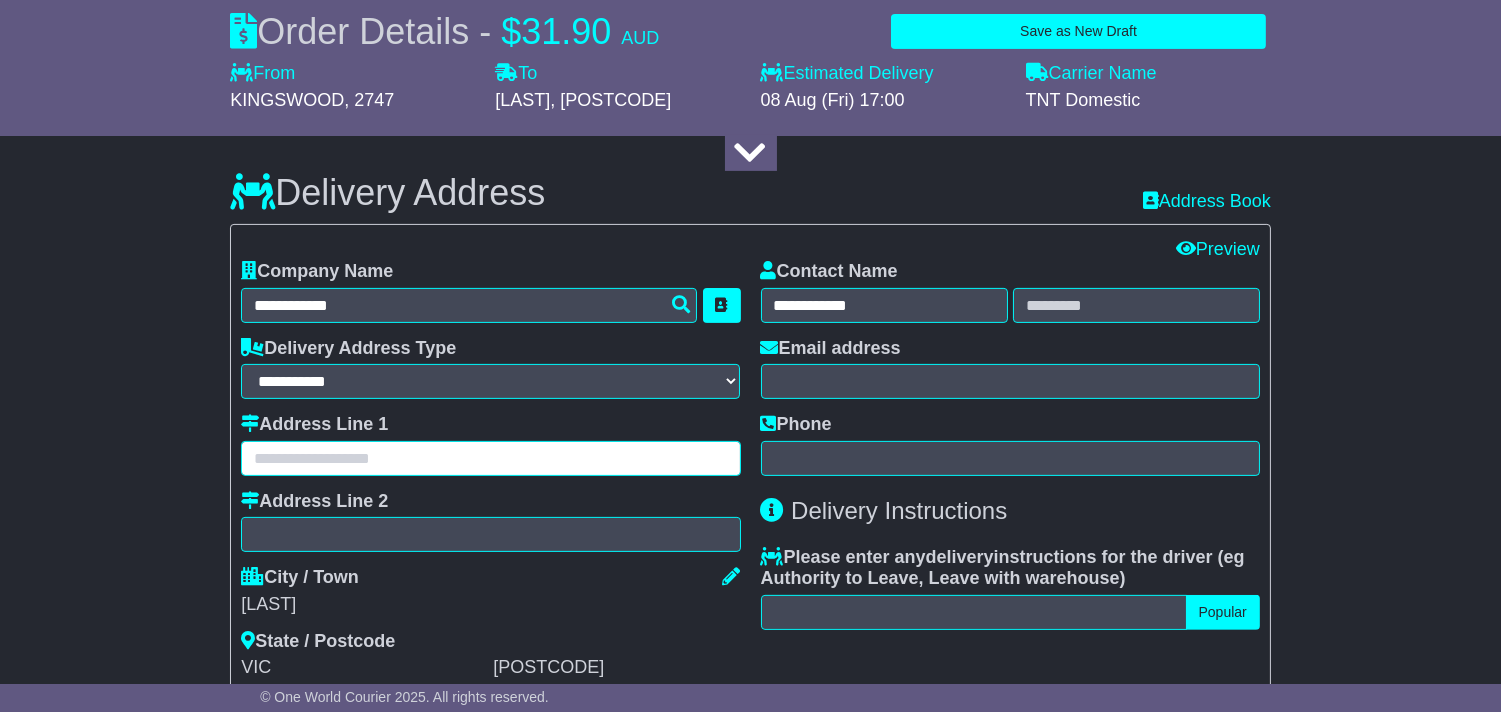 click at bounding box center [490, 458] 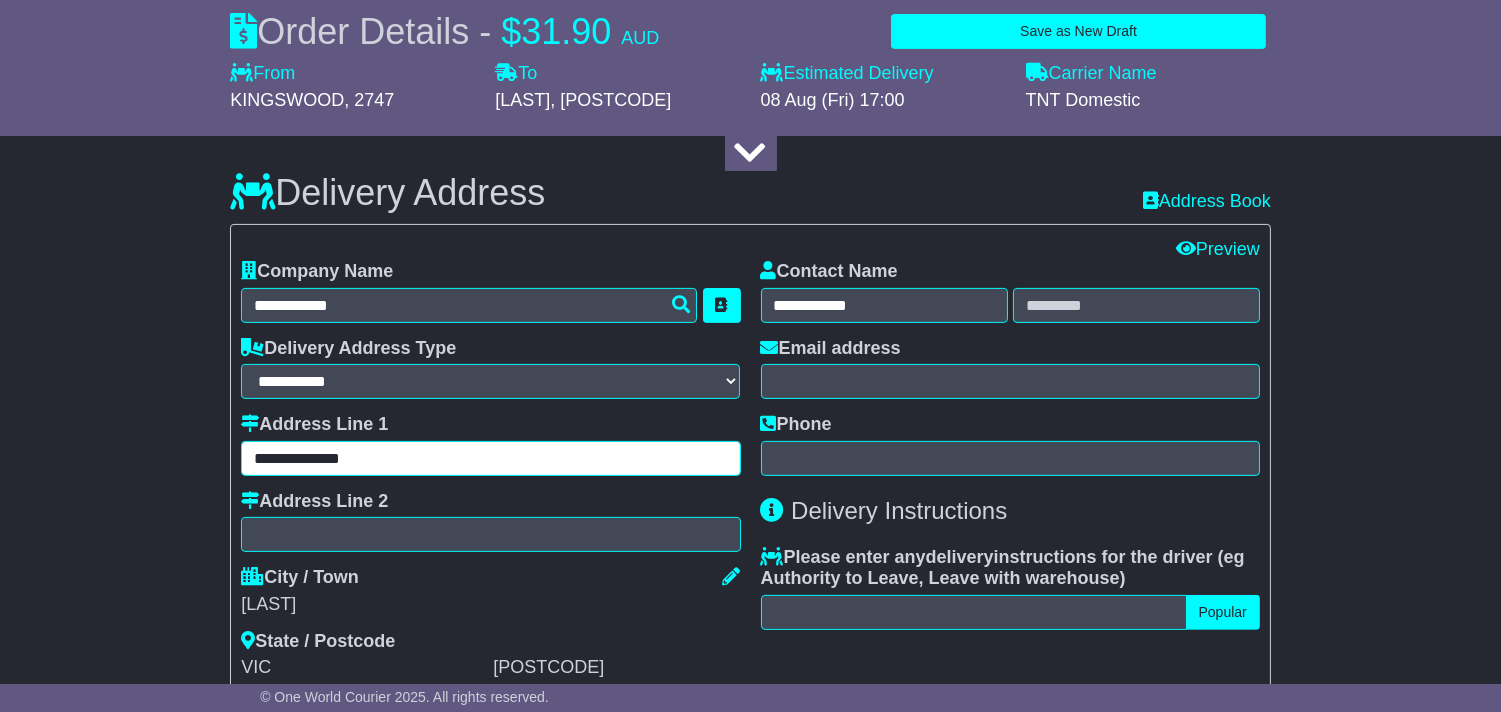 type on "**********" 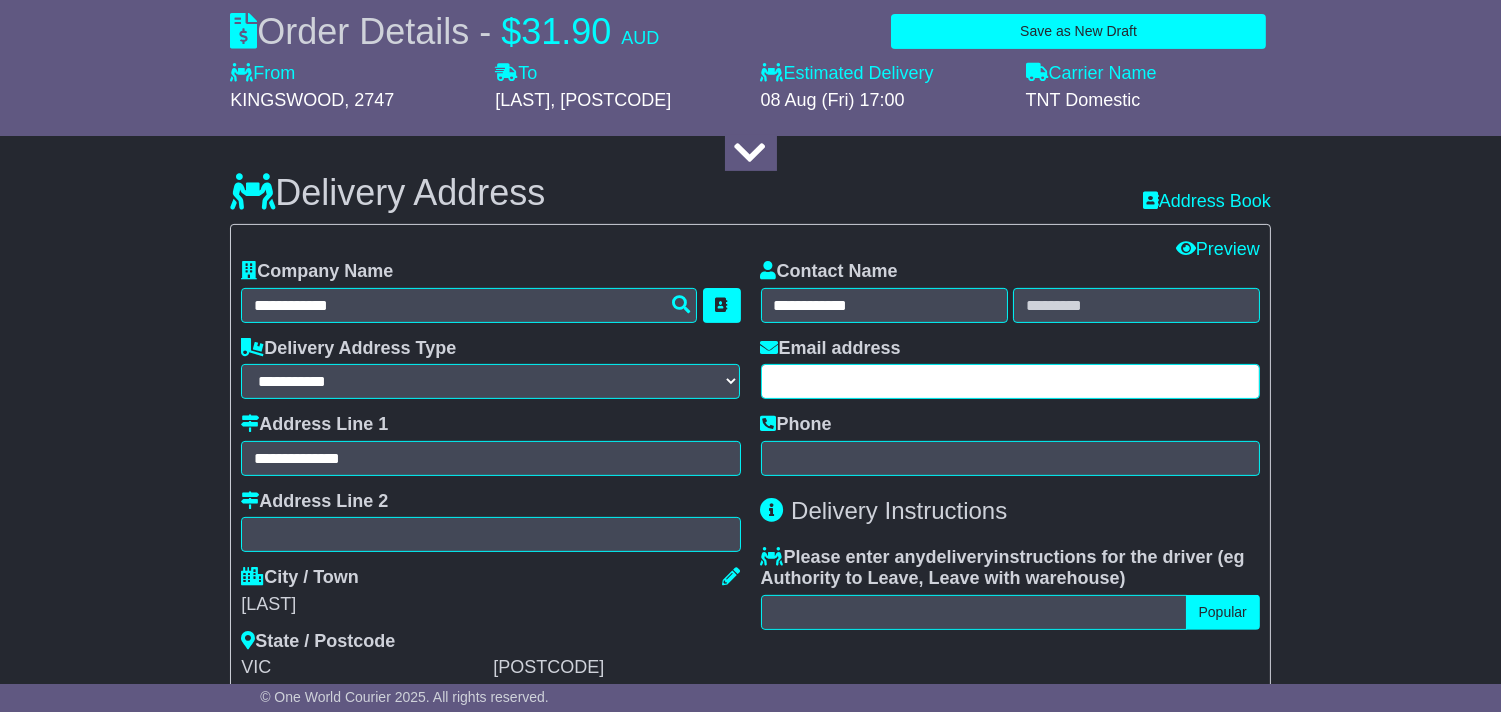 click at bounding box center (1010, 381) 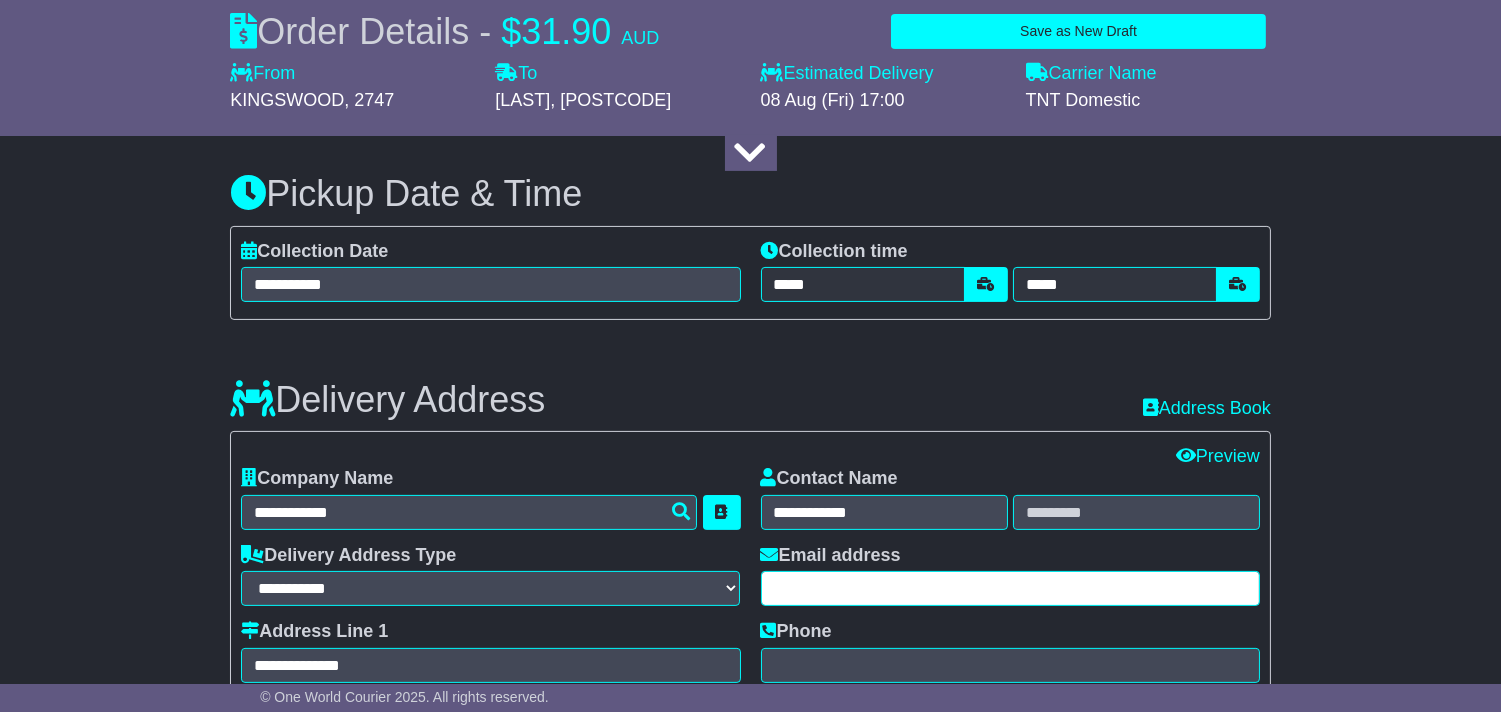 scroll, scrollTop: 666, scrollLeft: 0, axis: vertical 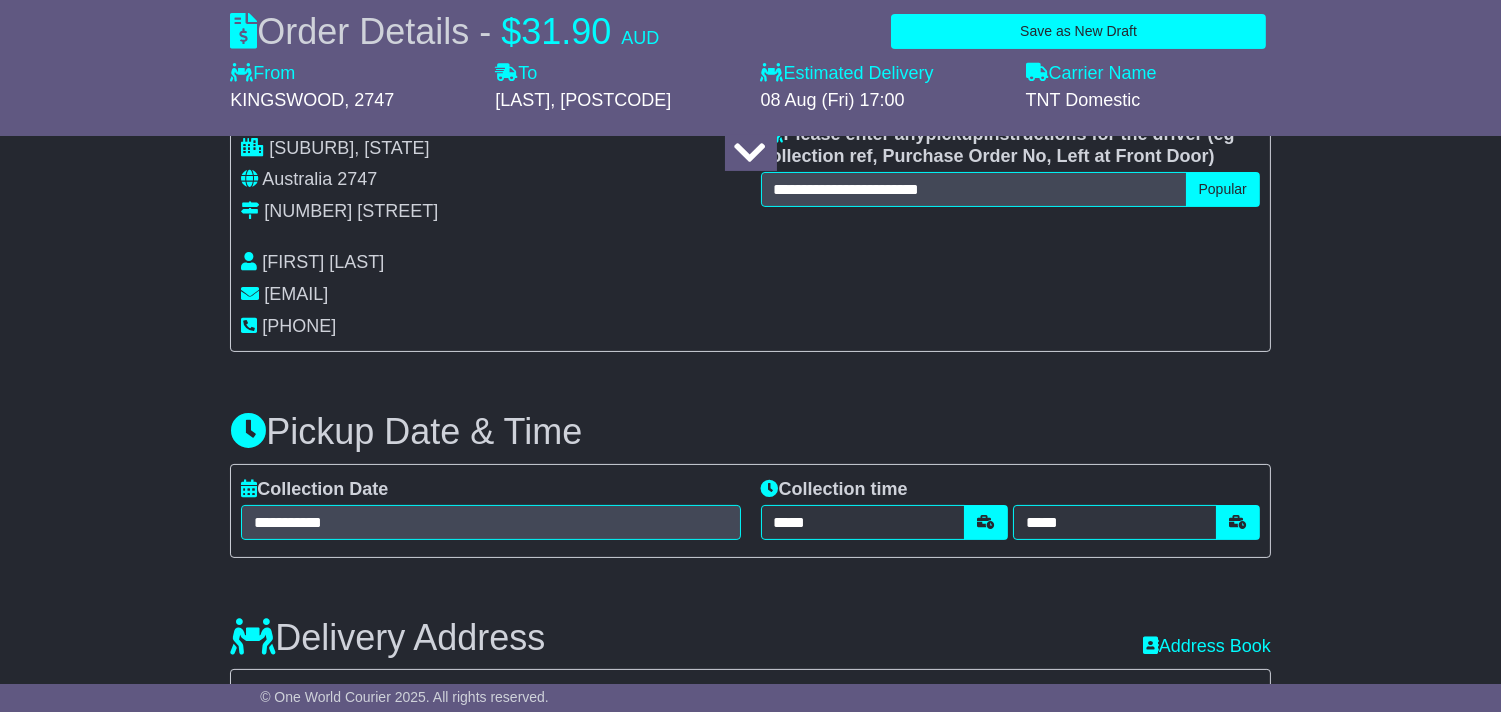 drag, startPoint x: 457, startPoint y: 295, endPoint x: 265, endPoint y: 298, distance: 192.02344 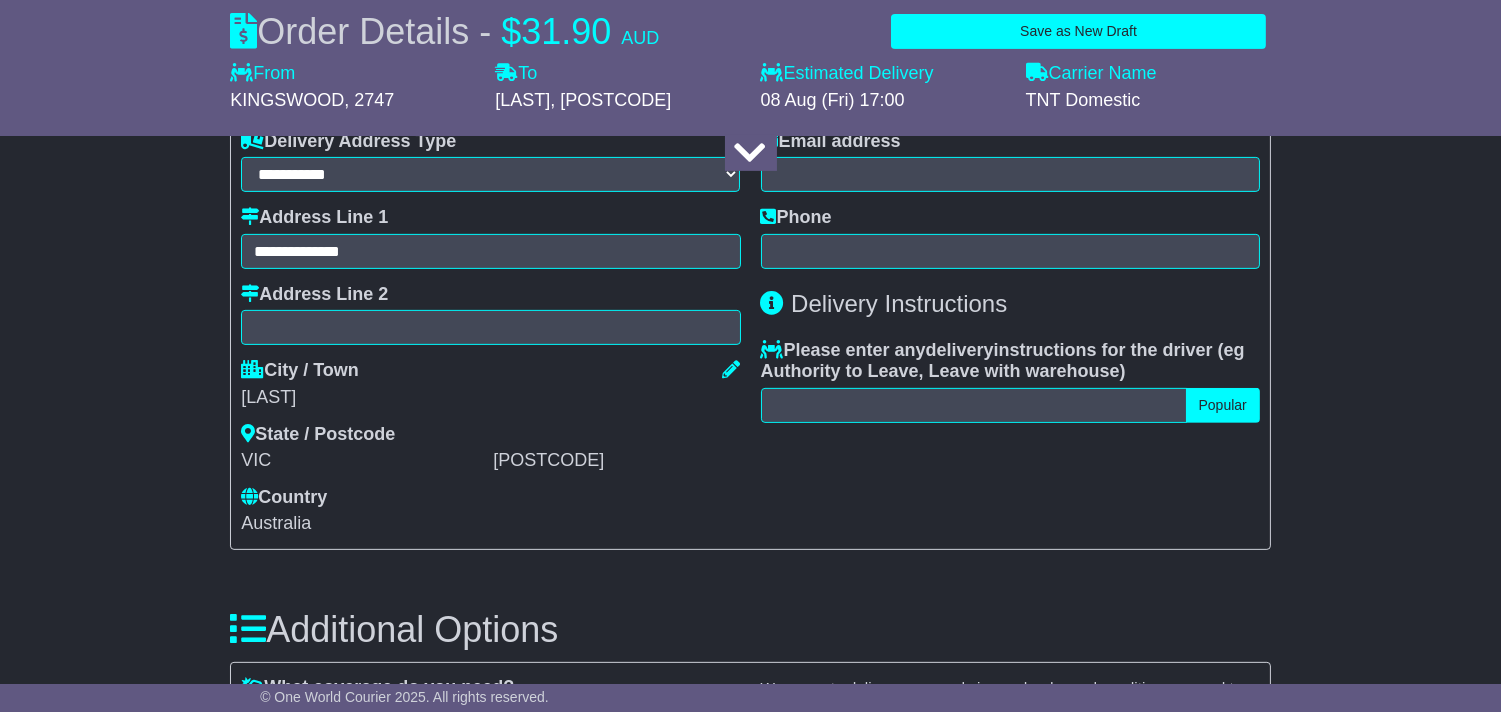 scroll, scrollTop: 1222, scrollLeft: 0, axis: vertical 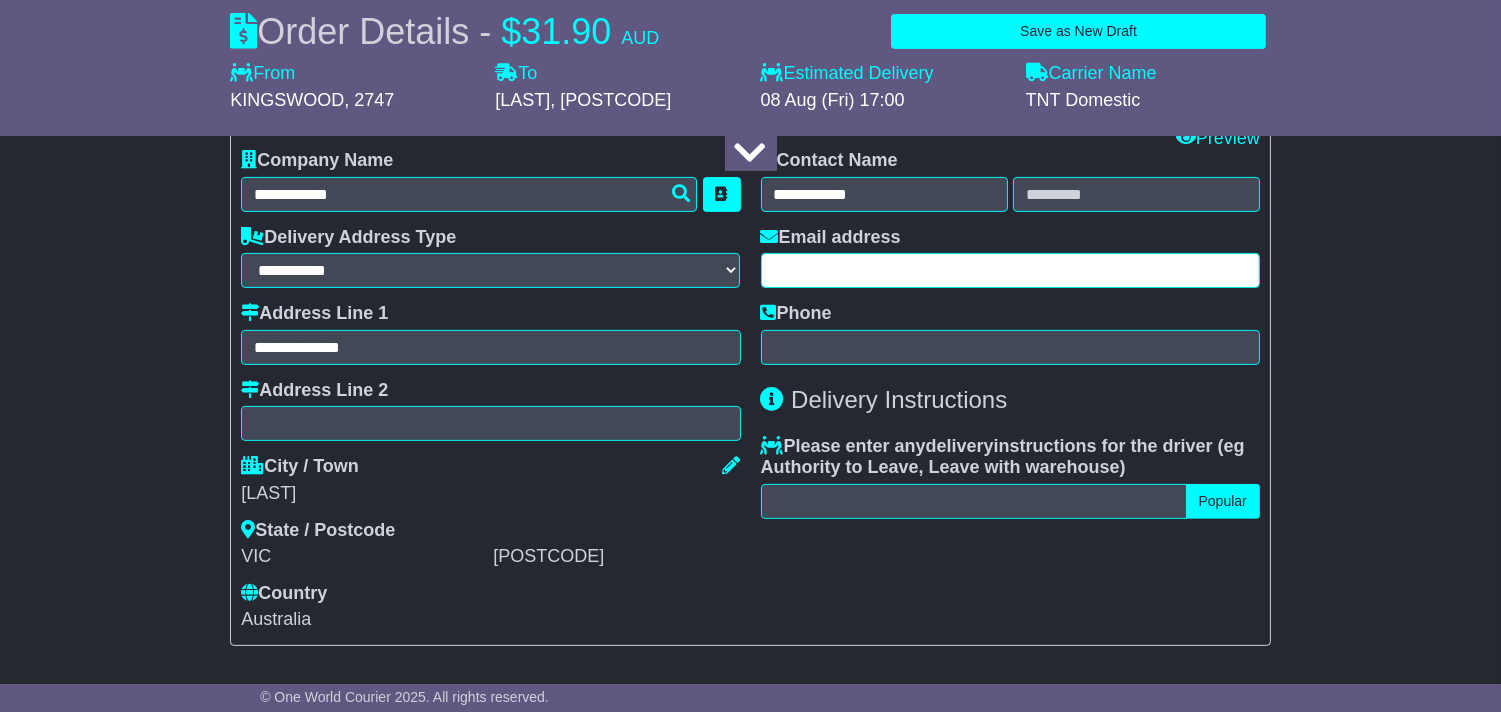 click at bounding box center (1010, 270) 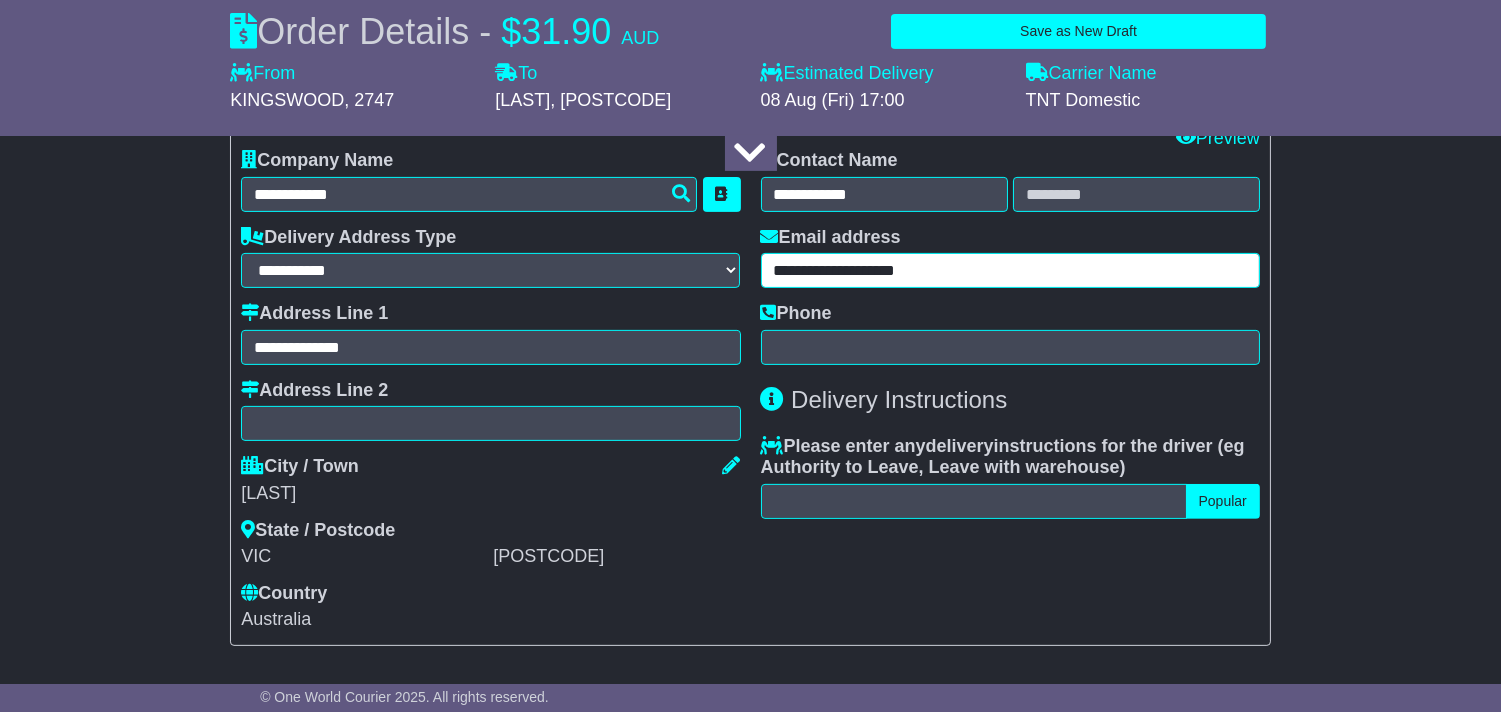 type on "**********" 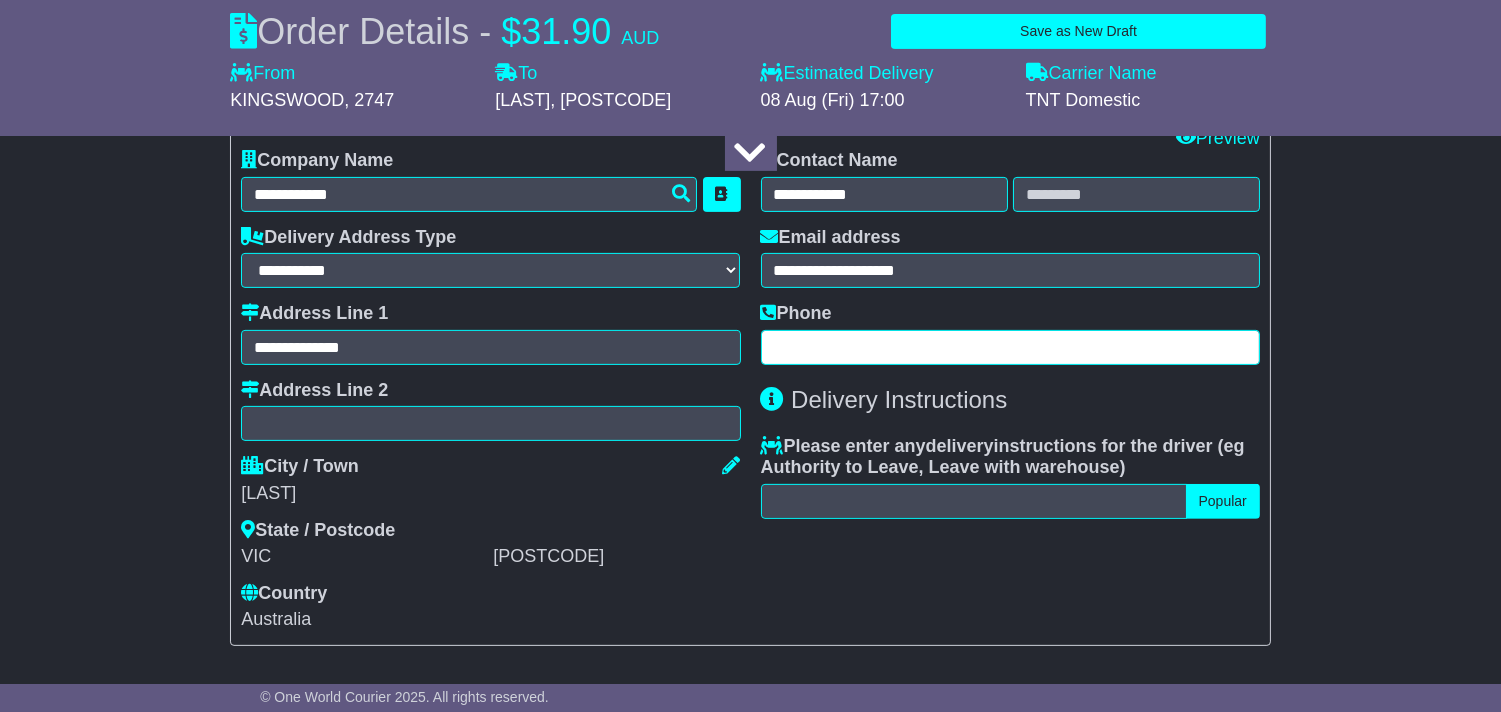 click at bounding box center [1010, 347] 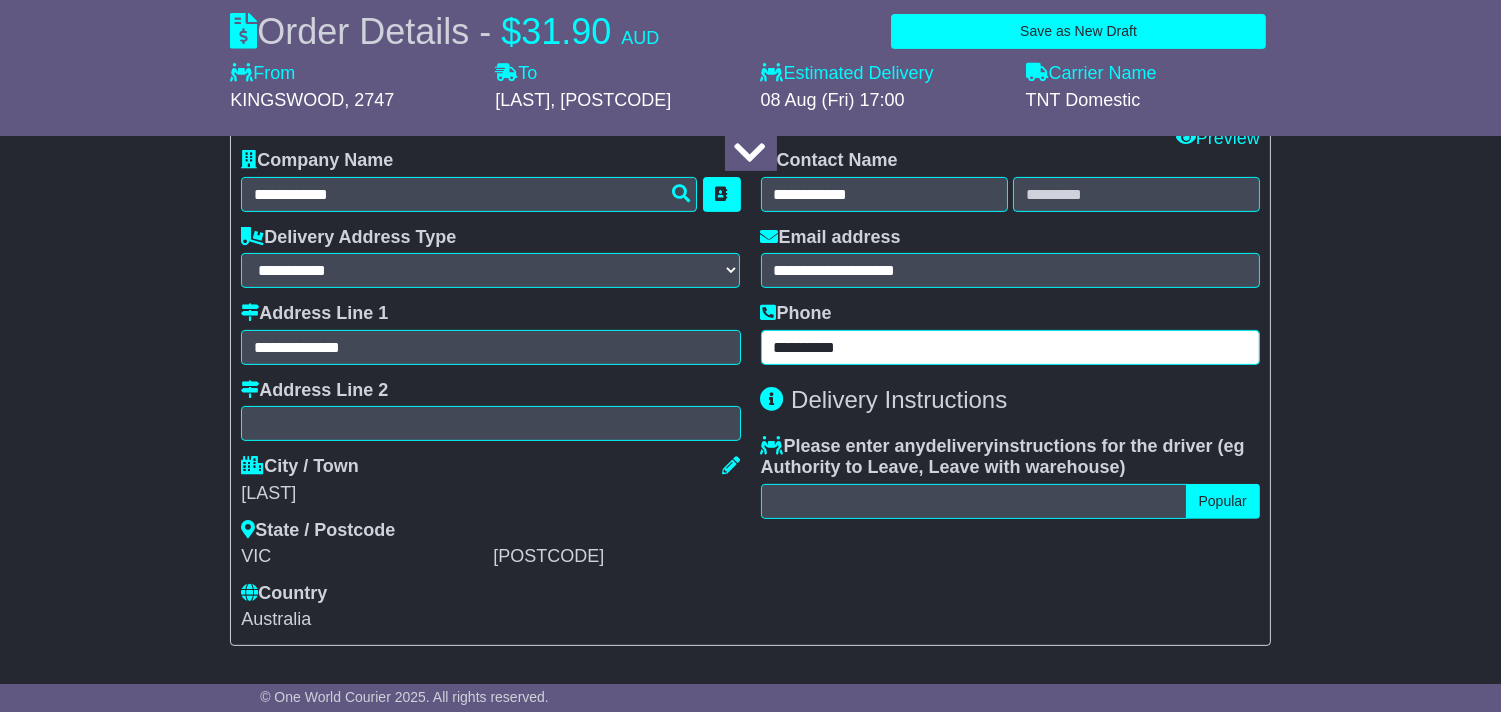 type on "**********" 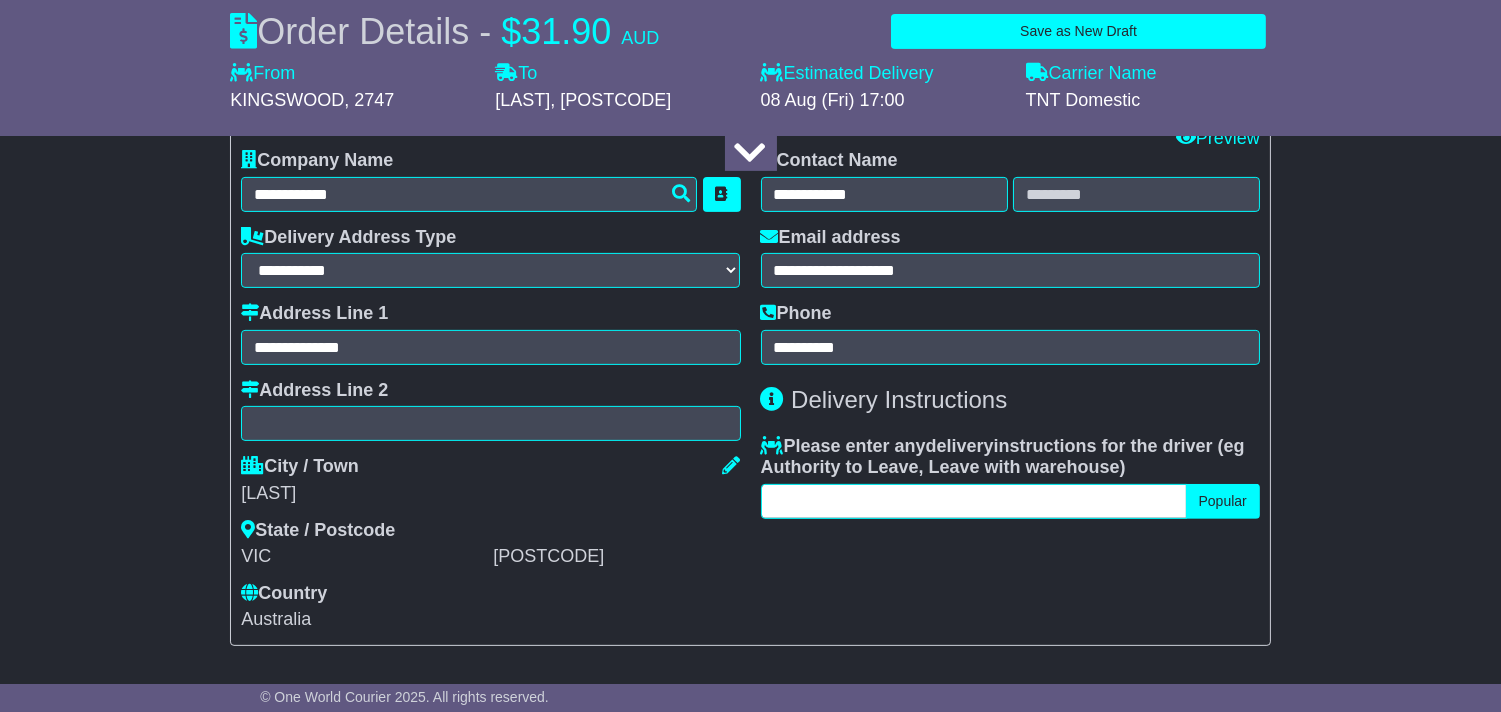 click at bounding box center [974, 501] 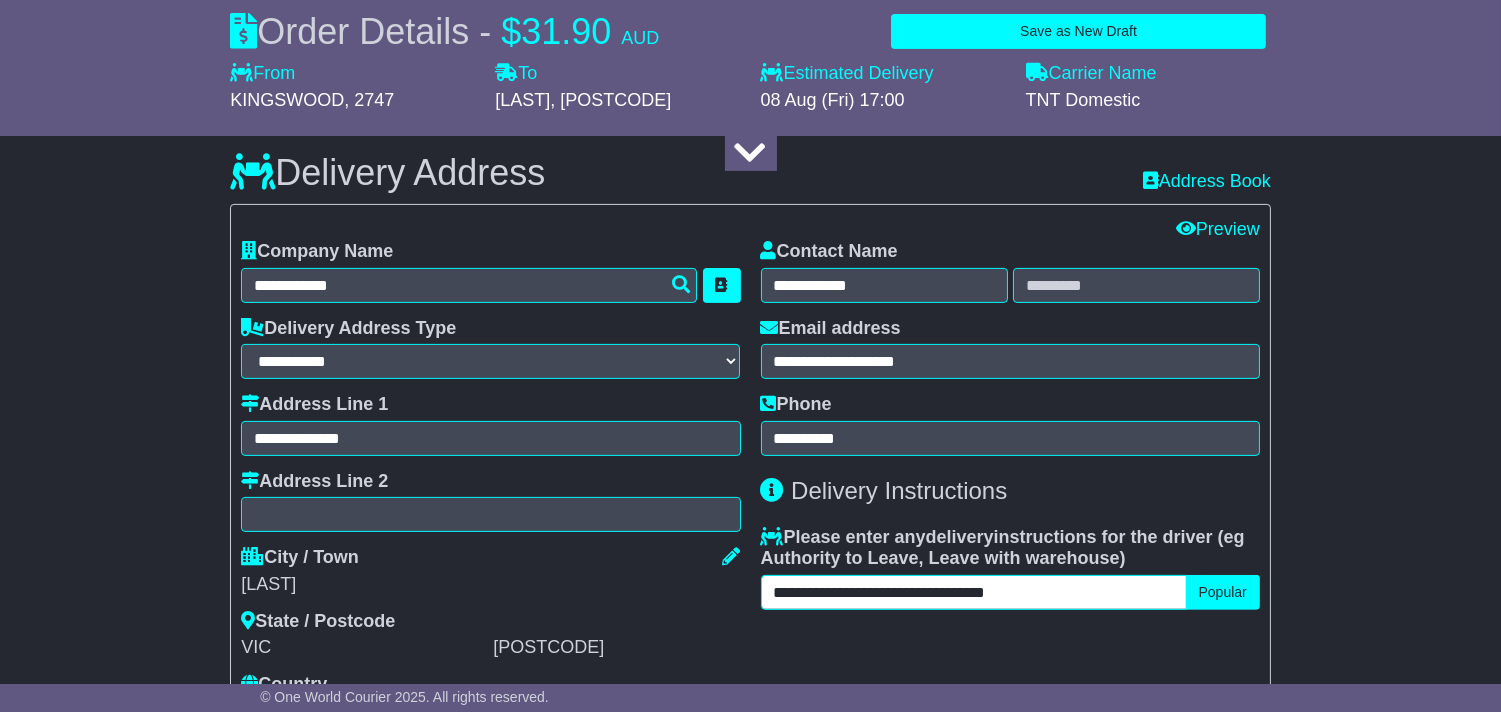 scroll, scrollTop: 1000, scrollLeft: 0, axis: vertical 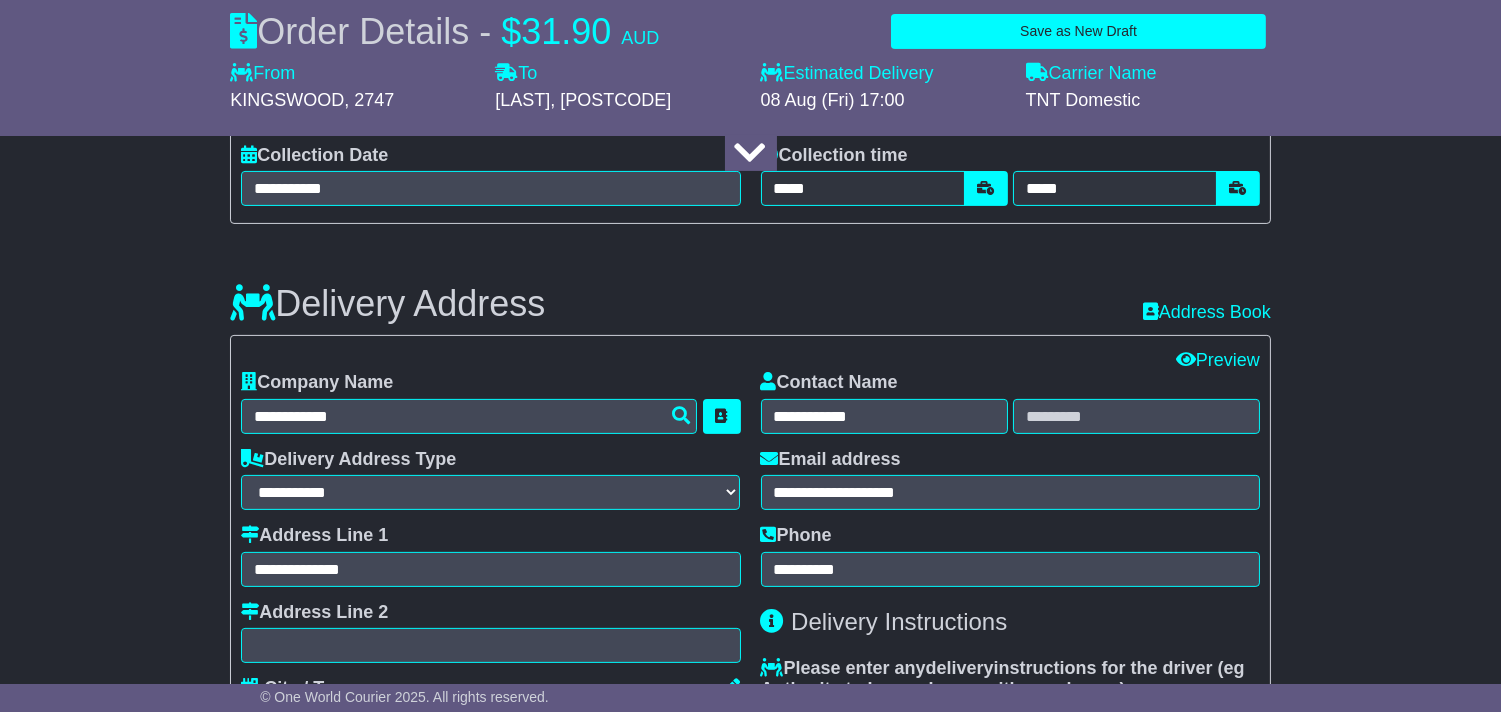 type on "**********" 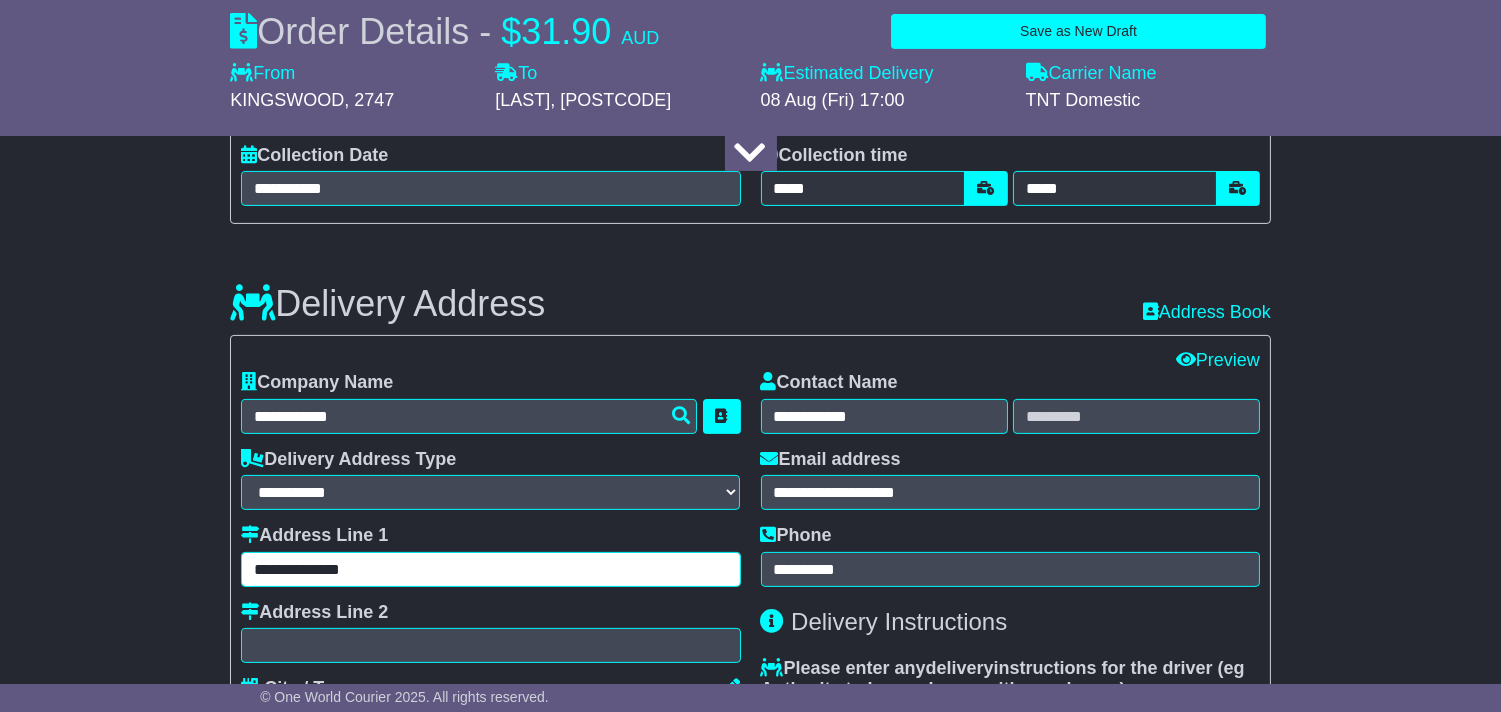 click on "**********" at bounding box center (490, 569) 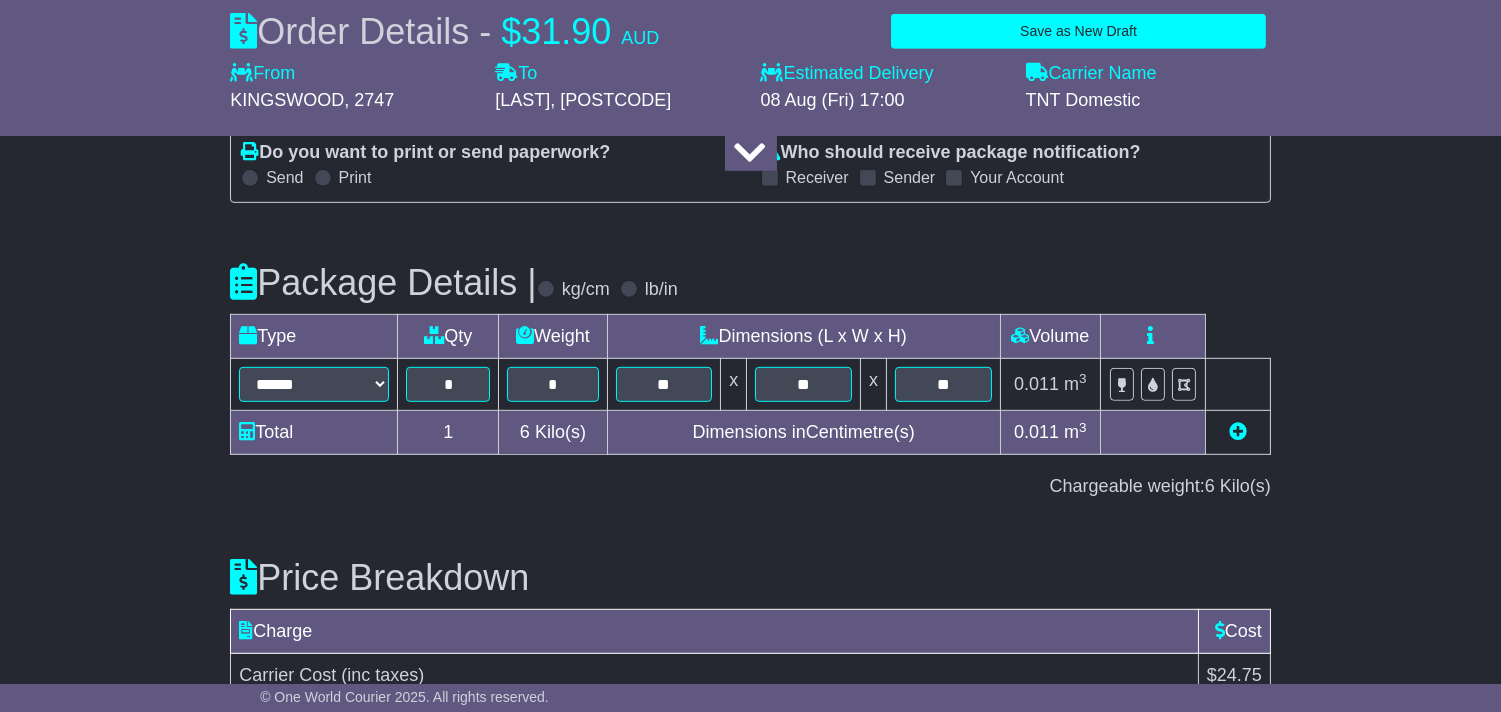 scroll, scrollTop: 2230, scrollLeft: 0, axis: vertical 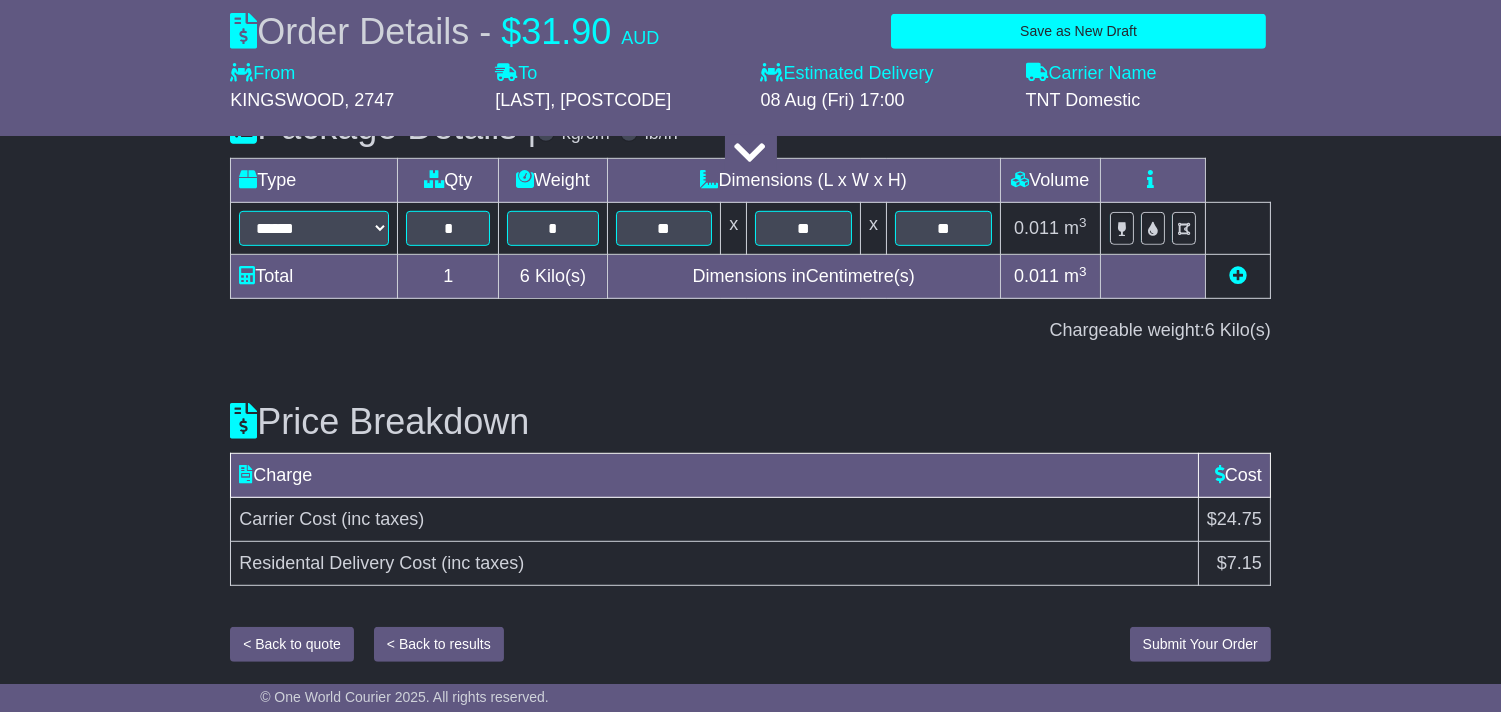 type on "**********" 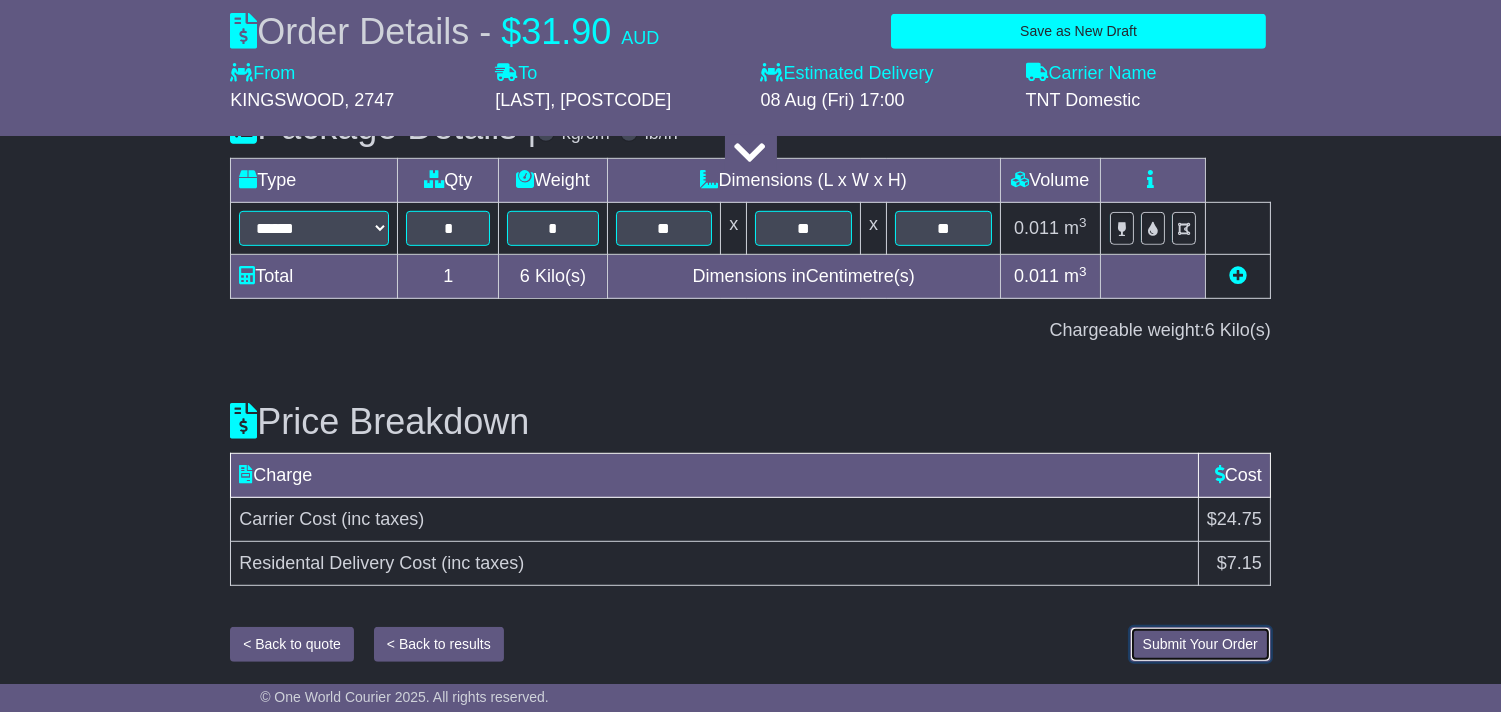 click on "Submit Your Order" at bounding box center (1200, 644) 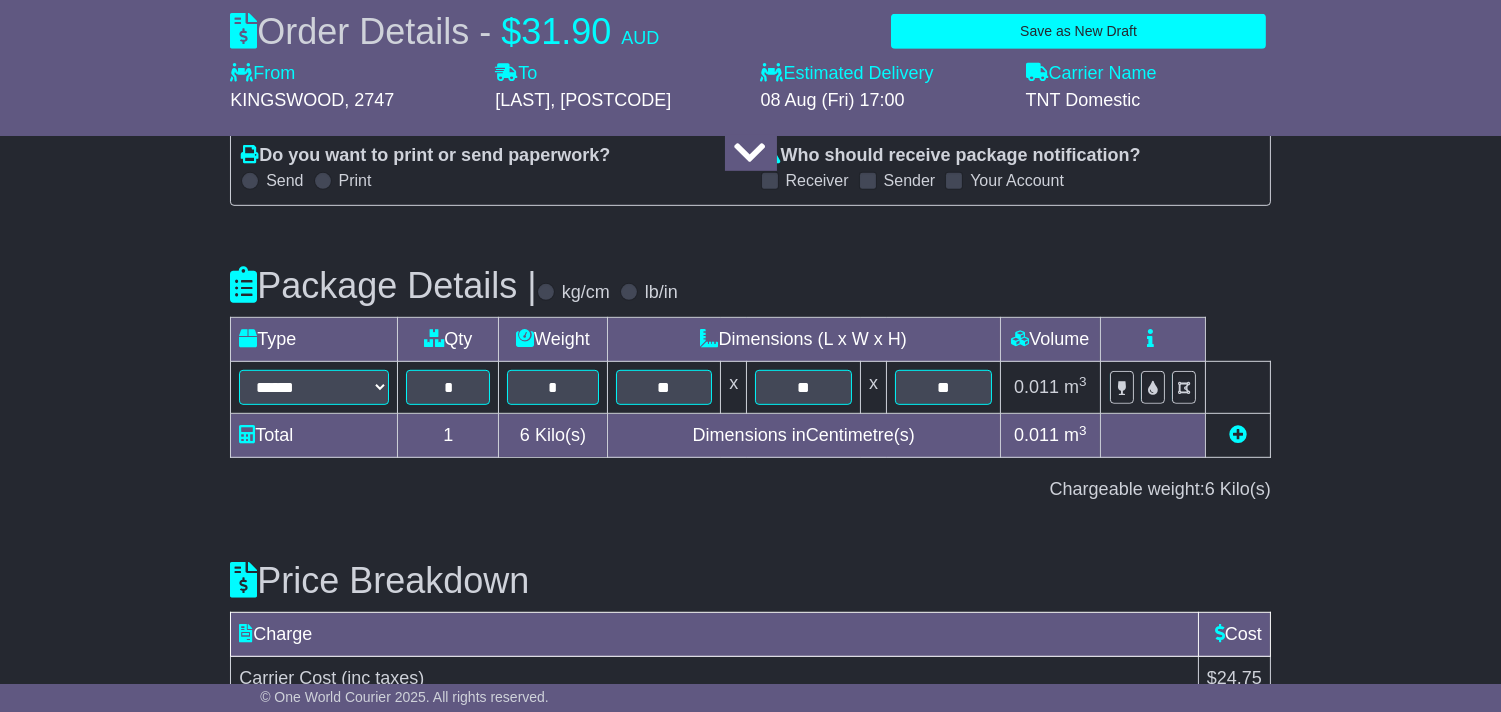 scroll, scrollTop: 2230, scrollLeft: 0, axis: vertical 